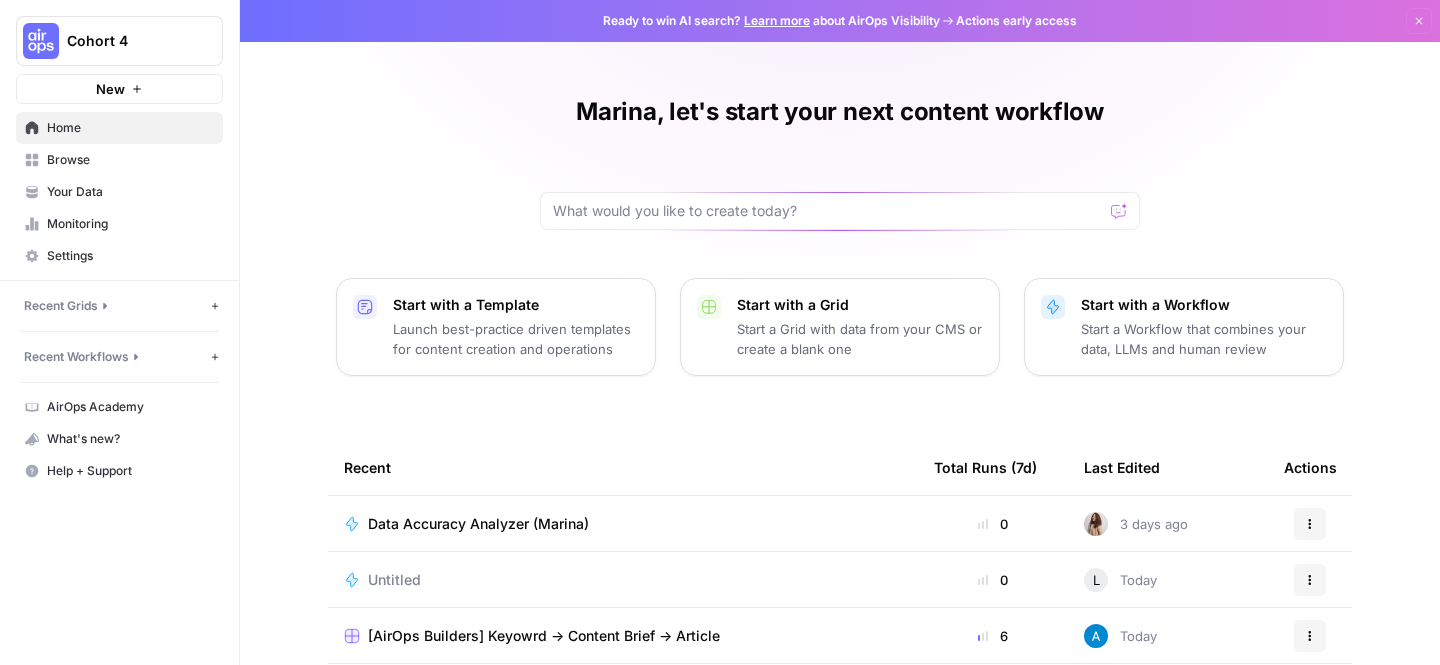 scroll, scrollTop: 0, scrollLeft: 0, axis: both 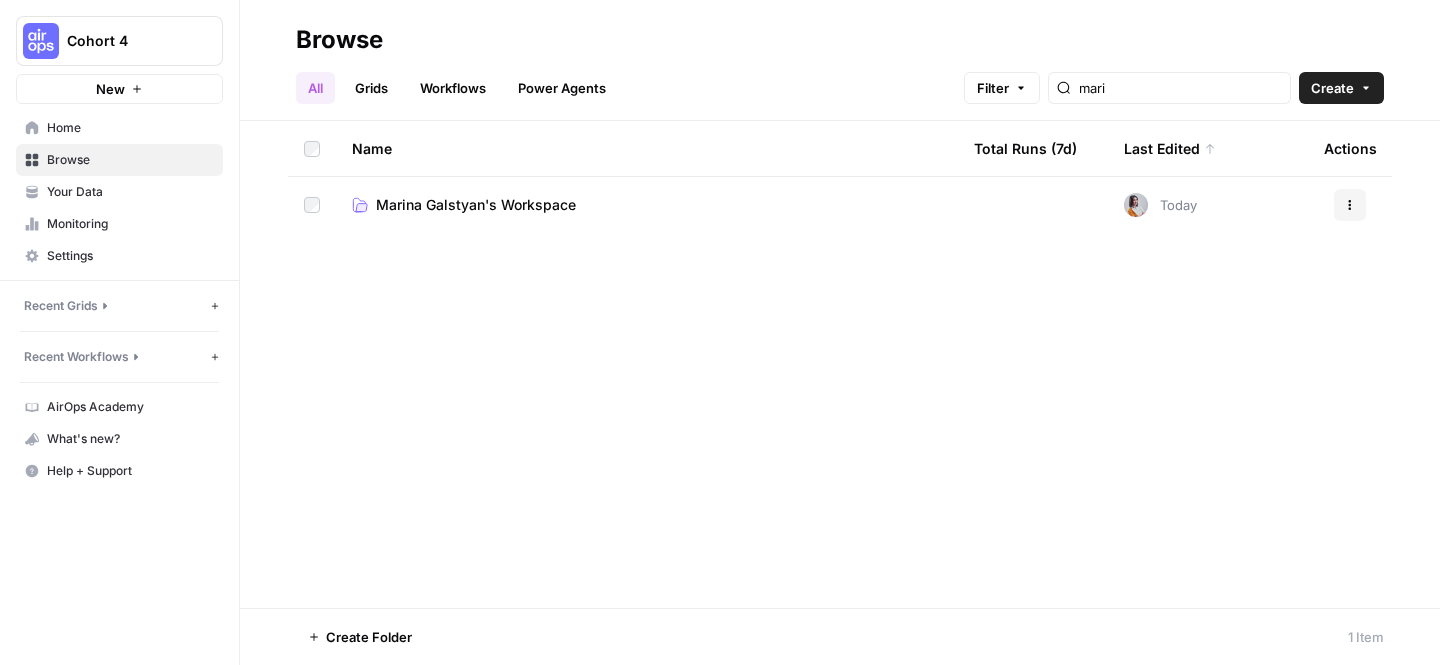click on "Grids" at bounding box center [371, 88] 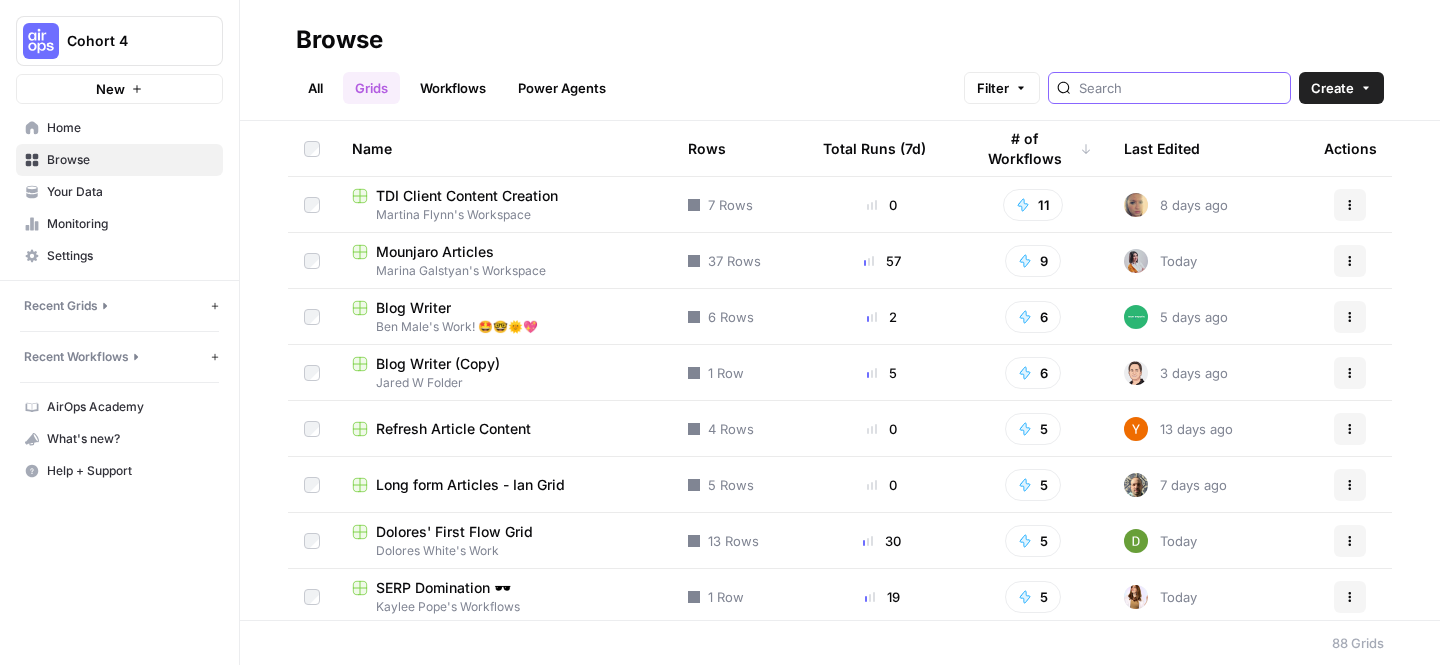click at bounding box center (1180, 88) 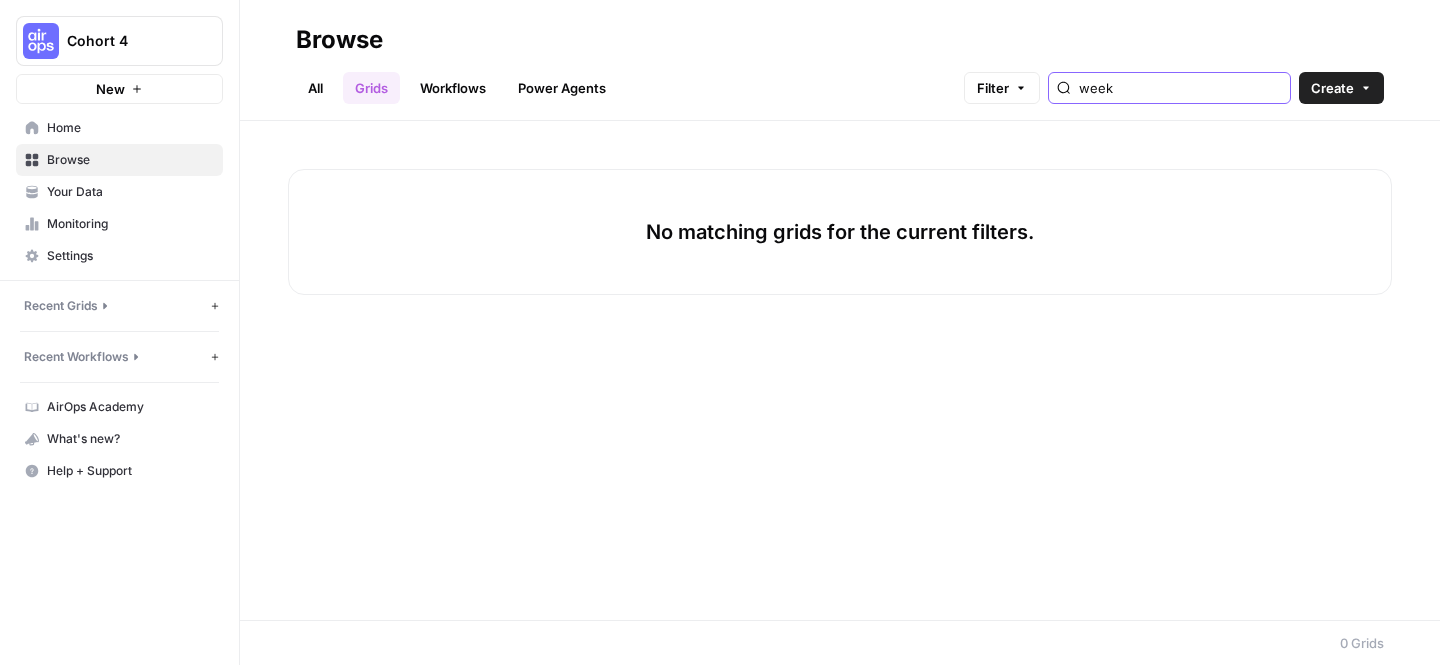 type on "week" 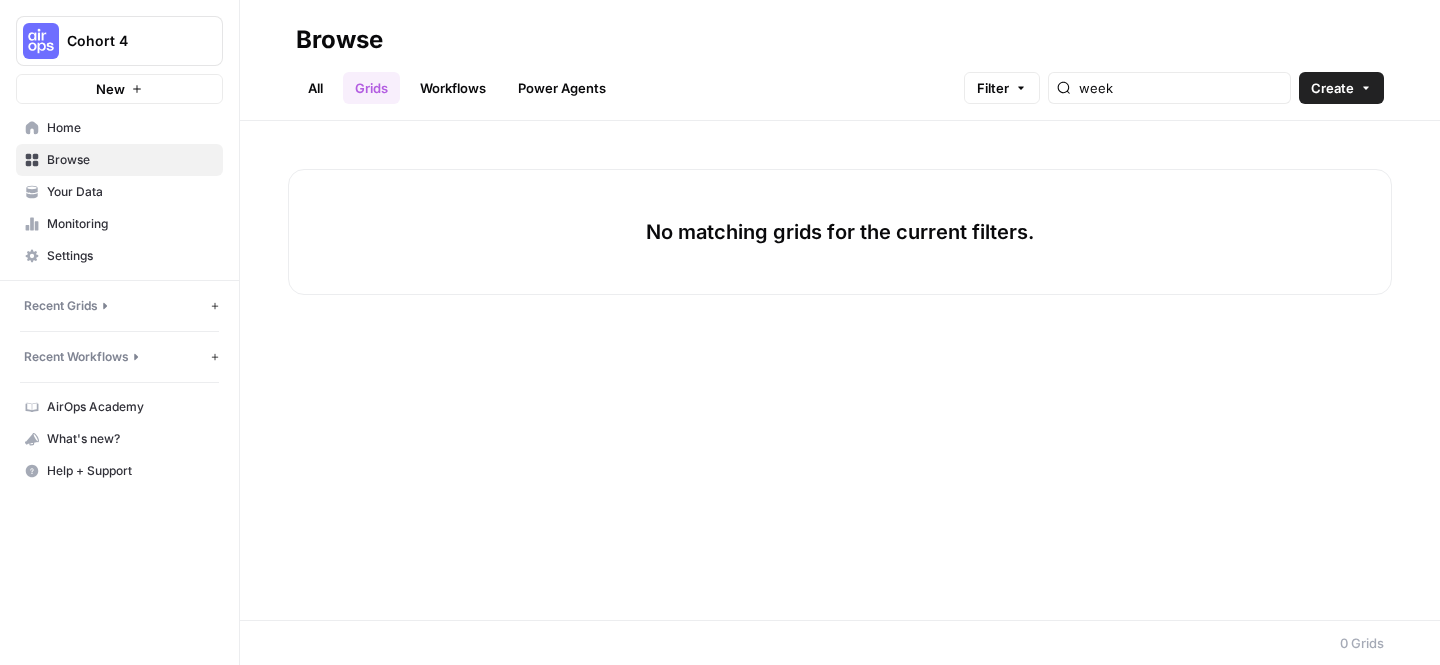 click on "Workflows" at bounding box center (453, 88) 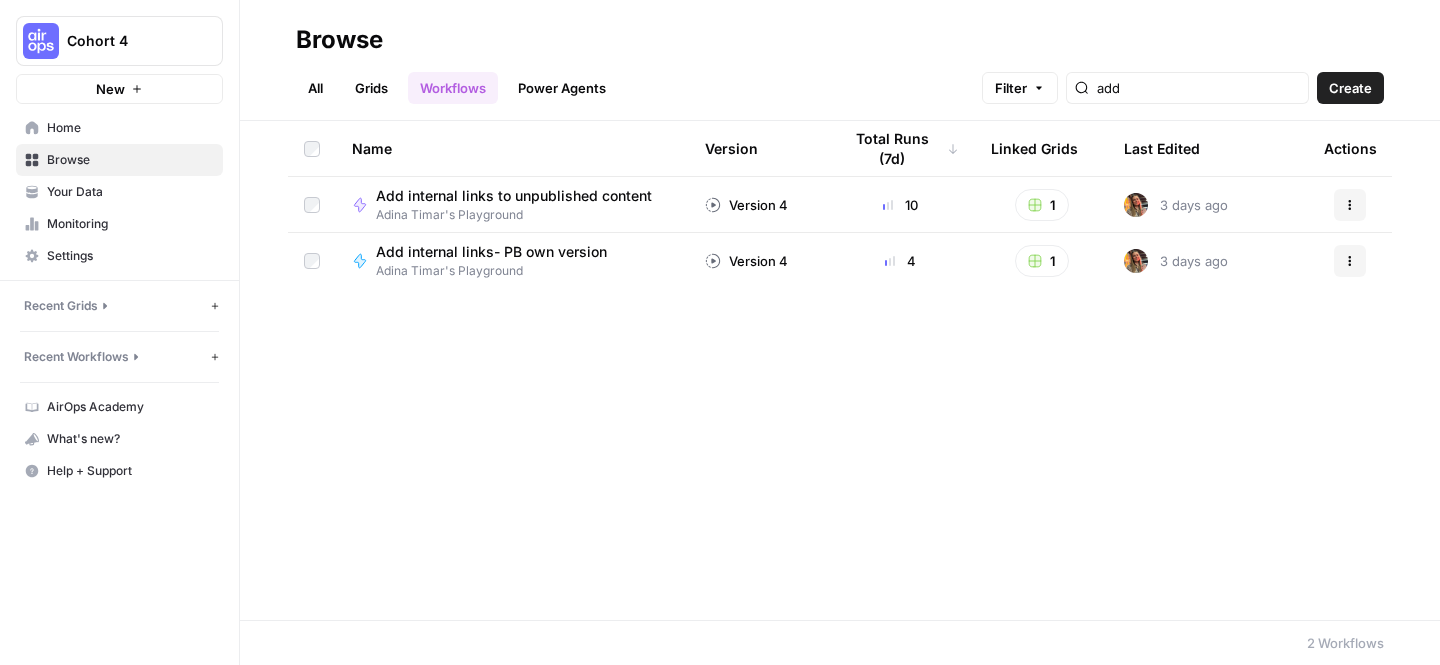 click on "All" at bounding box center [315, 88] 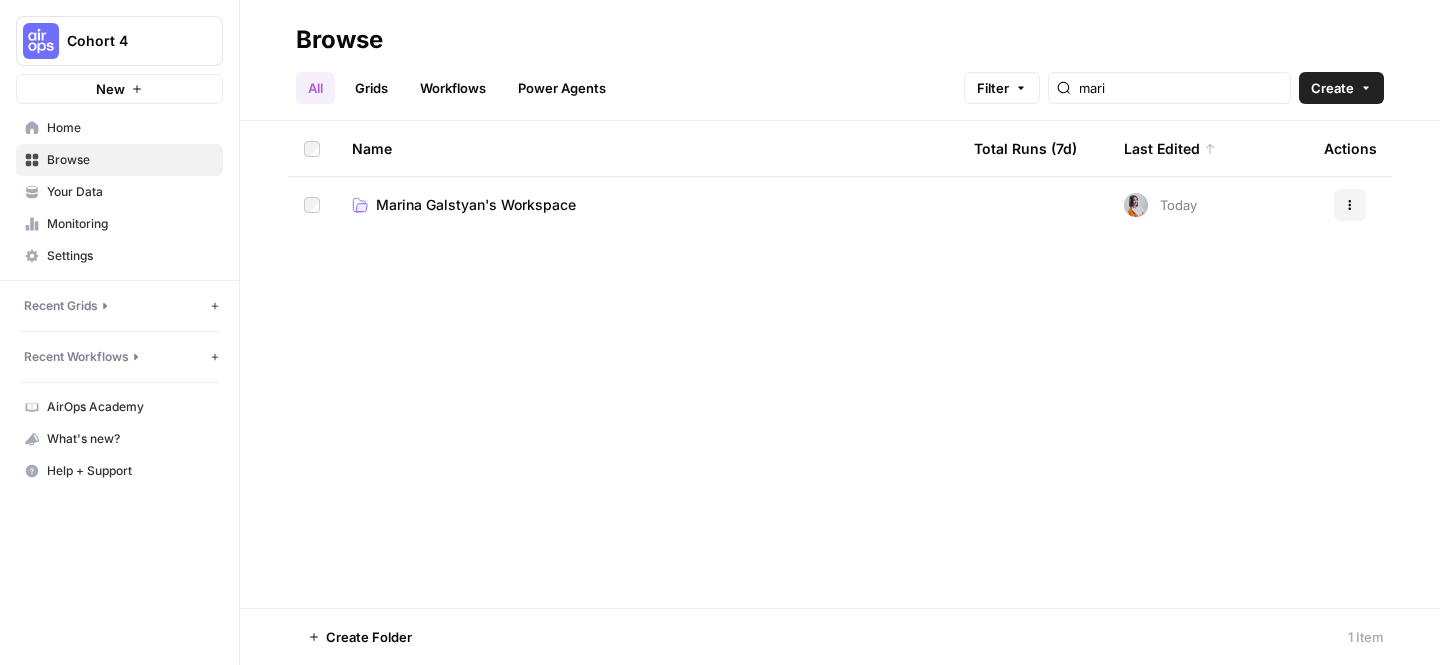 click on "Workflows" at bounding box center [453, 88] 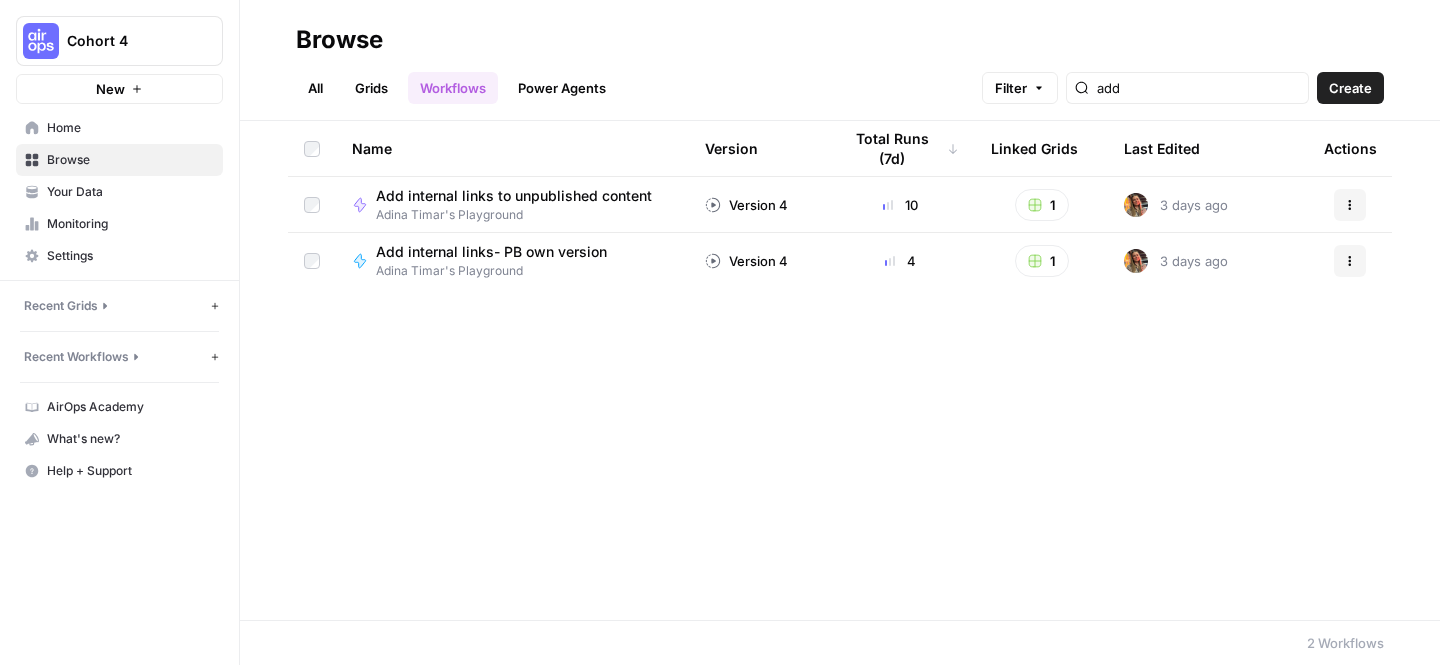 click on "add" at bounding box center [1187, 88] 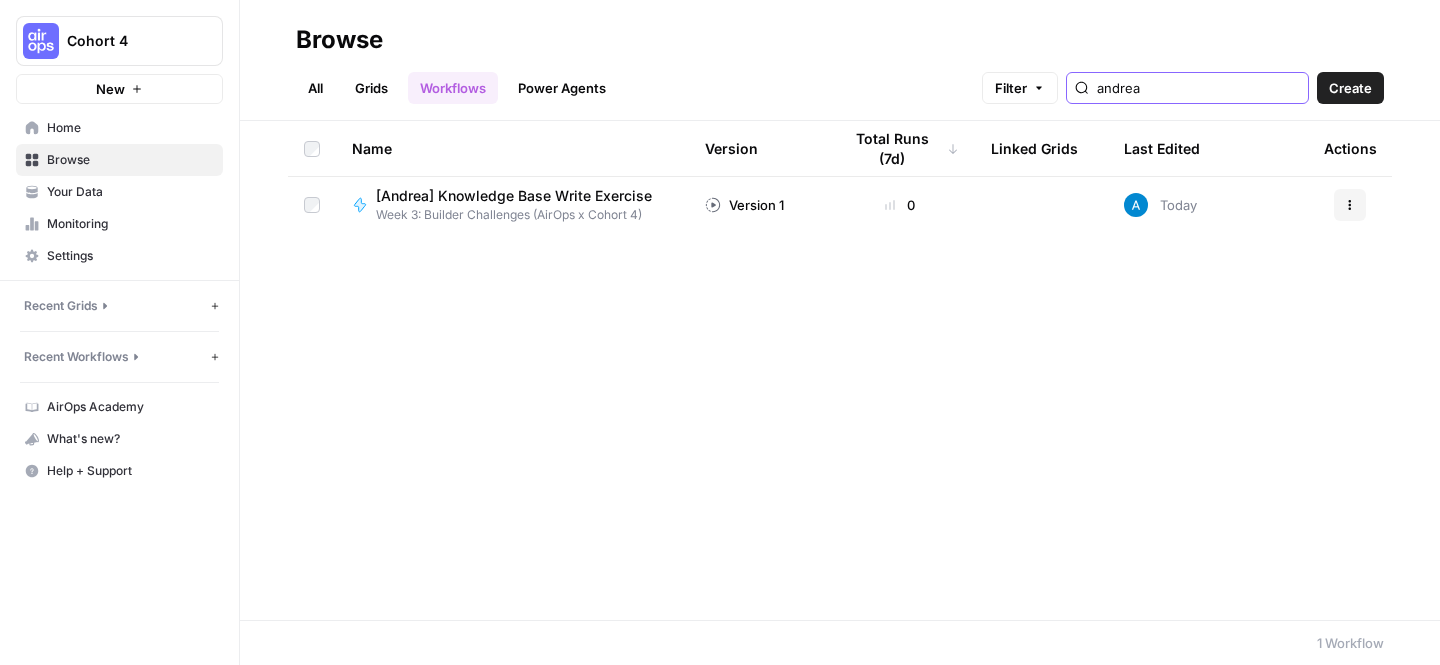 type on "andrea" 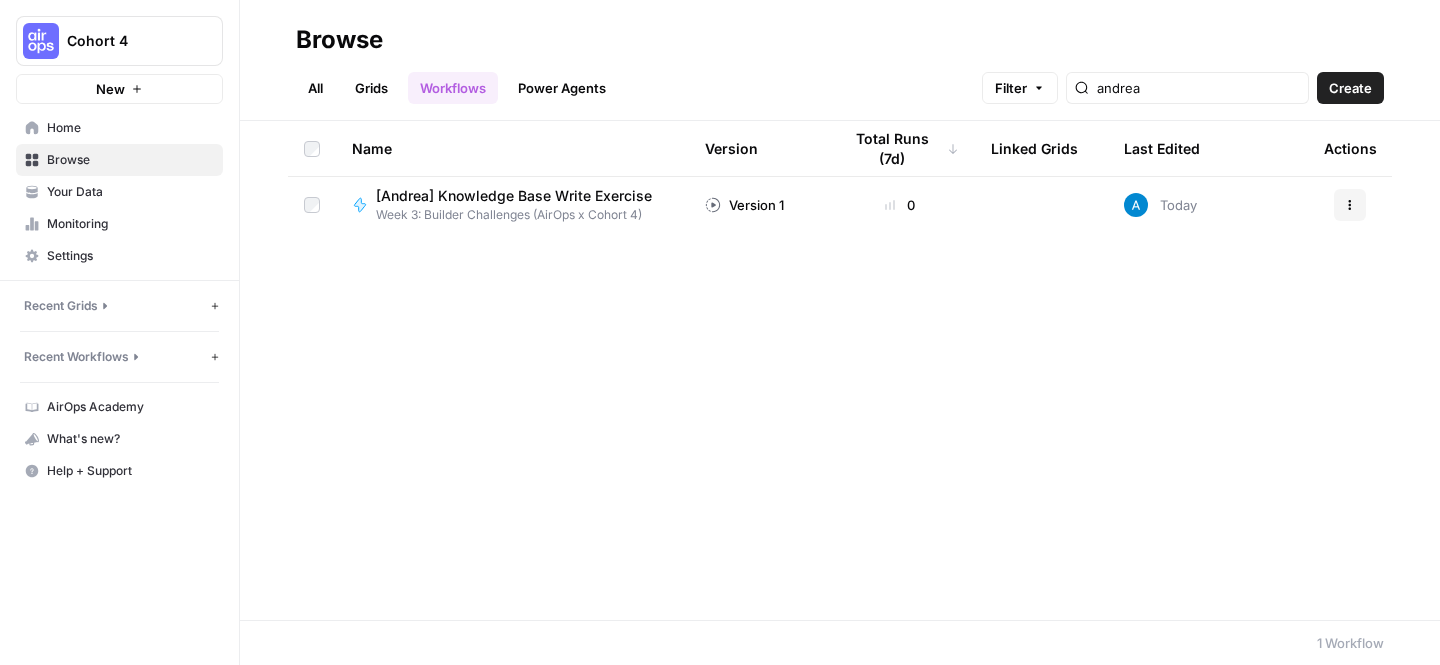 click on "Grids" at bounding box center [371, 88] 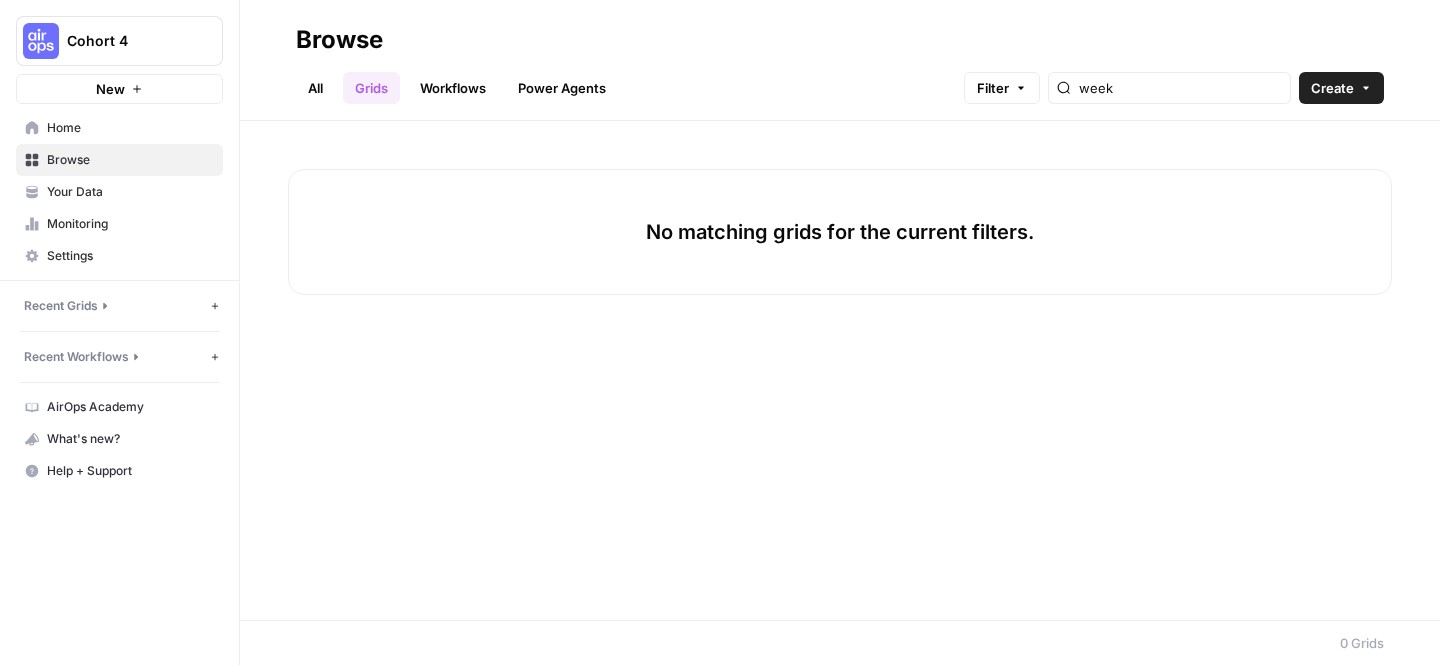 click on "All" at bounding box center (315, 88) 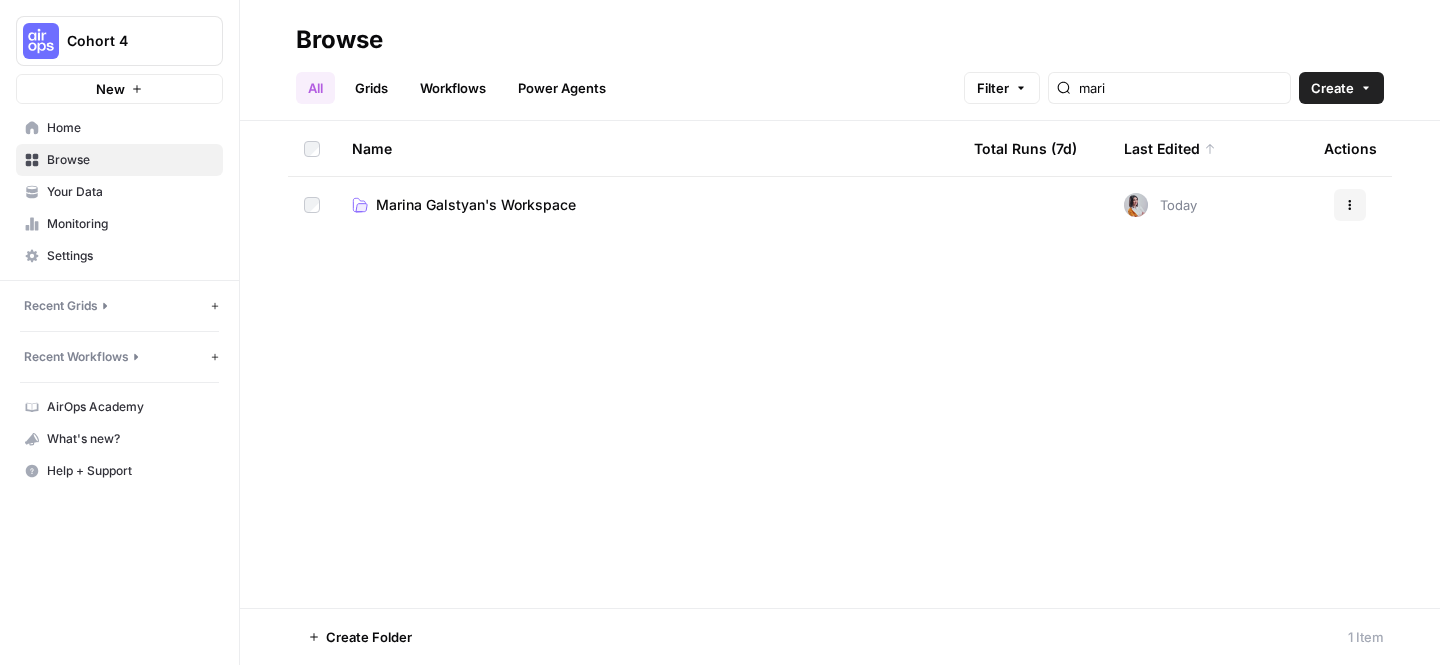 click on "Name Total Runs (7d) Last Edited Actions Marina Galstyan's Workspace Today Actions" at bounding box center (840, 364) 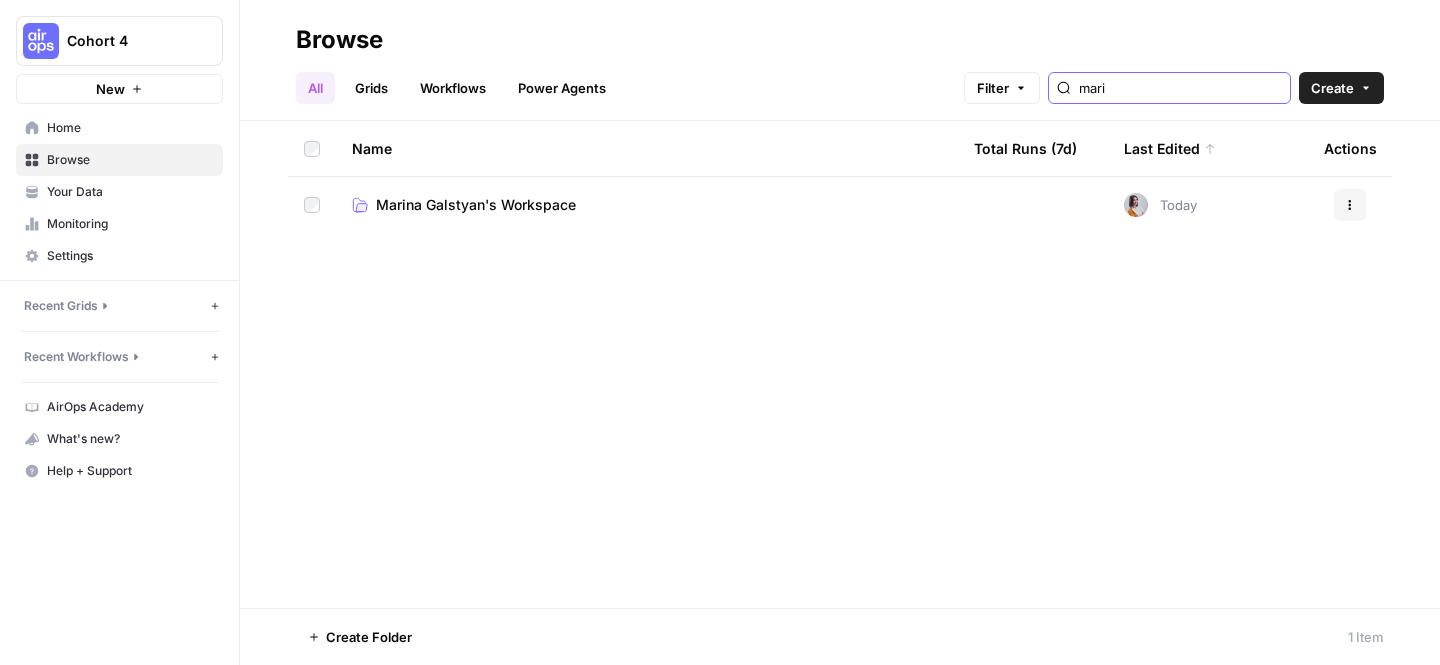 click on "mari" at bounding box center (1180, 88) 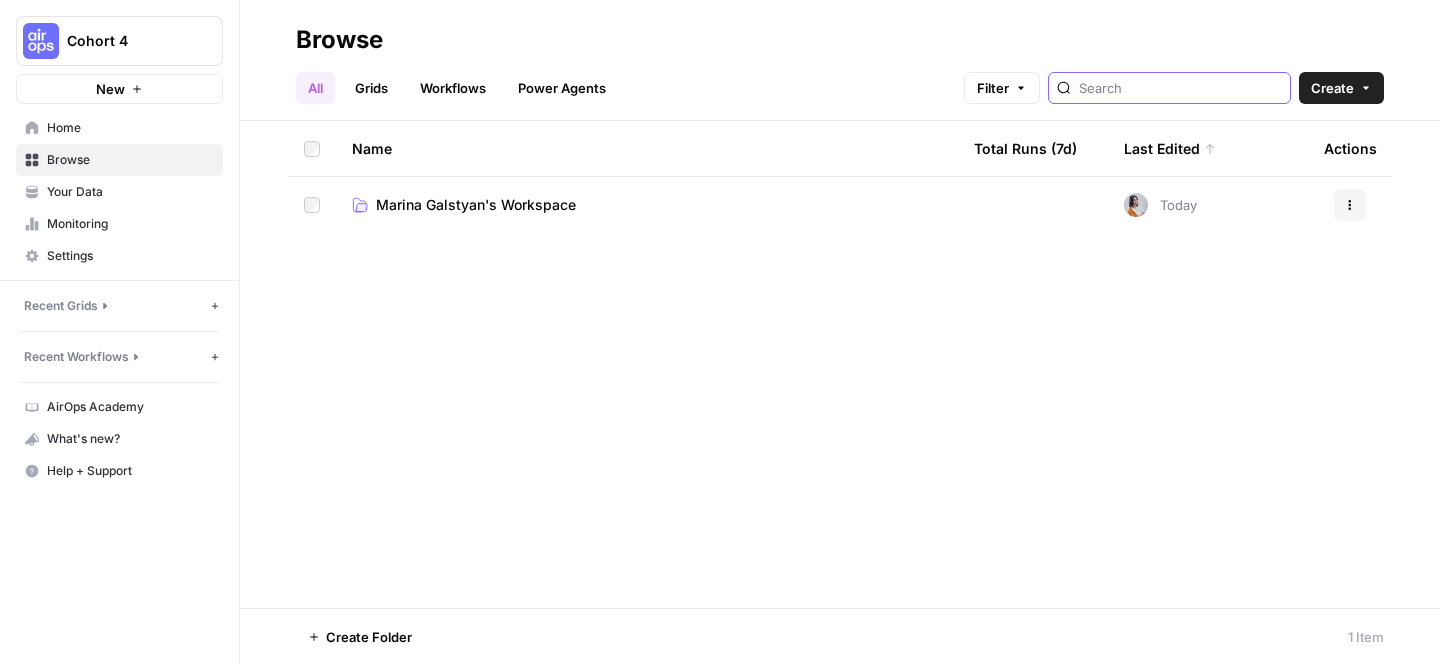 type 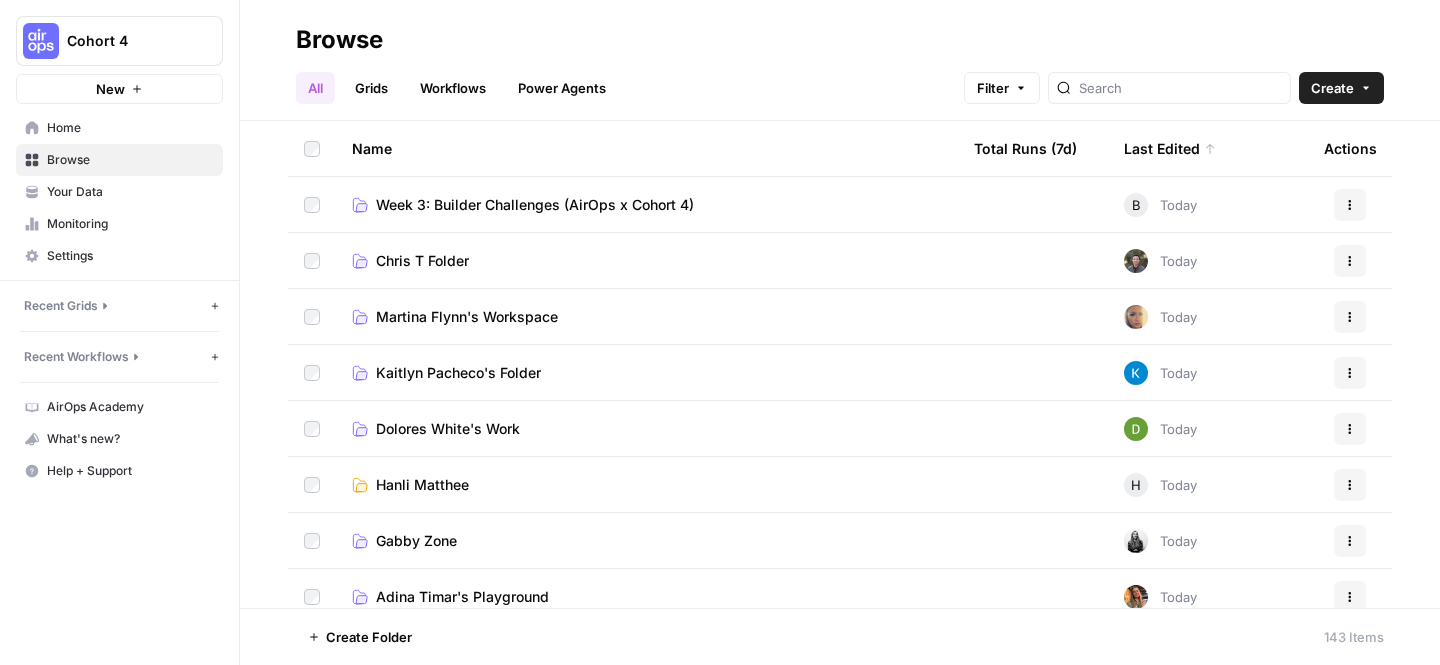 click on "Week 3: Builder Challenges (AirOps x Cohort 4)" at bounding box center [535, 205] 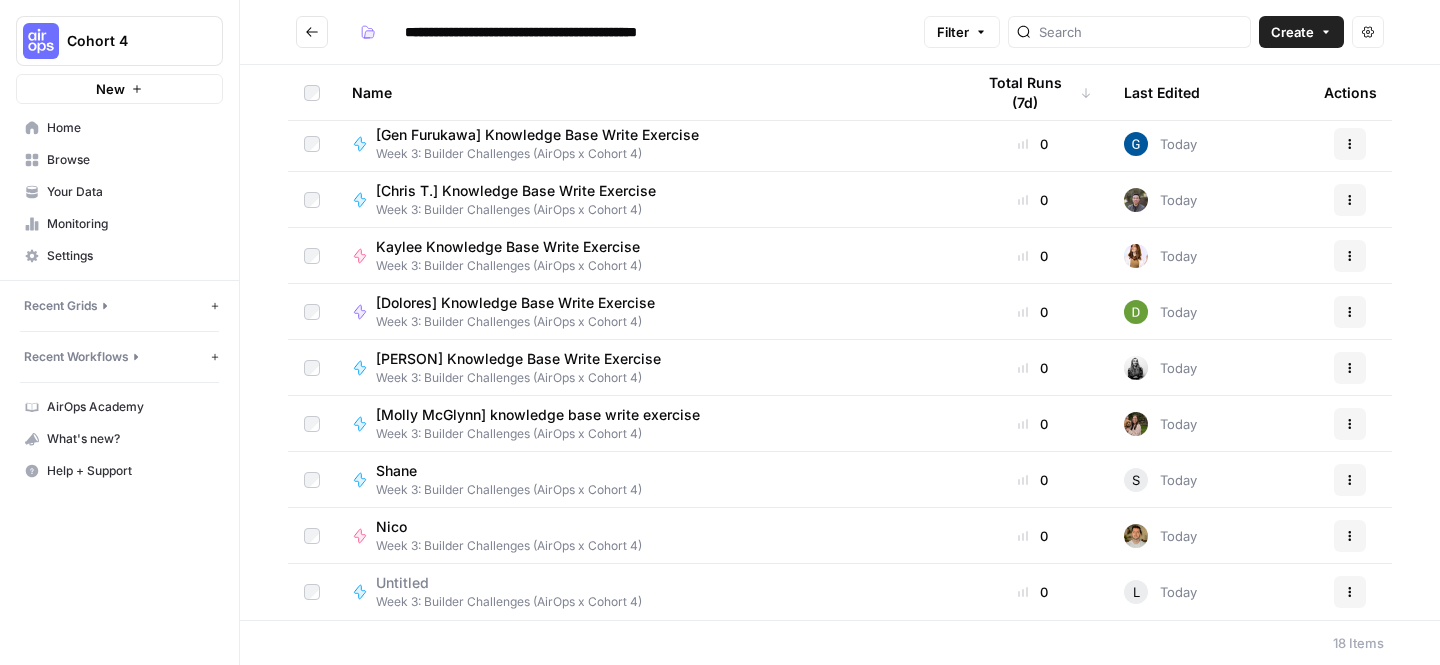 scroll, scrollTop: 0, scrollLeft: 0, axis: both 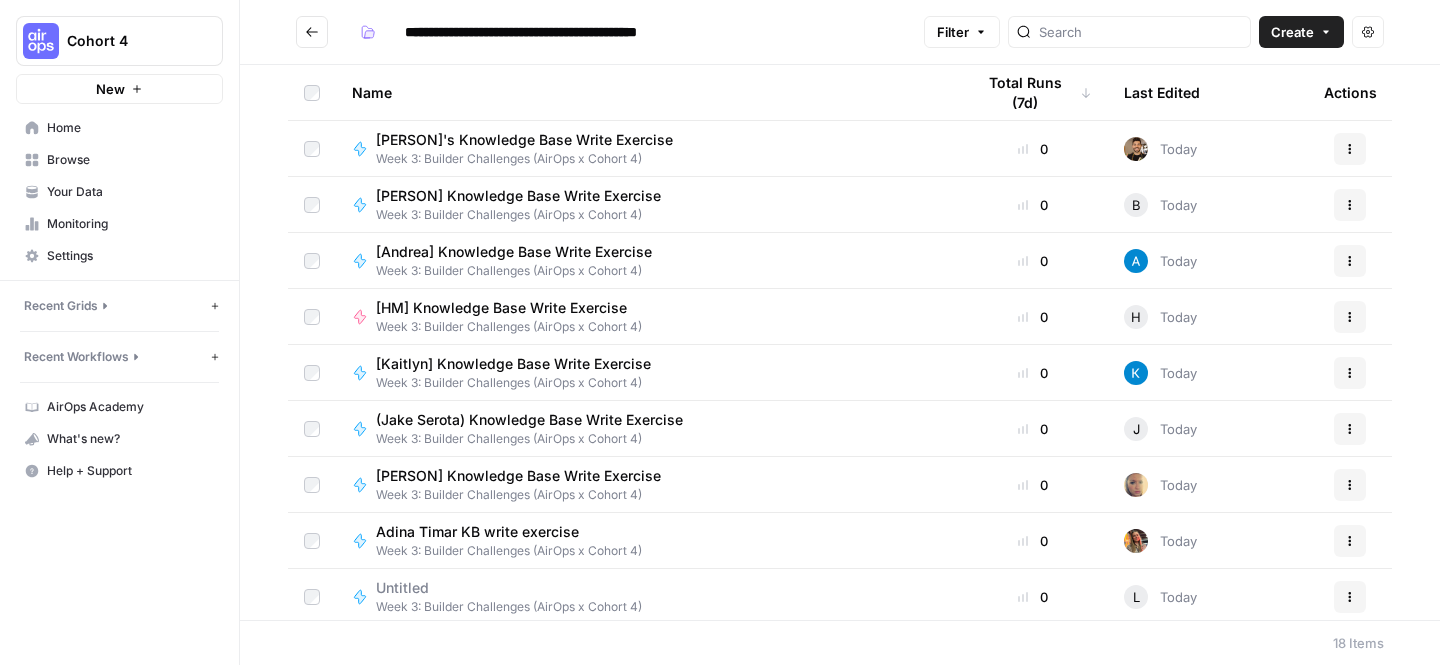 click 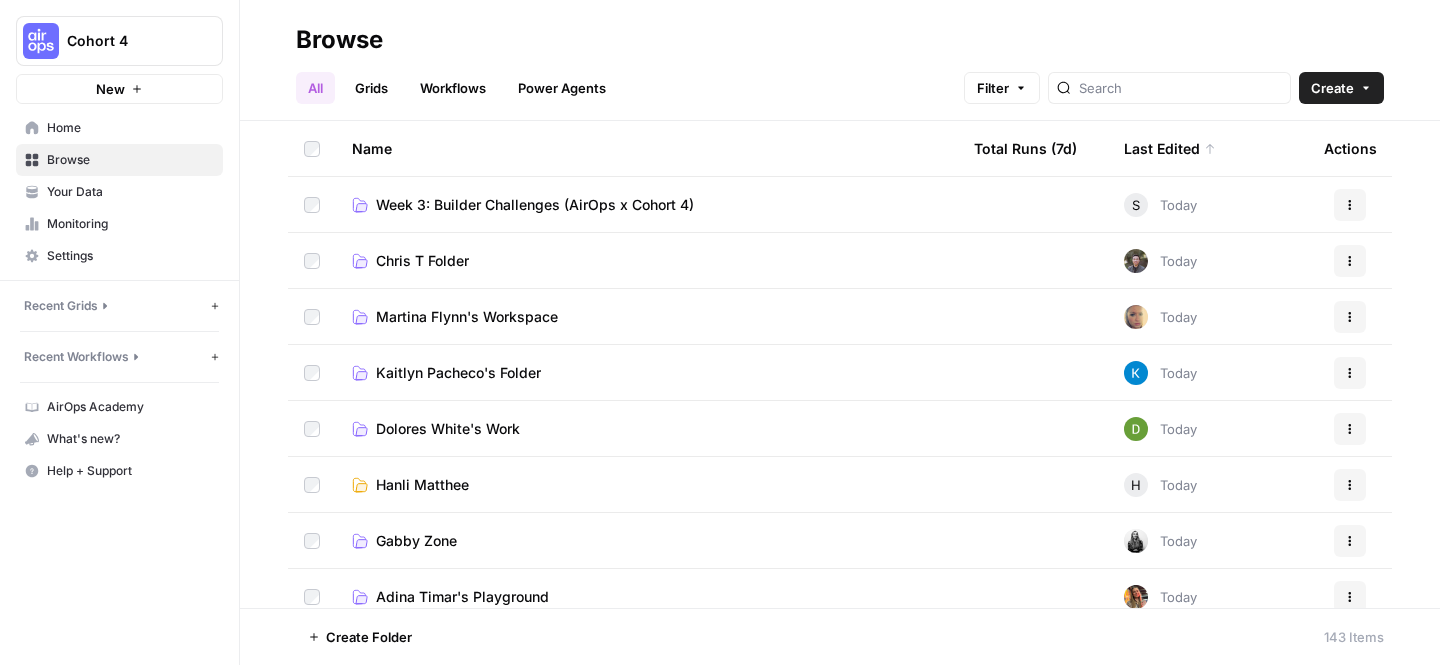 click on "Week 3: Builder Challenges (AirOps x Cohort 4)" at bounding box center [647, 204] 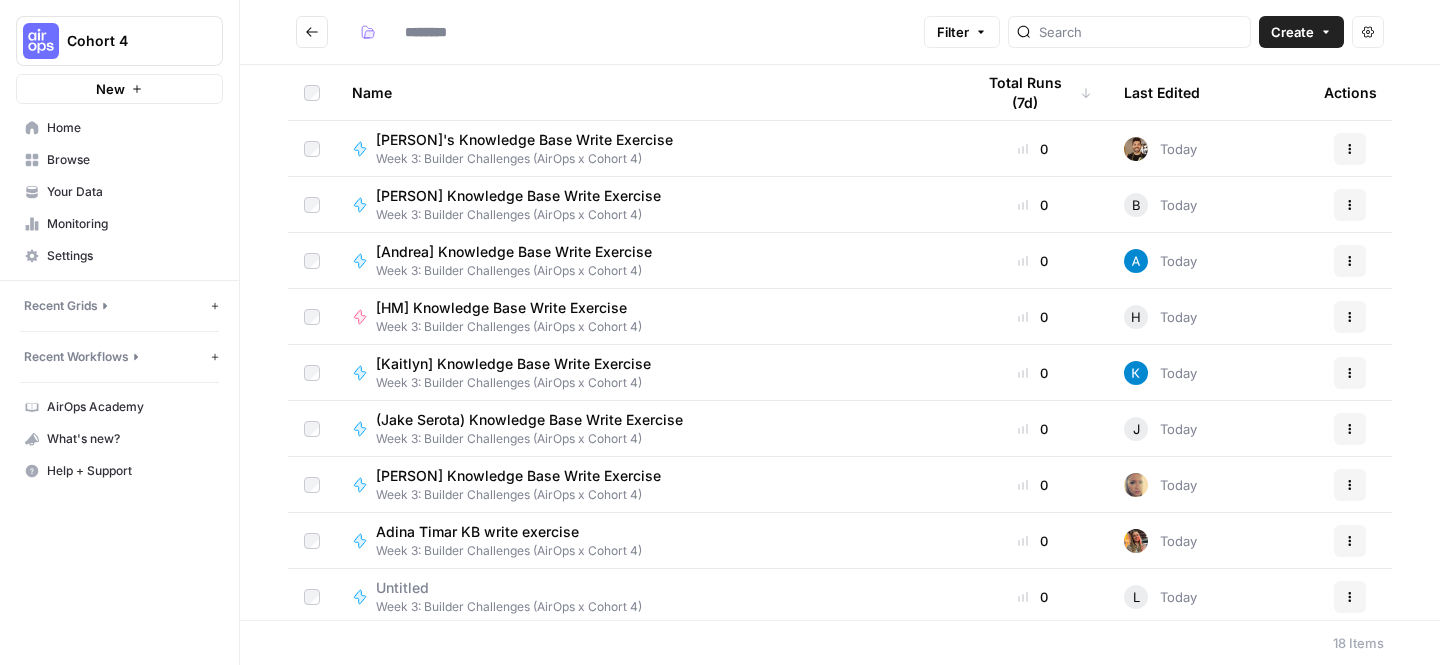 type on "**********" 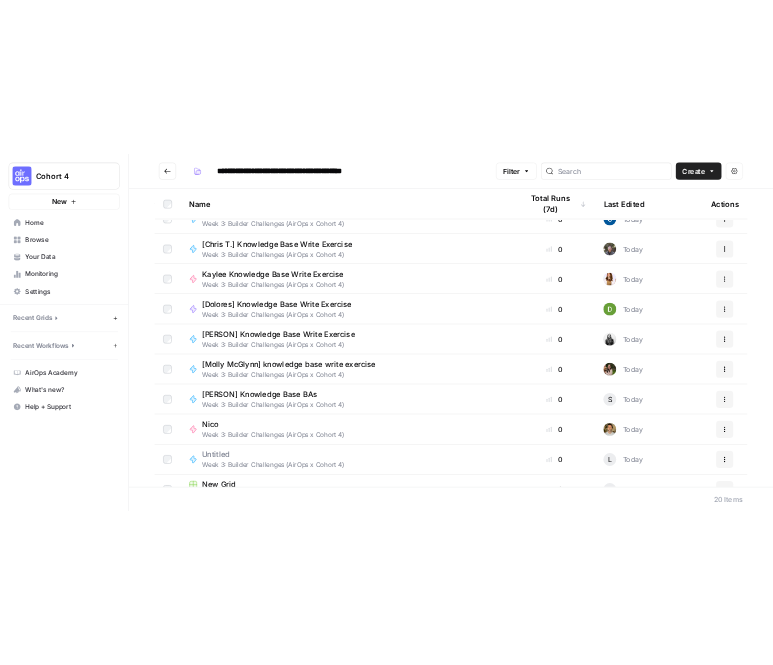 scroll, scrollTop: 1, scrollLeft: 0, axis: vertical 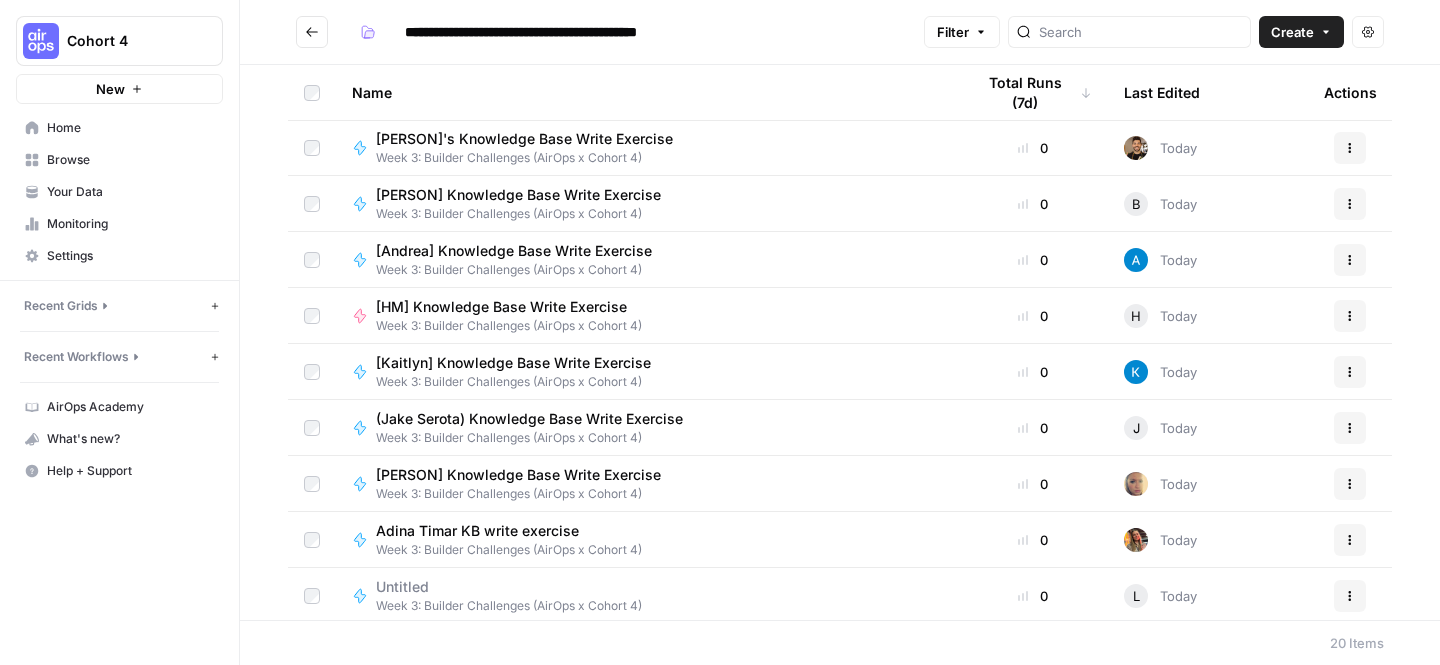 click on "Create" at bounding box center (1301, 32) 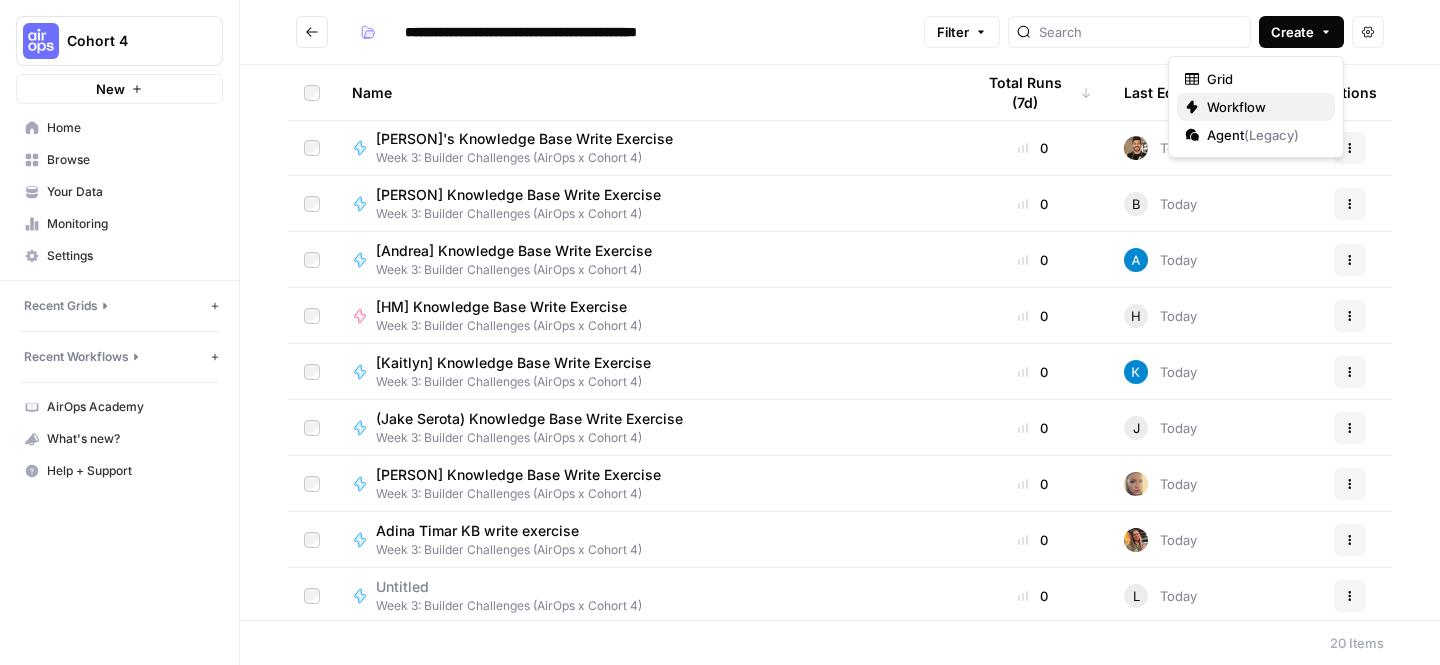 type 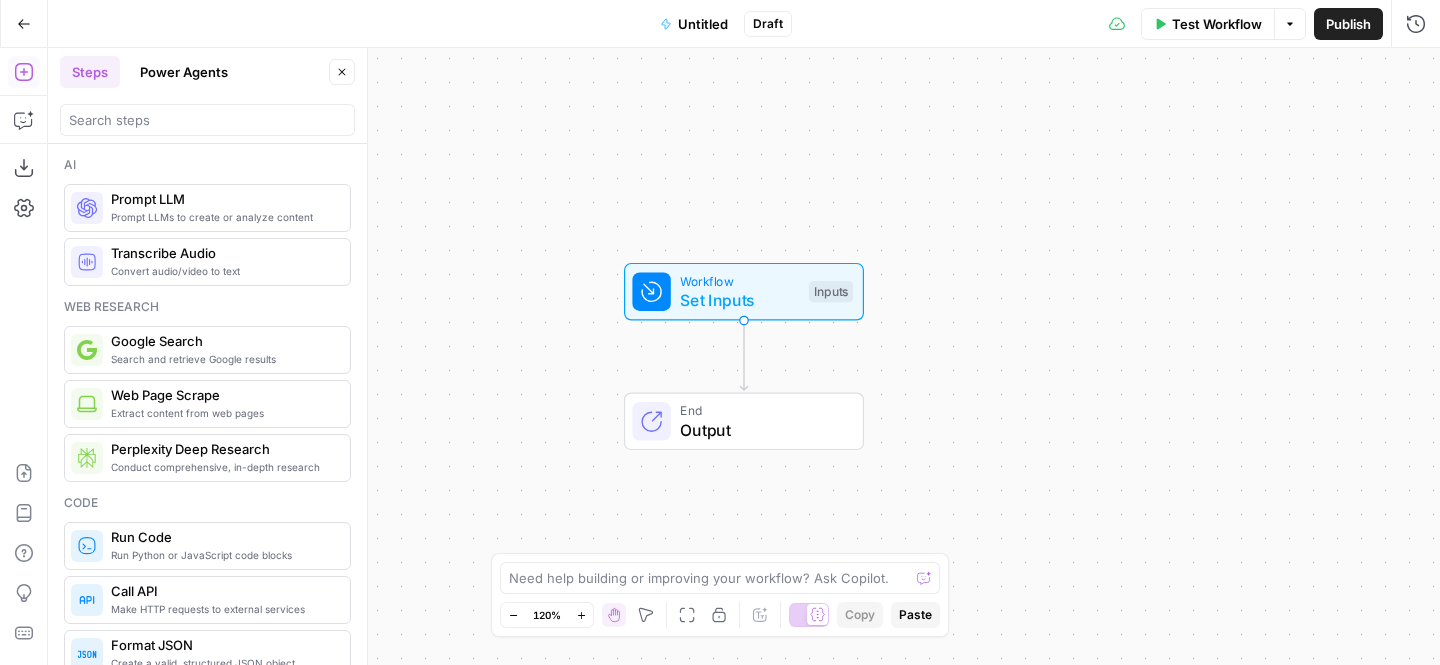click on "Untitled" at bounding box center [703, 24] 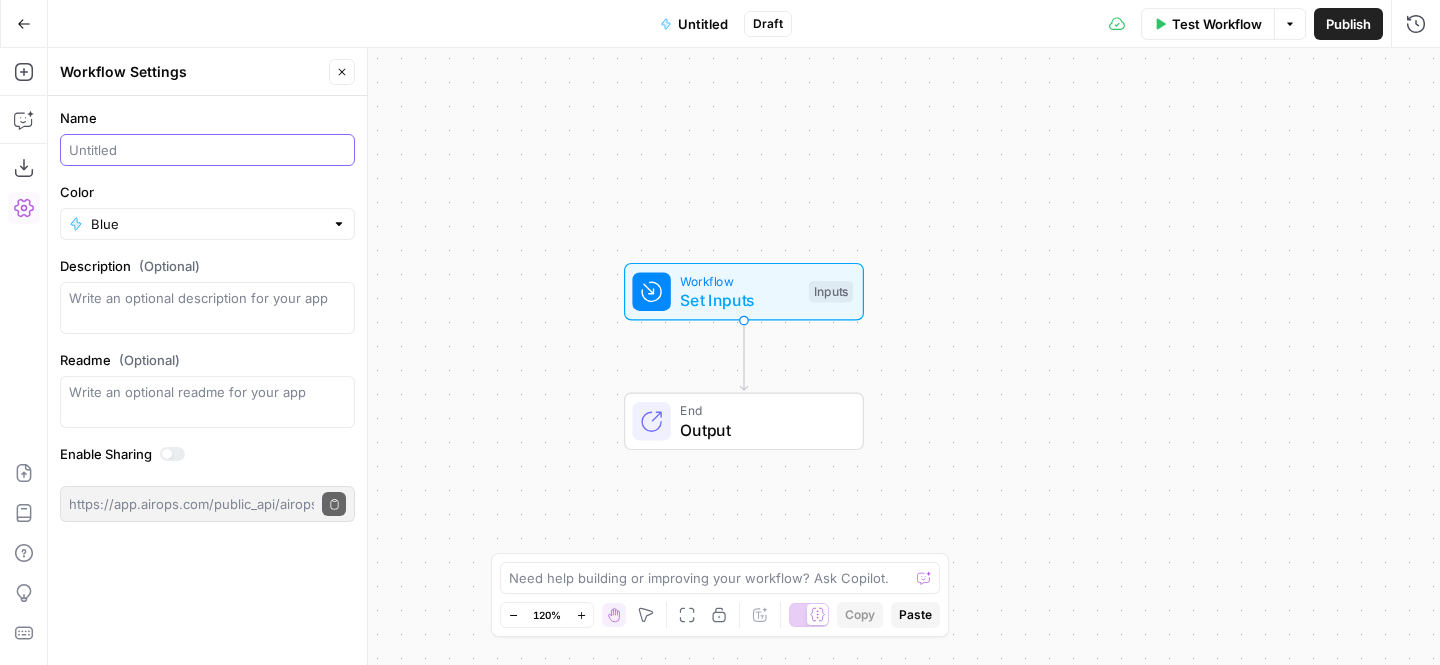 click on "Name" at bounding box center [207, 150] 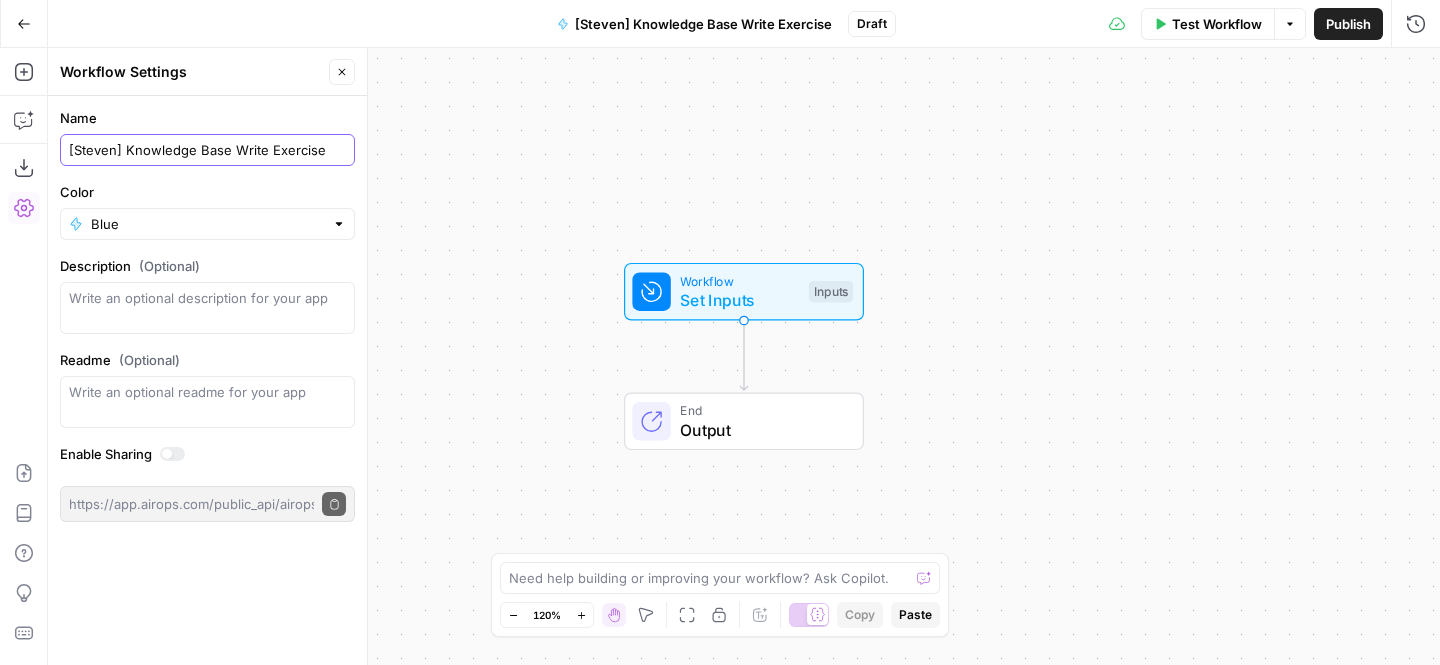 drag, startPoint x: 113, startPoint y: 152, endPoint x: 76, endPoint y: 151, distance: 37.01351 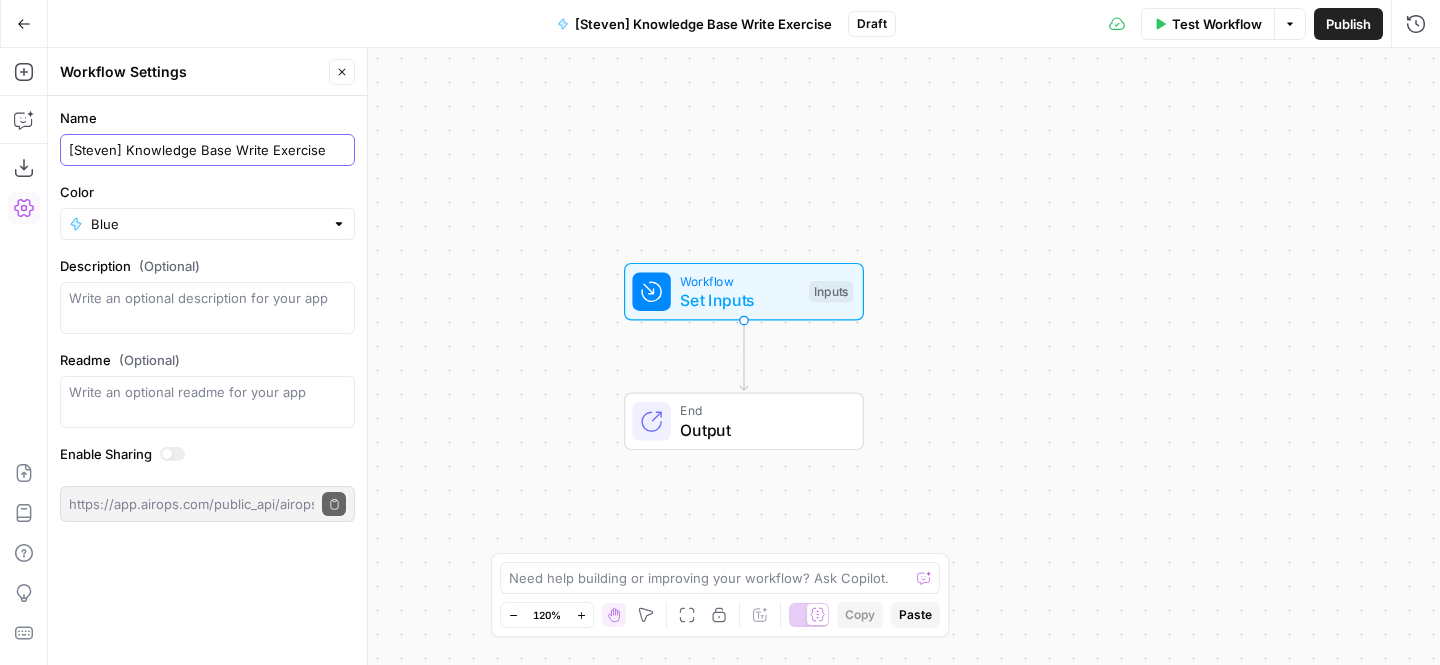 click on "[Steven] Knowledge Base Write Exercise" at bounding box center [207, 150] 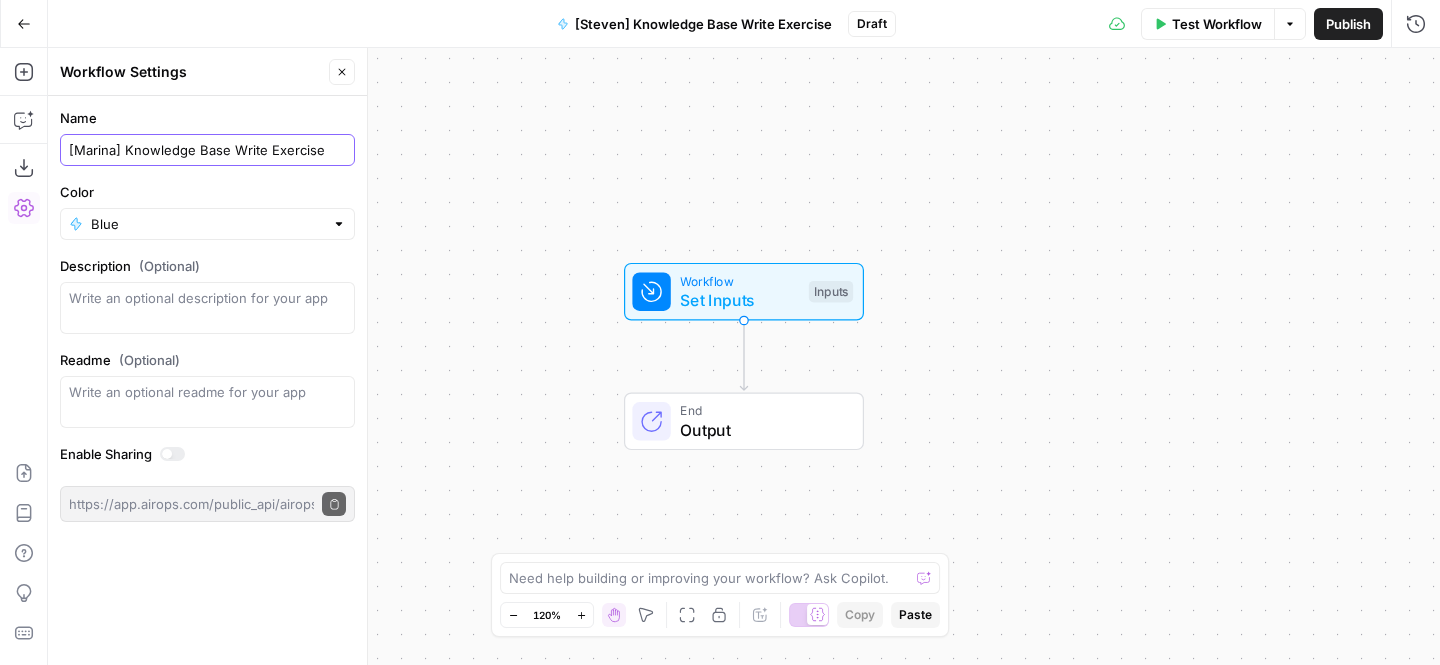 type on "[Marina] Knowledge Base Write Exercise" 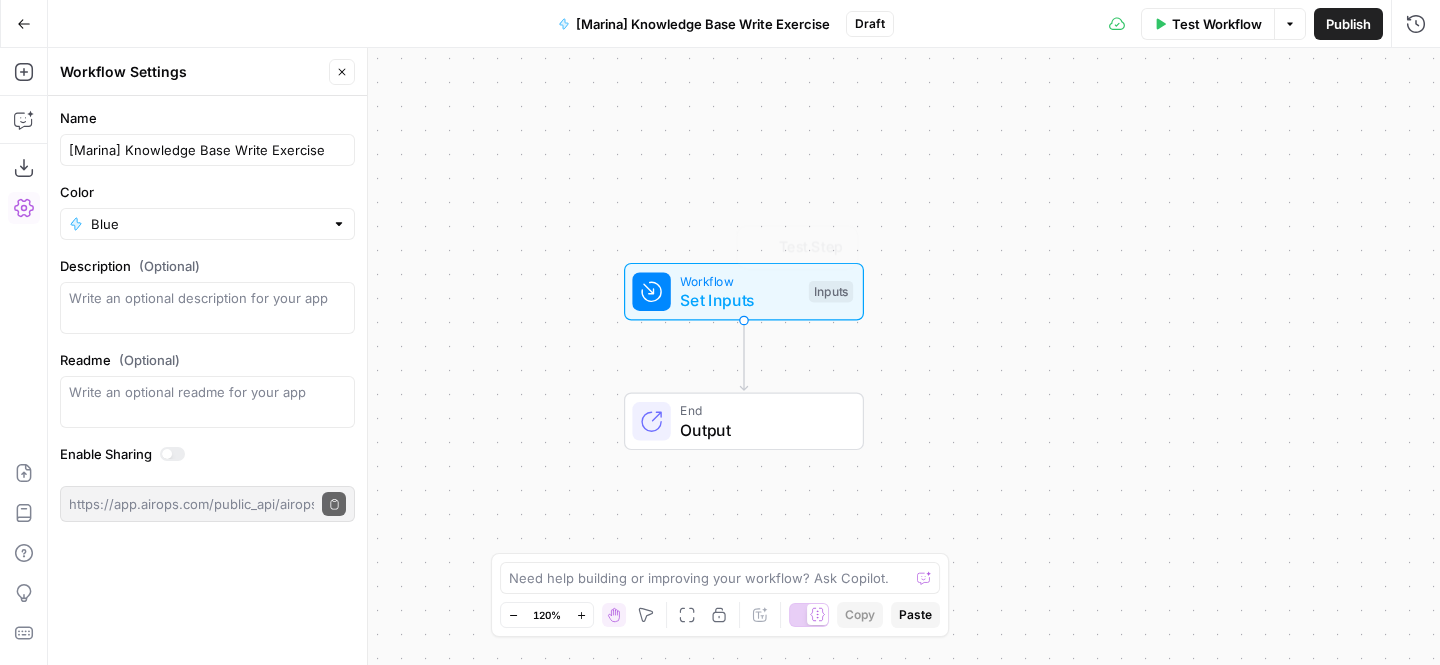 click on "Workflow Set Inputs Inputs Test Step End Output" at bounding box center [744, 356] 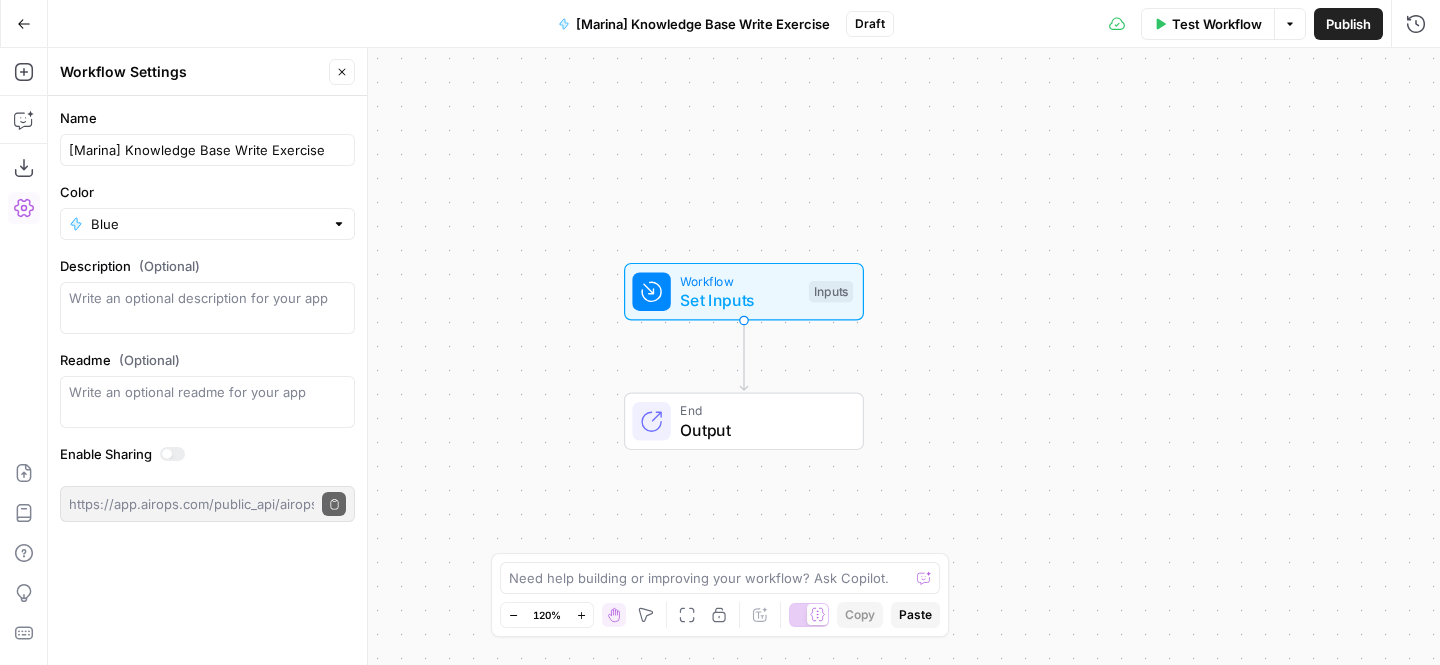 click on "Publish" at bounding box center (1348, 24) 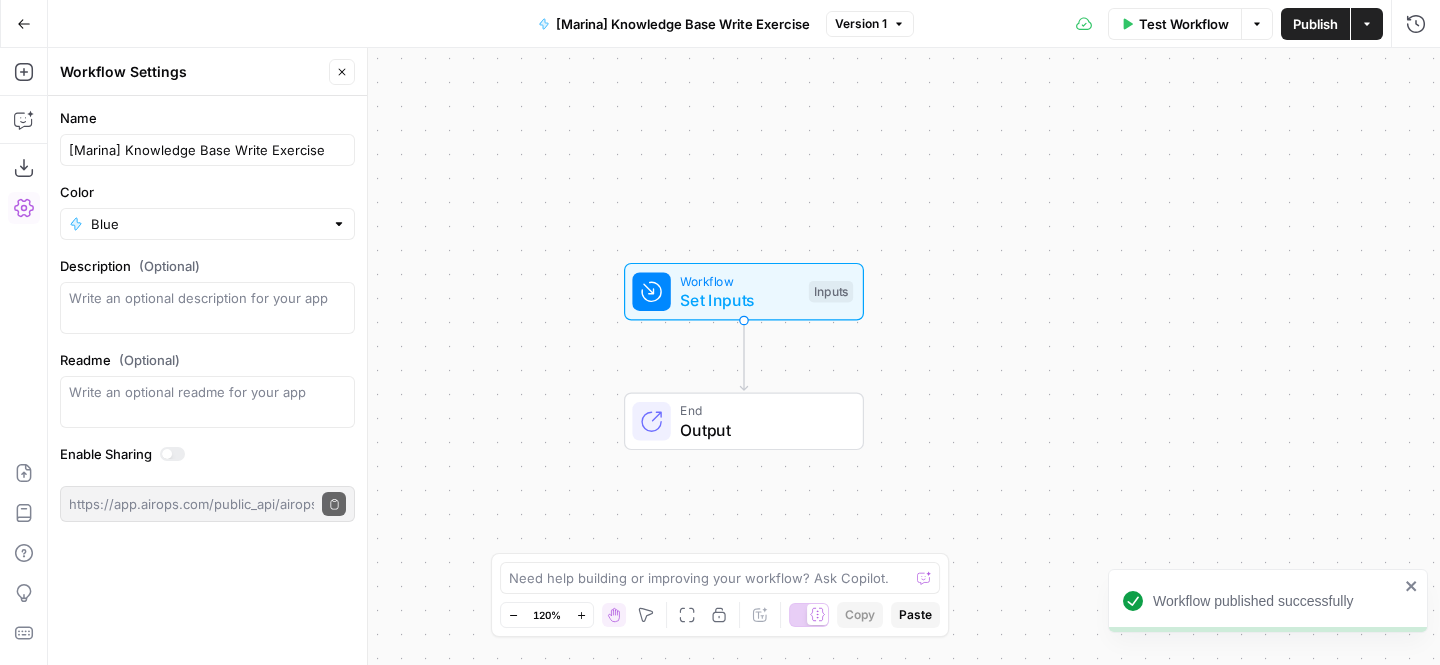 click 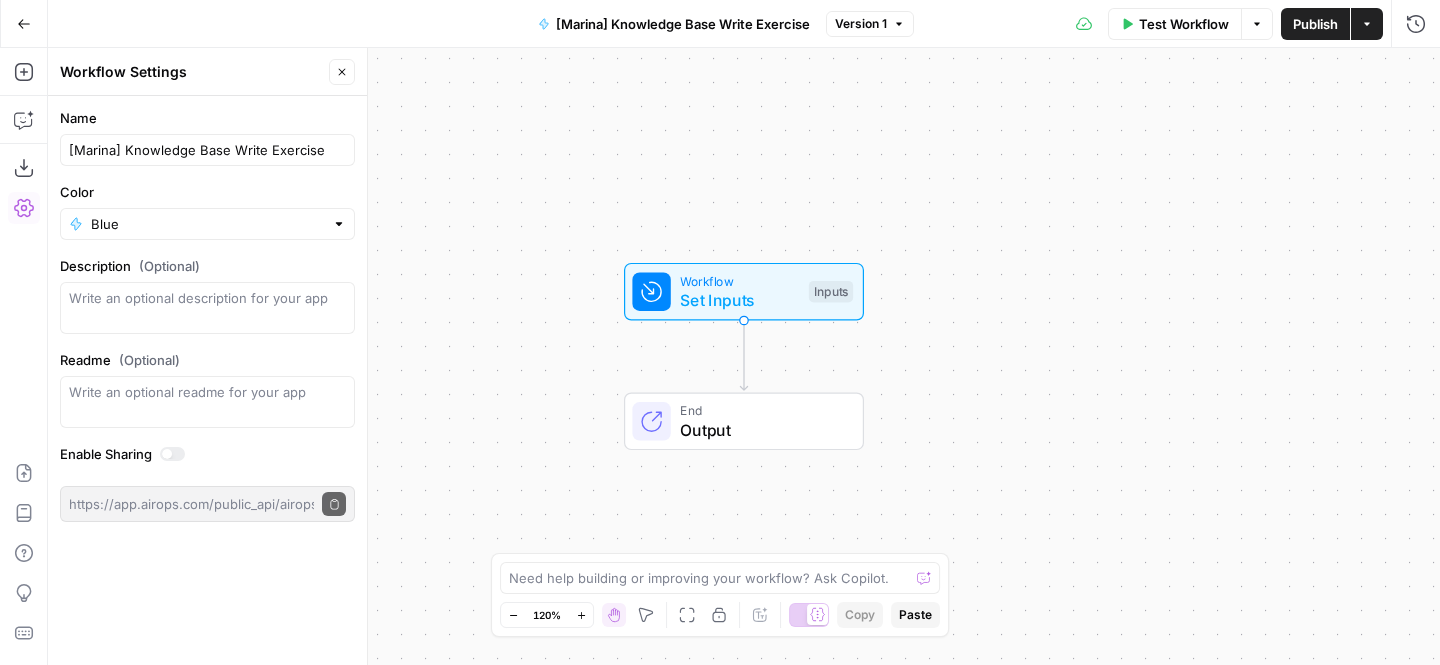 click on "Close" at bounding box center (342, 72) 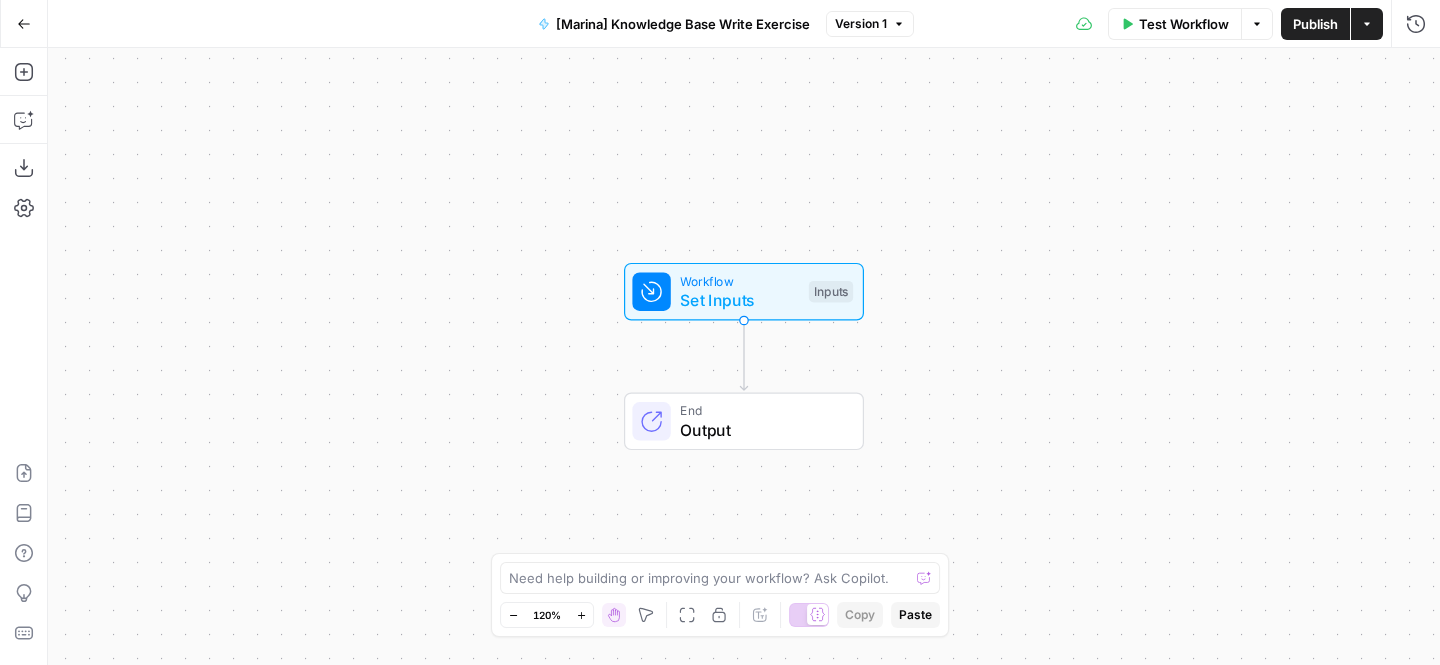 click on "Add Steps Copilot Download as JSON Settings Import JSON AirOps Academy Help Give Feedback Shortcuts" at bounding box center [24, 356] 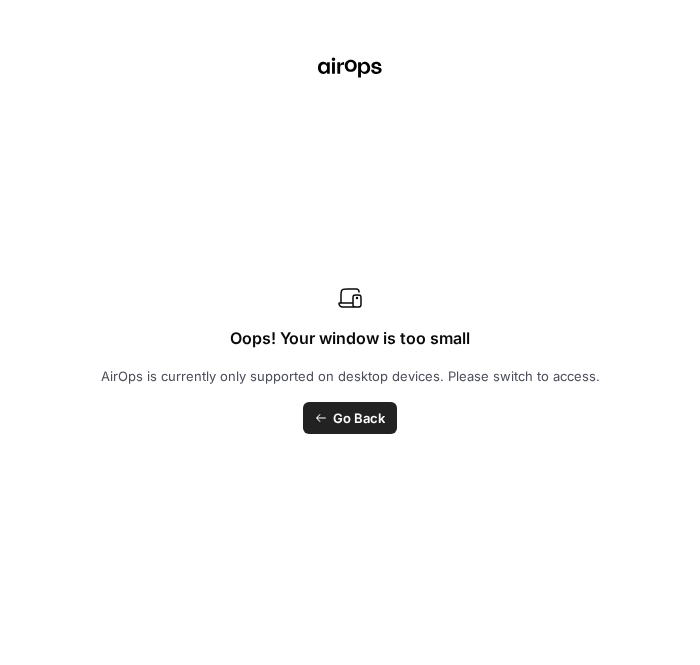 click on "Go Back" at bounding box center (359, 418) 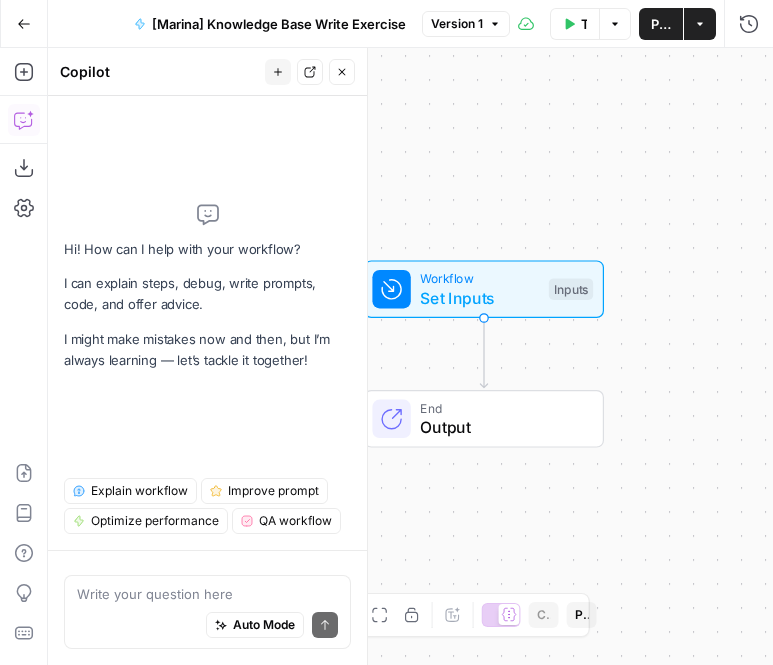 click on "Set Inputs" at bounding box center [479, 298] 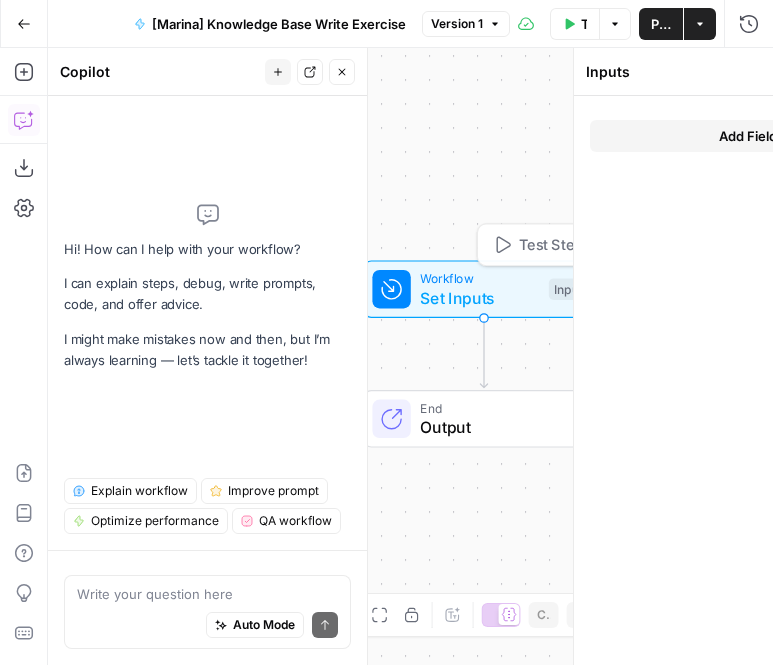 click on "Inputs Close Add Field Options" at bounding box center [573, 356] 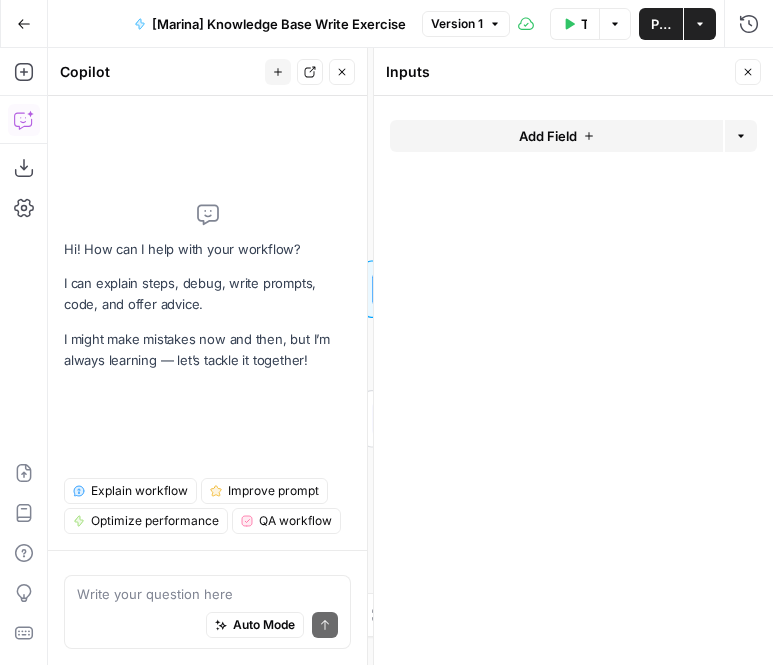 click on "Add Field" at bounding box center (548, 136) 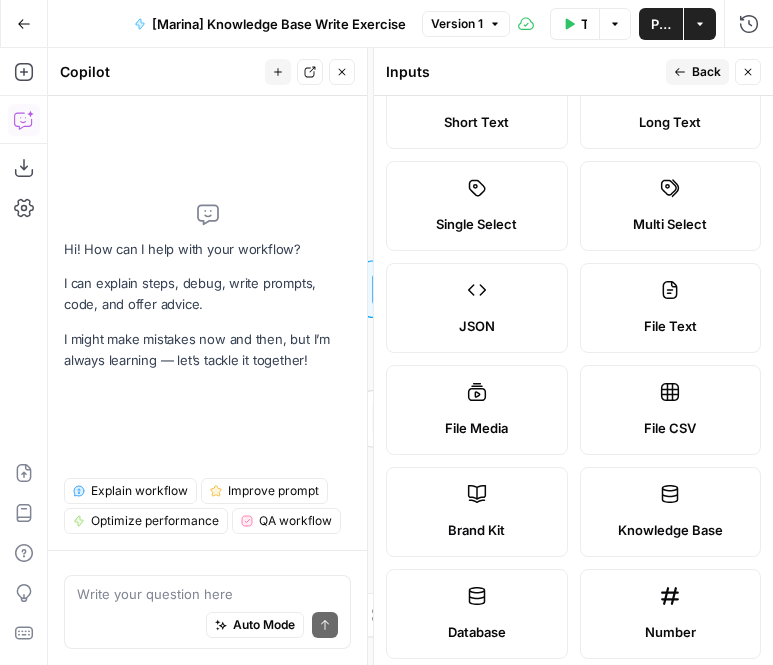 scroll, scrollTop: 113, scrollLeft: 0, axis: vertical 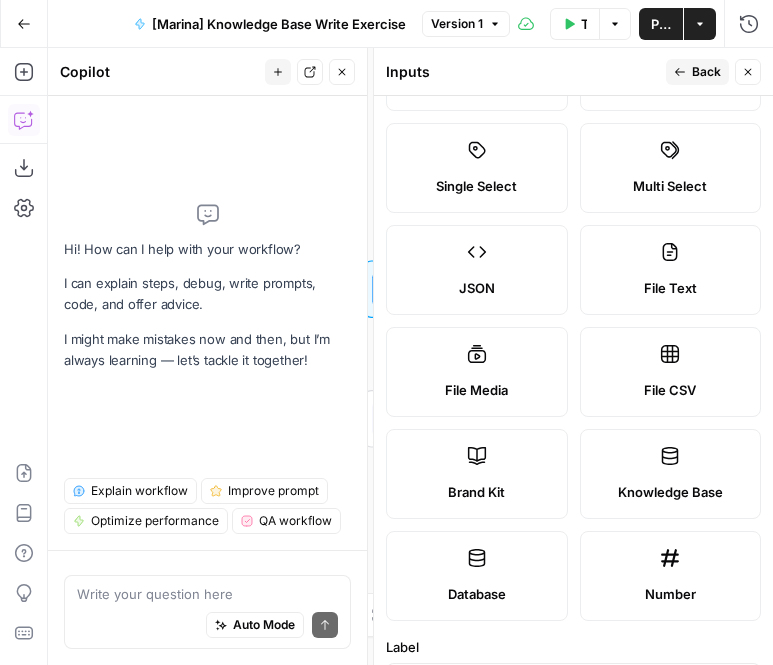 click on "Brand Kit" at bounding box center (477, 474) 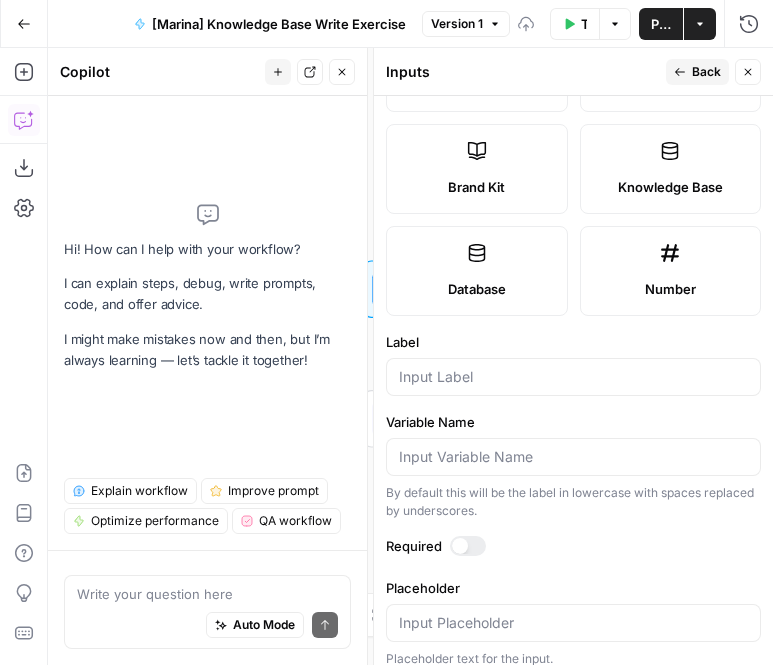 scroll, scrollTop: 433, scrollLeft: 0, axis: vertical 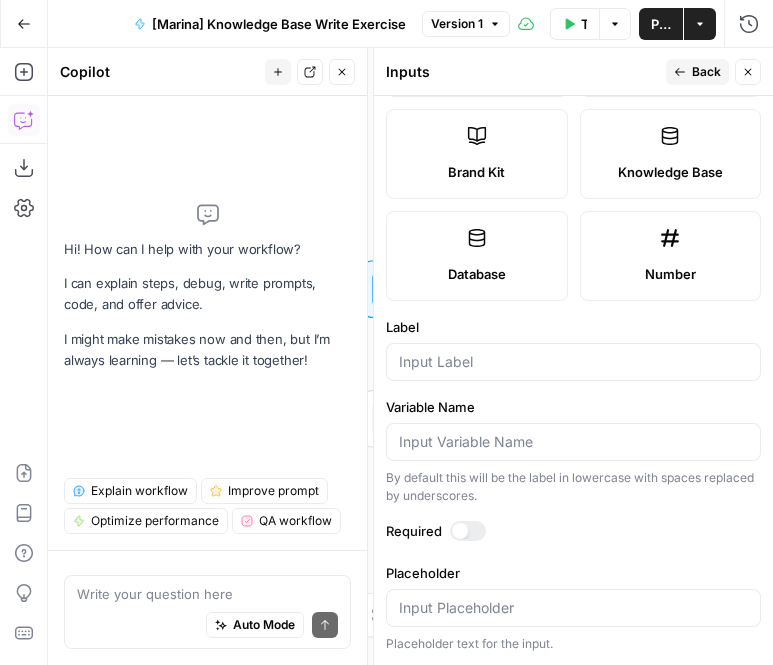 click 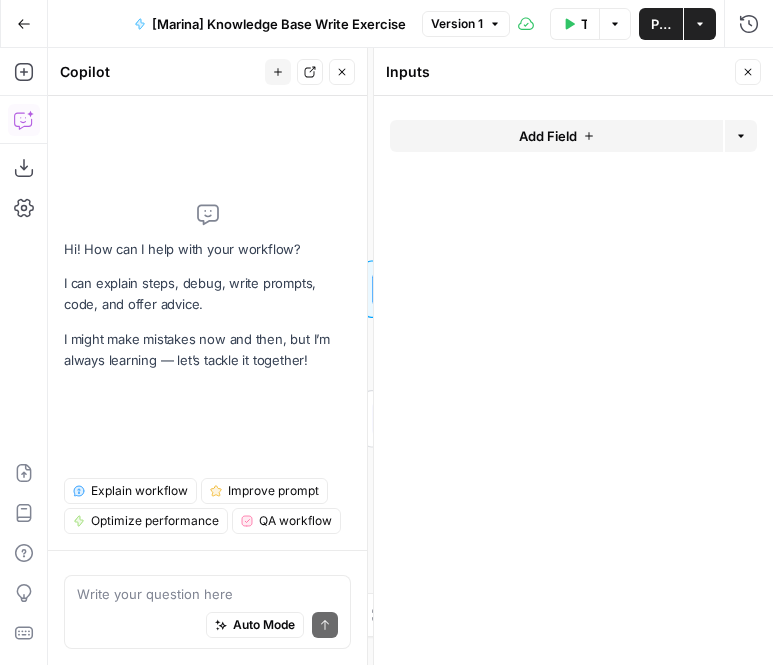 click on "Add Field" at bounding box center (548, 136) 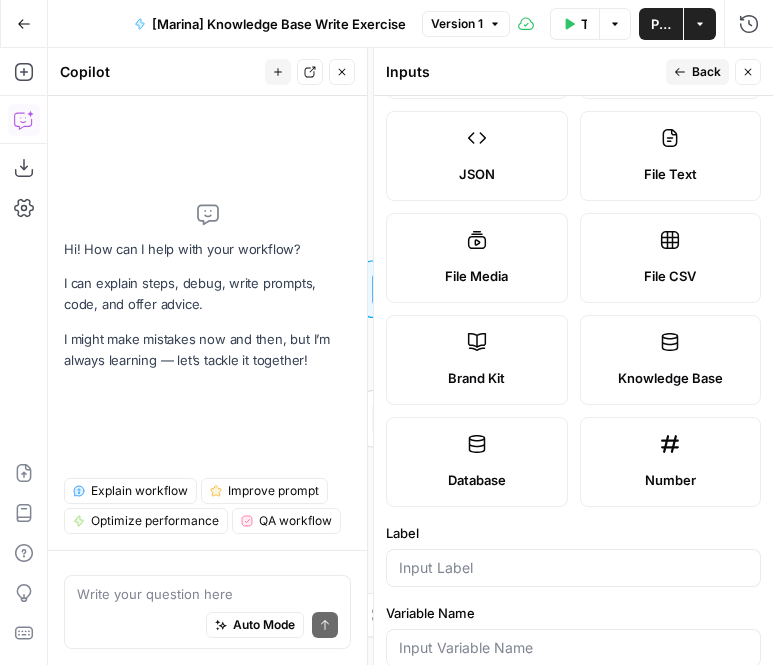 click on "Brand Kit" at bounding box center [477, 360] 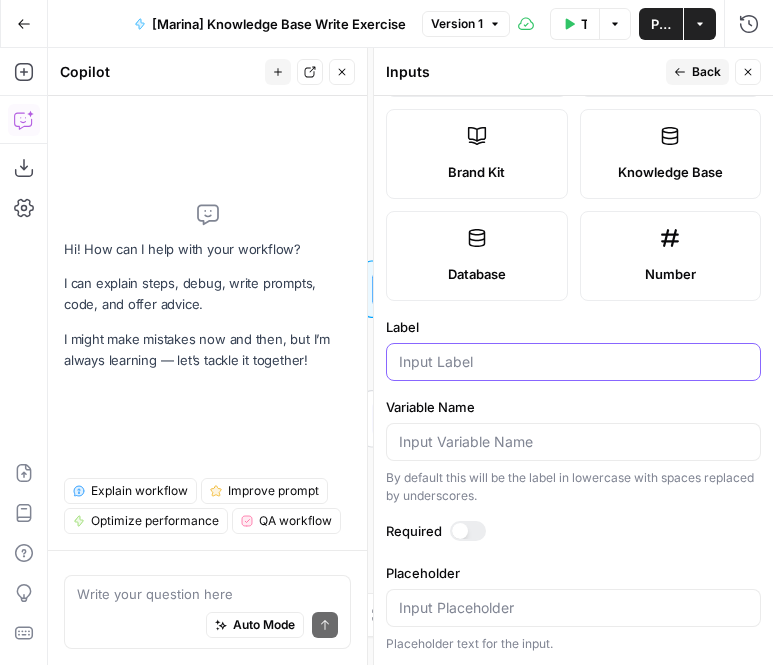 click on "Label" at bounding box center (573, 362) 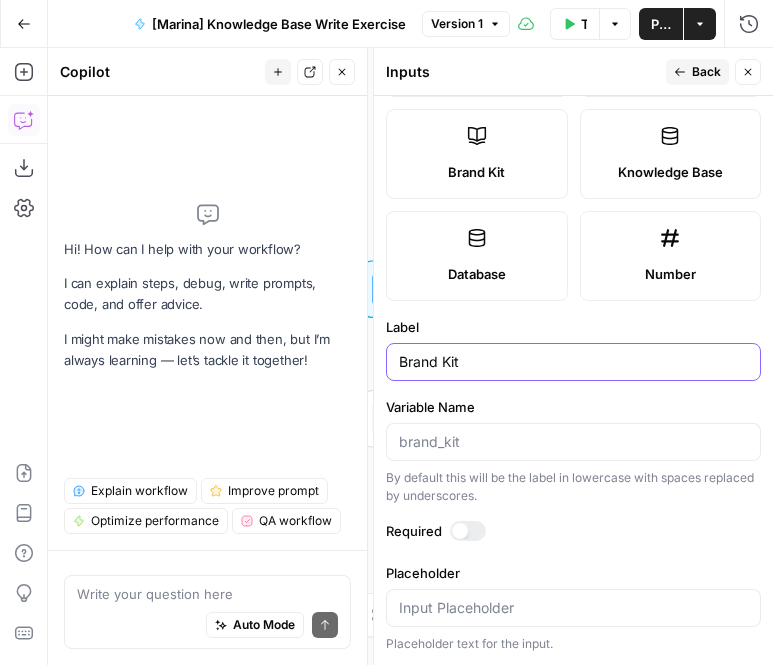 type on "Brand Kit" 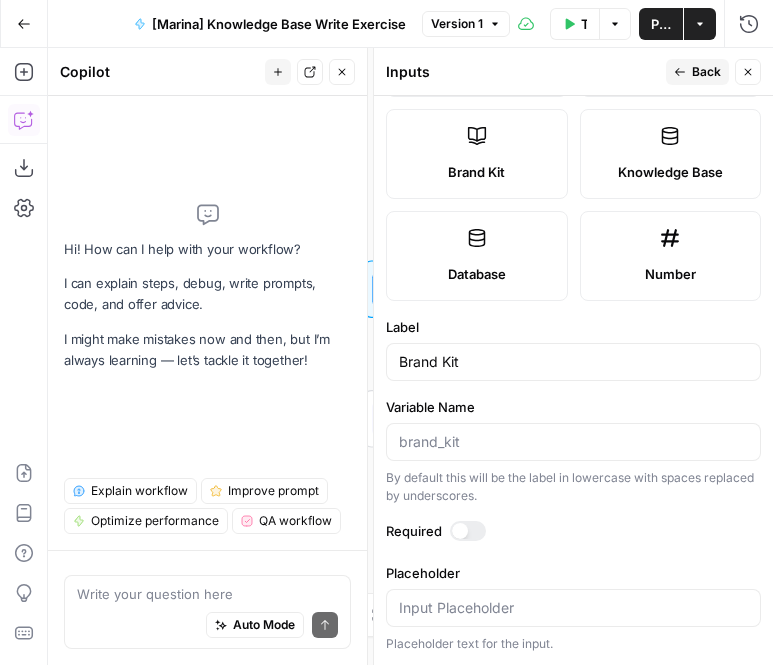 click 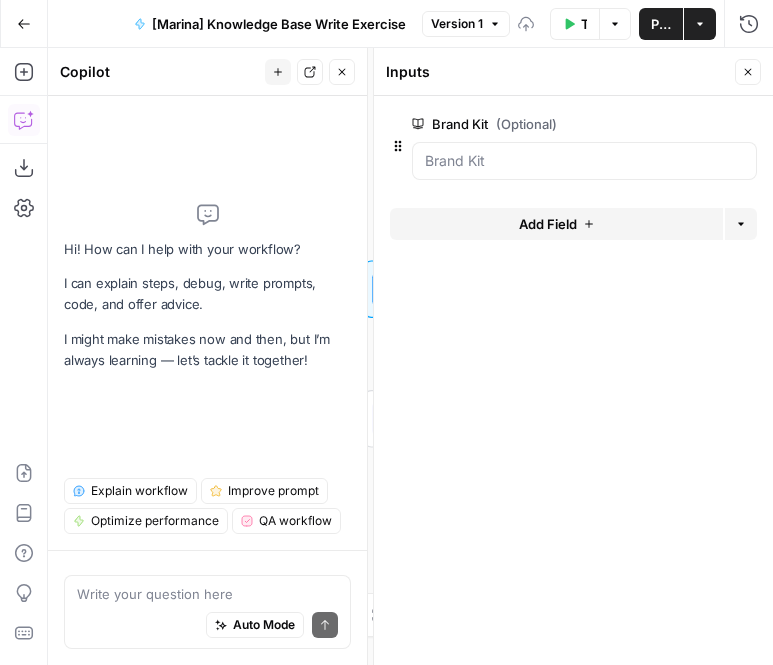 click on "Add Field" at bounding box center [548, 224] 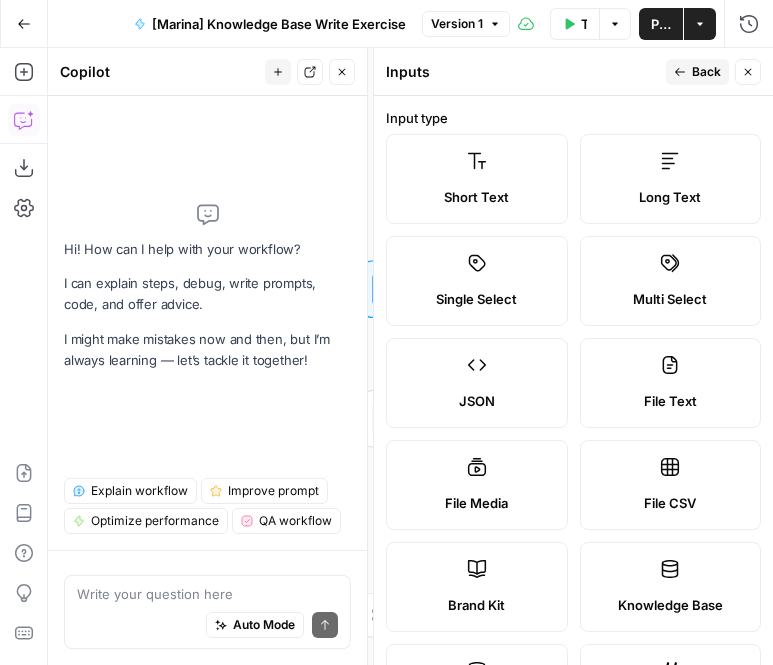 click on "Short Text" at bounding box center (477, 197) 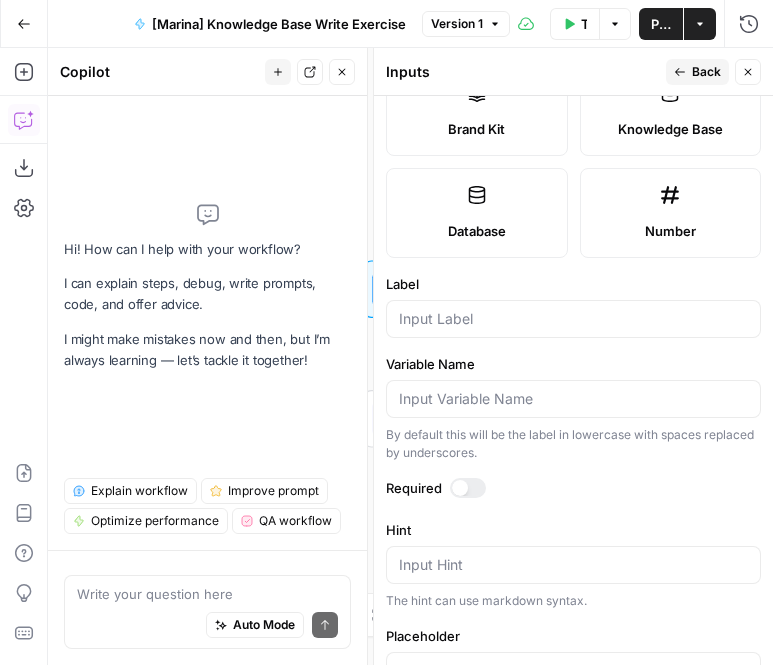 scroll, scrollTop: 633, scrollLeft: 0, axis: vertical 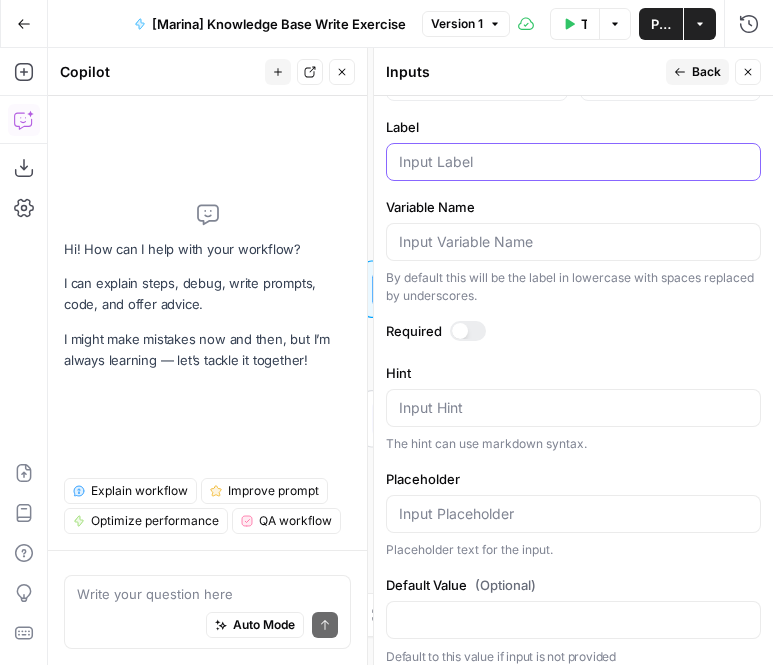click on "Label" at bounding box center [573, 162] 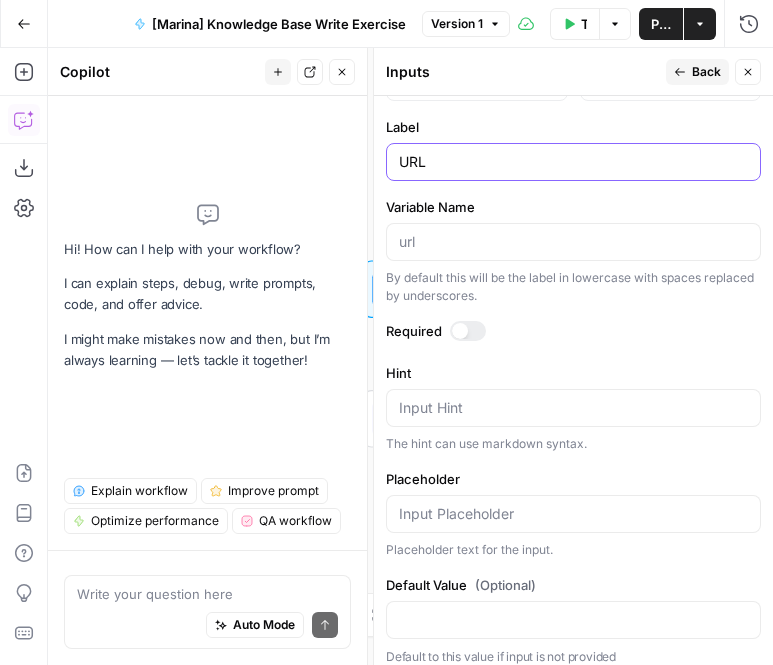 type on "URL" 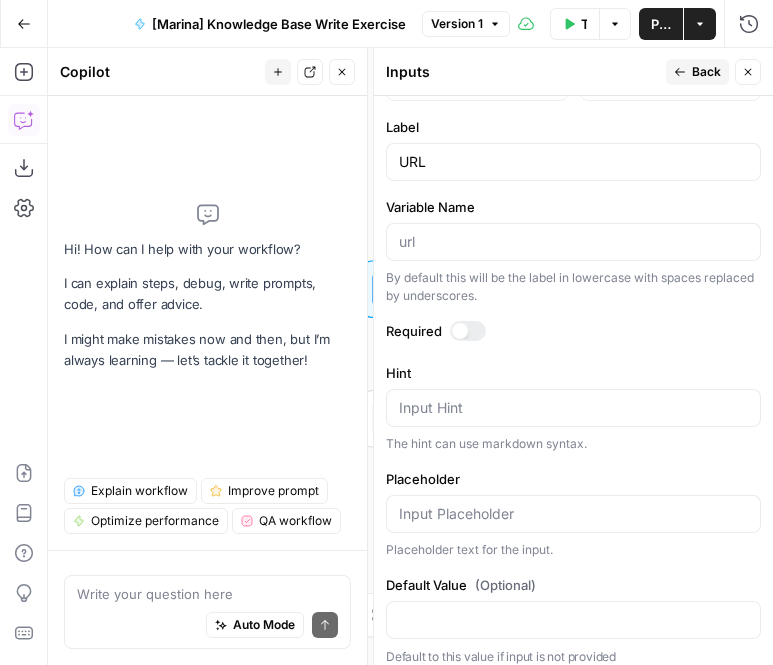 click on "Back" at bounding box center (706, 72) 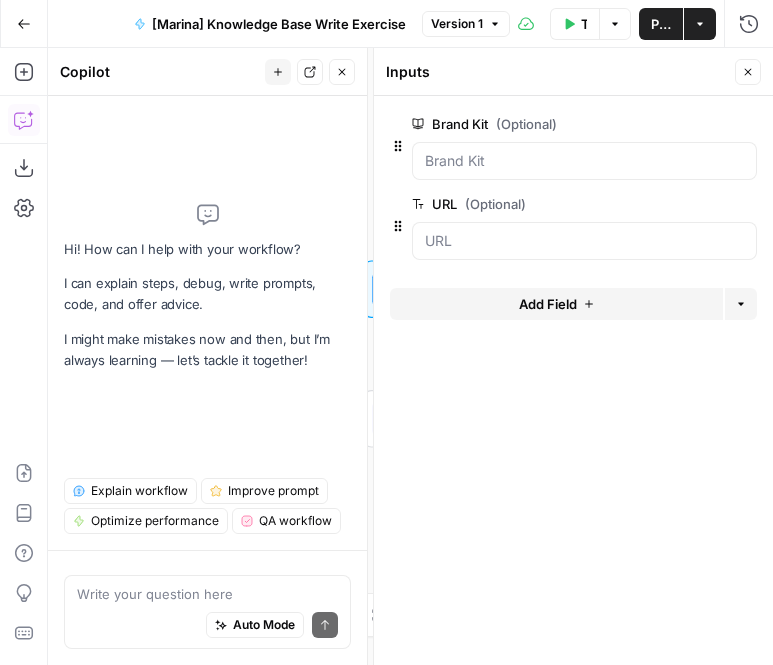 click on "edit field" at bounding box center [682, 204] 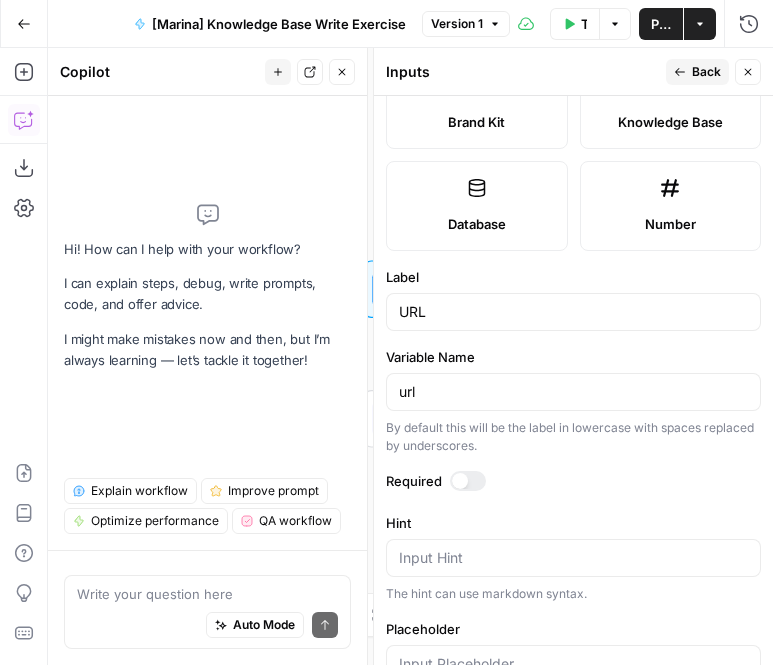scroll, scrollTop: 646, scrollLeft: 0, axis: vertical 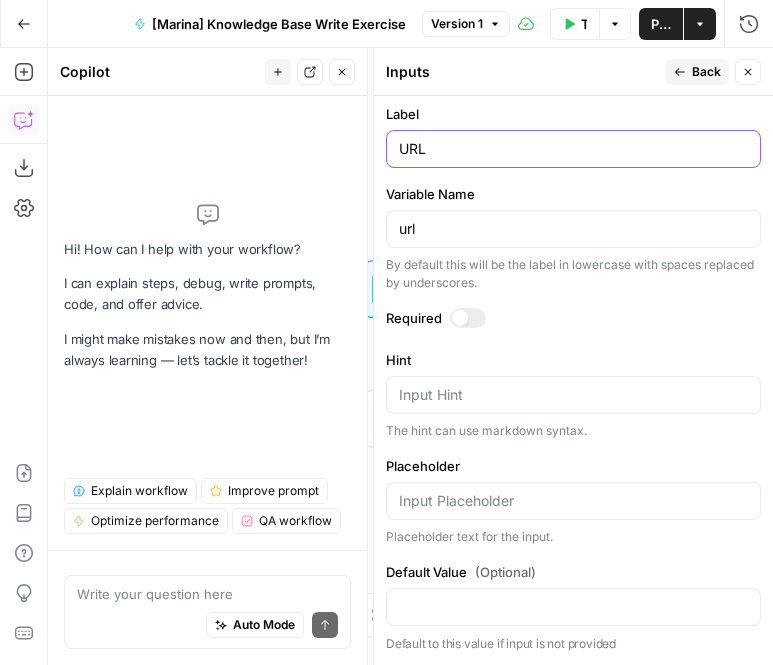 click on "URL" at bounding box center [573, 149] 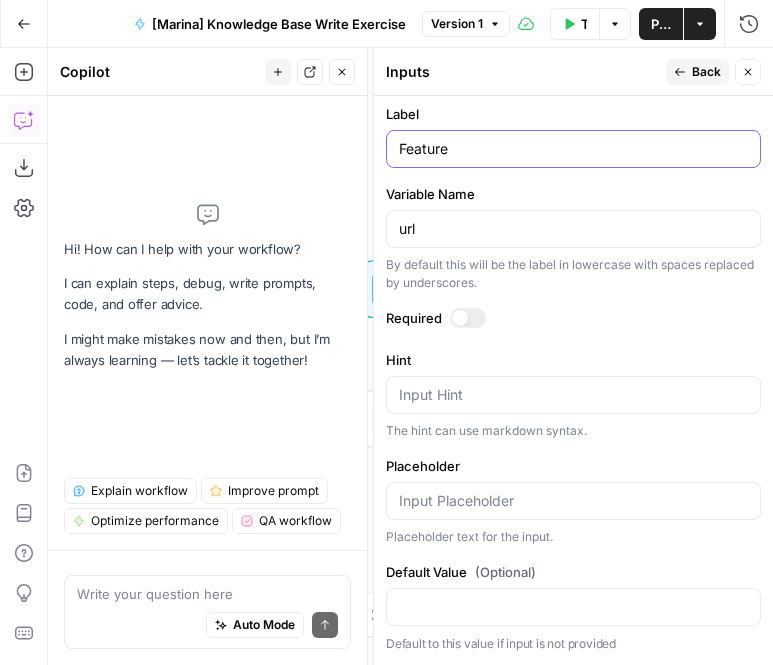 type on "Feature" 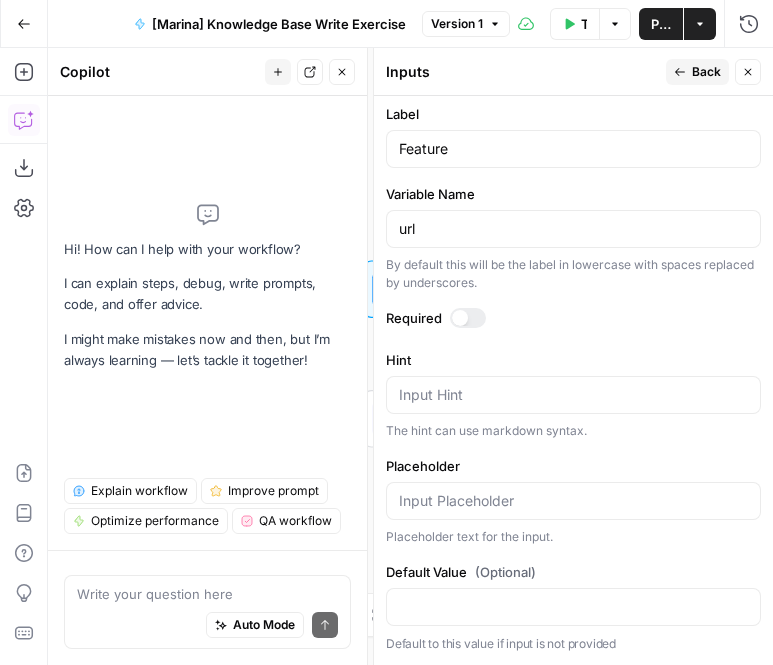click on "url" at bounding box center (573, 229) 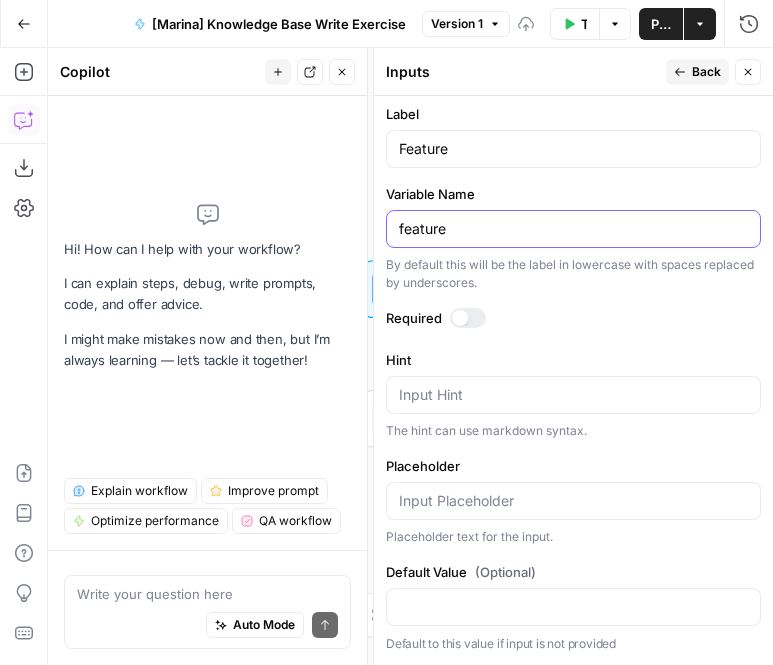 type on "feature" 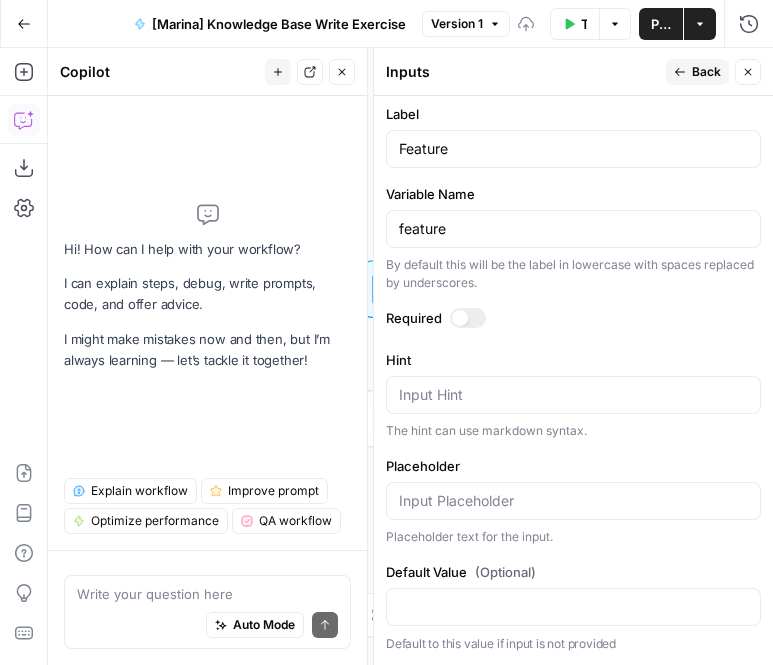 click on "Back" at bounding box center (697, 72) 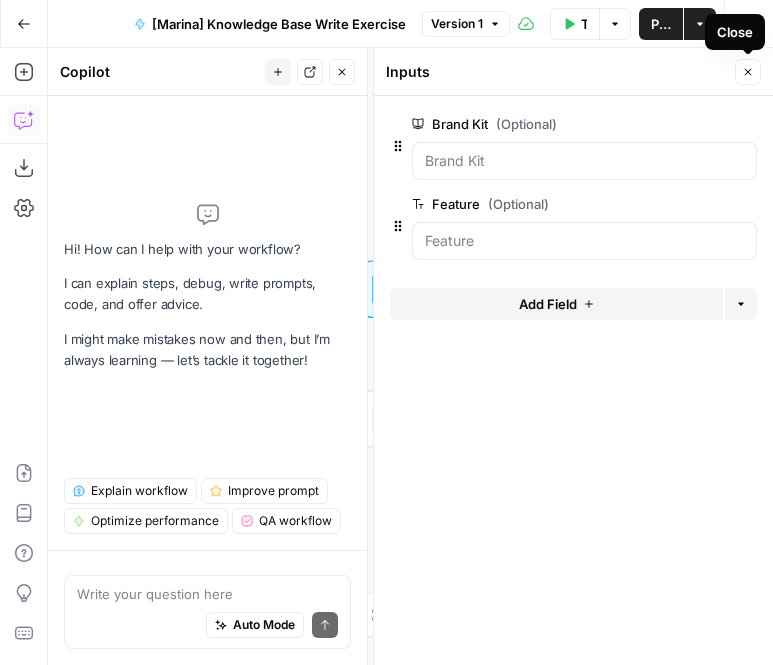 click 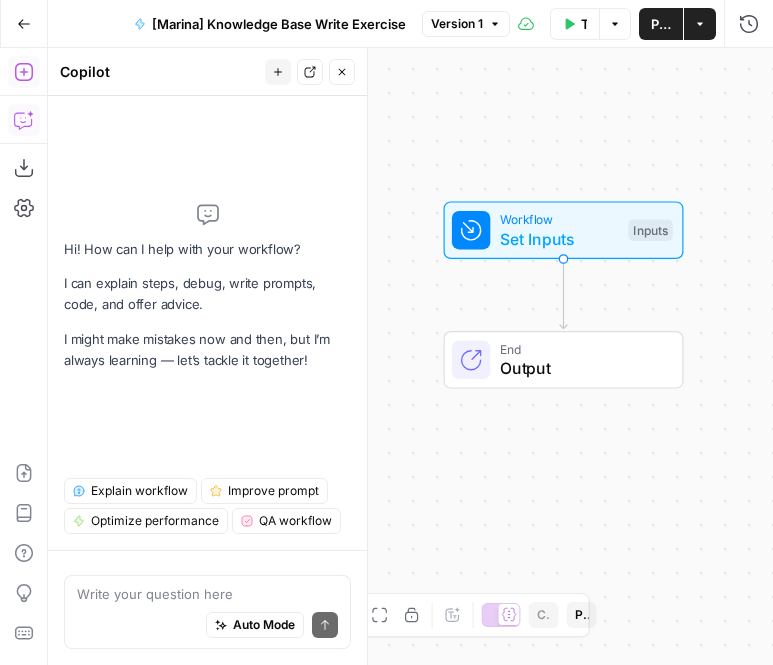 click 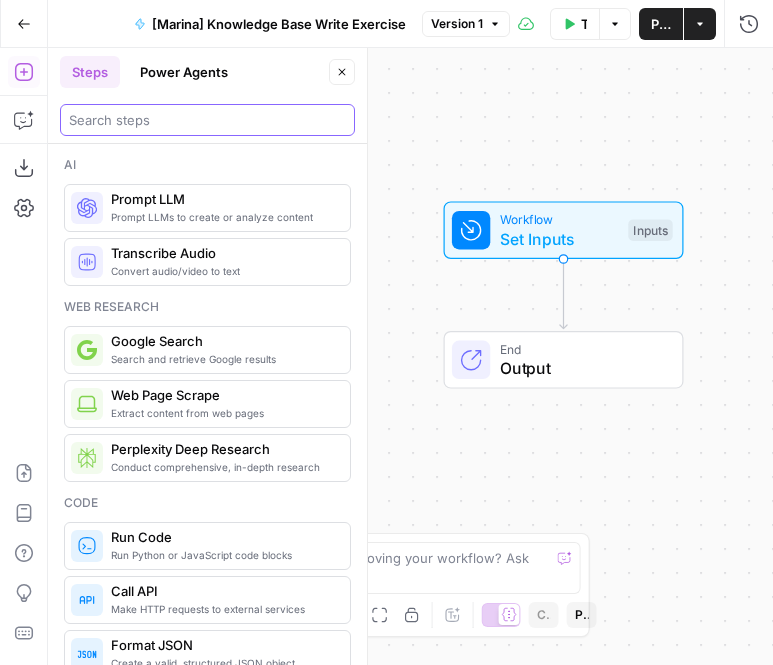 click at bounding box center [207, 120] 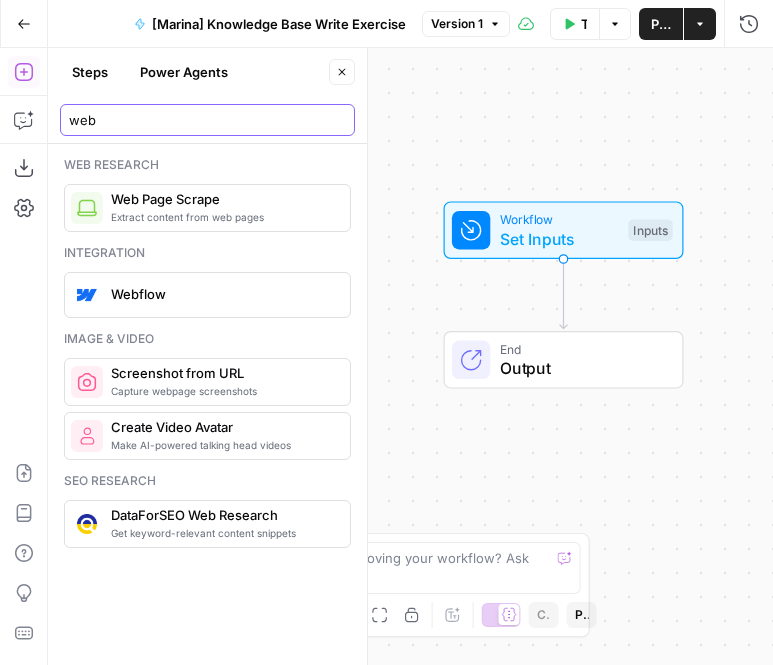 type on "web" 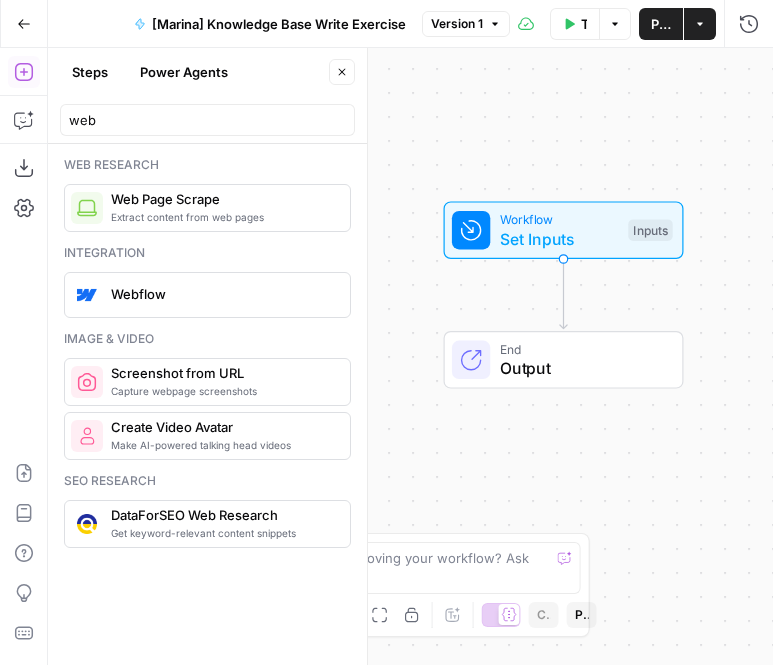 click on "Web research Extract content from web pages Web Page Scrape" at bounding box center (207, 194) 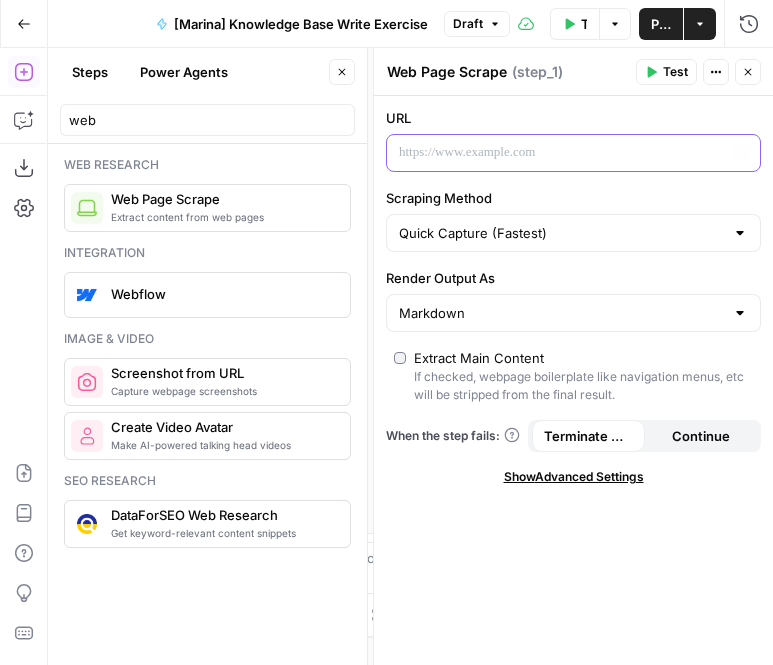 click at bounding box center [557, 153] 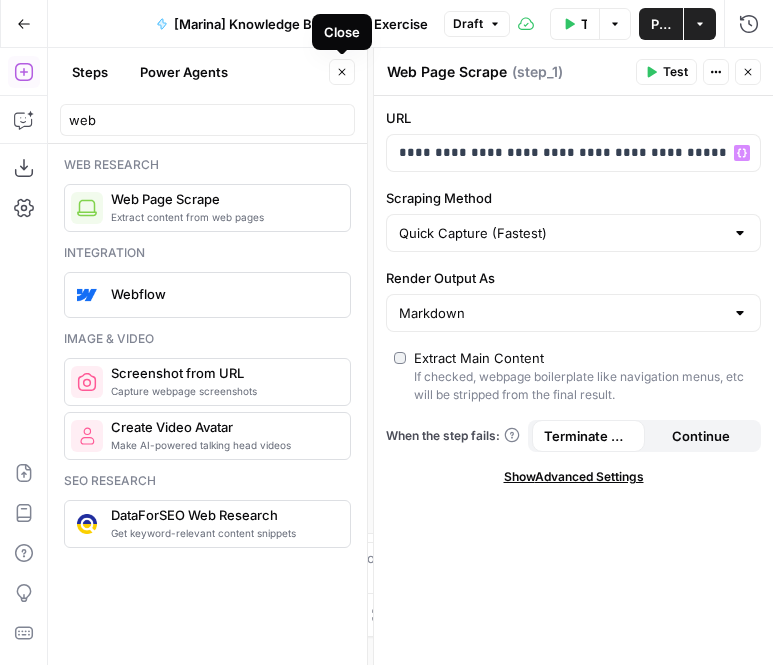 click 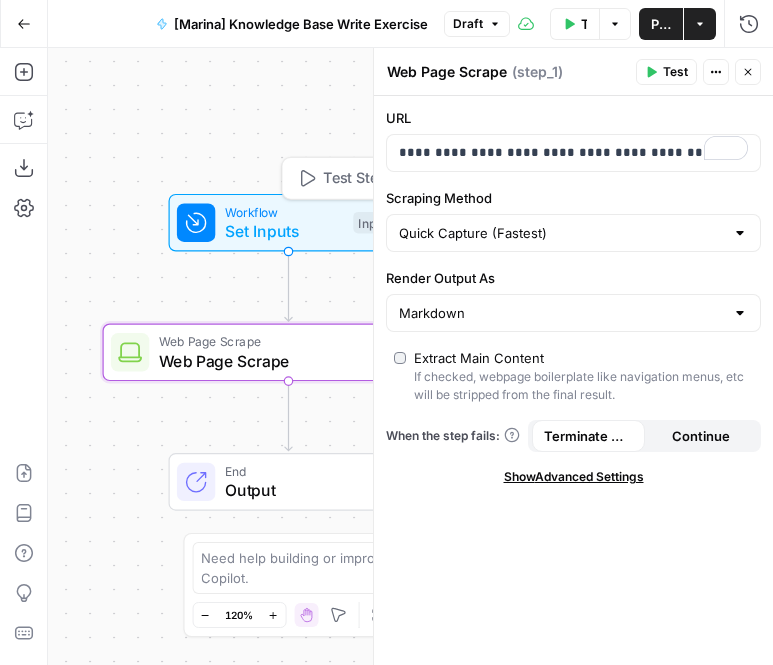 click on "Set Inputs" at bounding box center [284, 231] 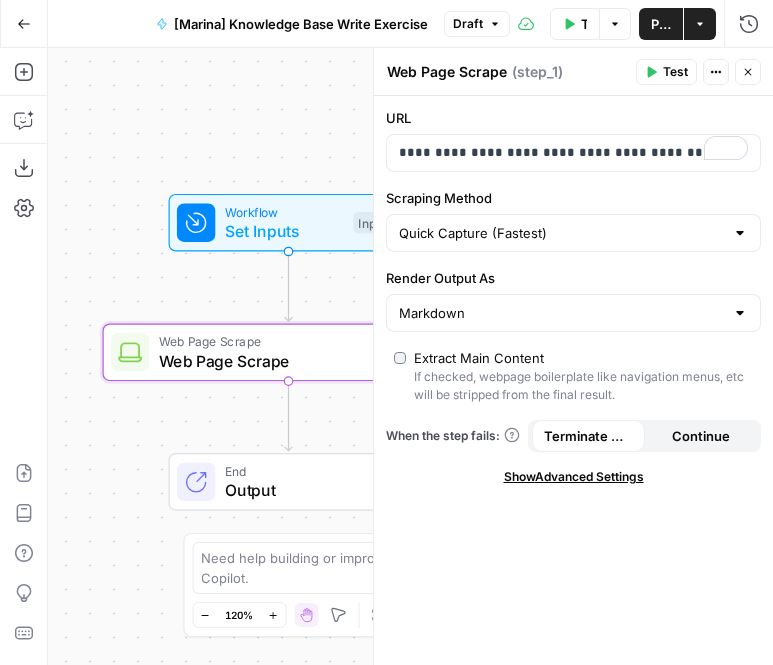 click on "Test Workflow" at bounding box center (584, 24) 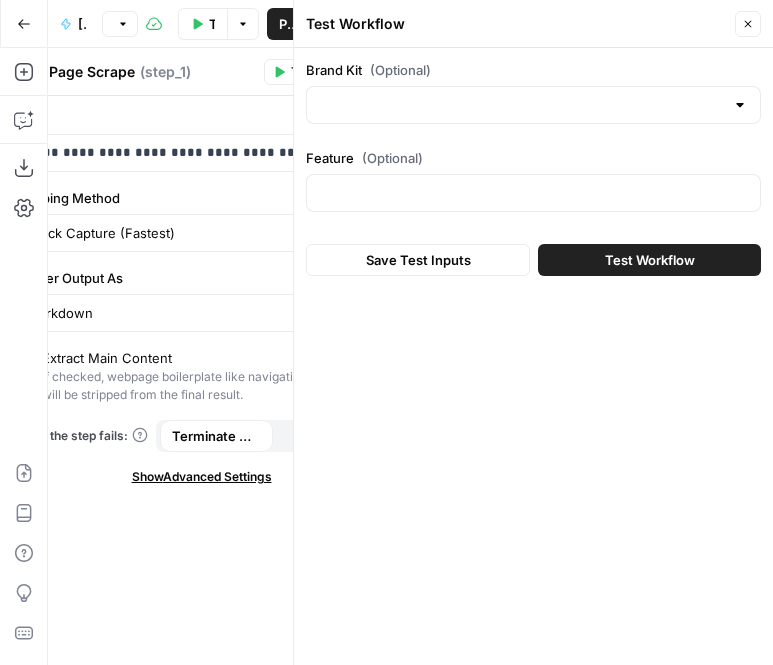 click on "Brand Kit   (Optional)" at bounding box center (533, 92) 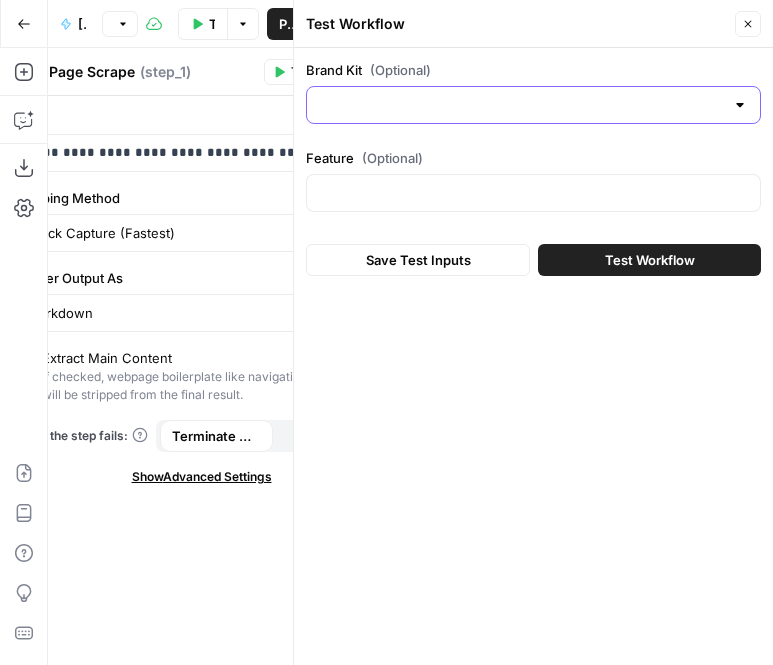 click on "Brand Kit   (Optional)" at bounding box center (521, 105) 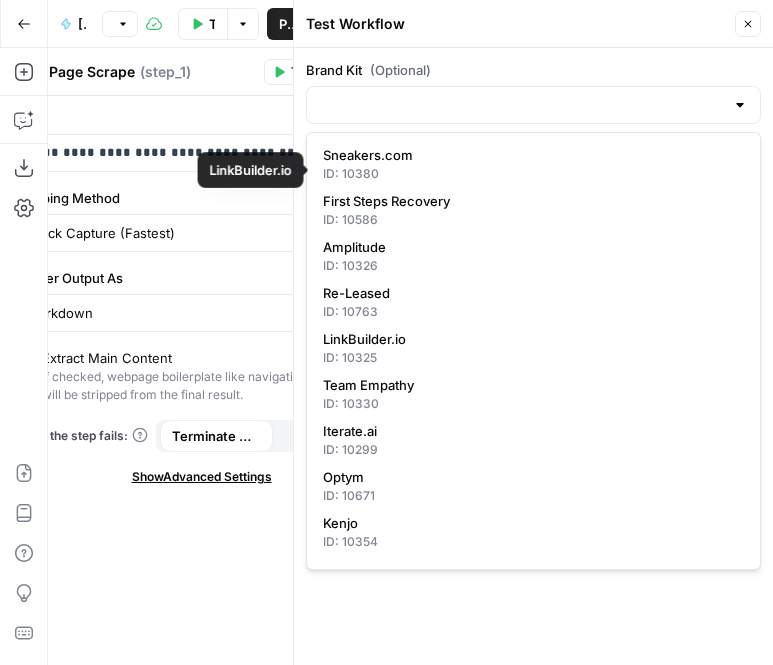 scroll, scrollTop: 380, scrollLeft: 0, axis: vertical 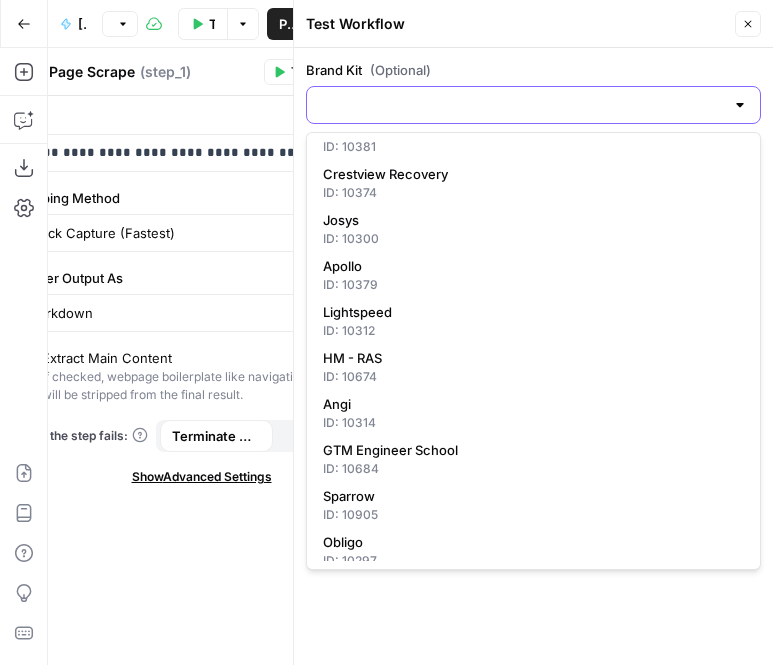 click on "Brand Kit   (Optional)" at bounding box center (521, 105) 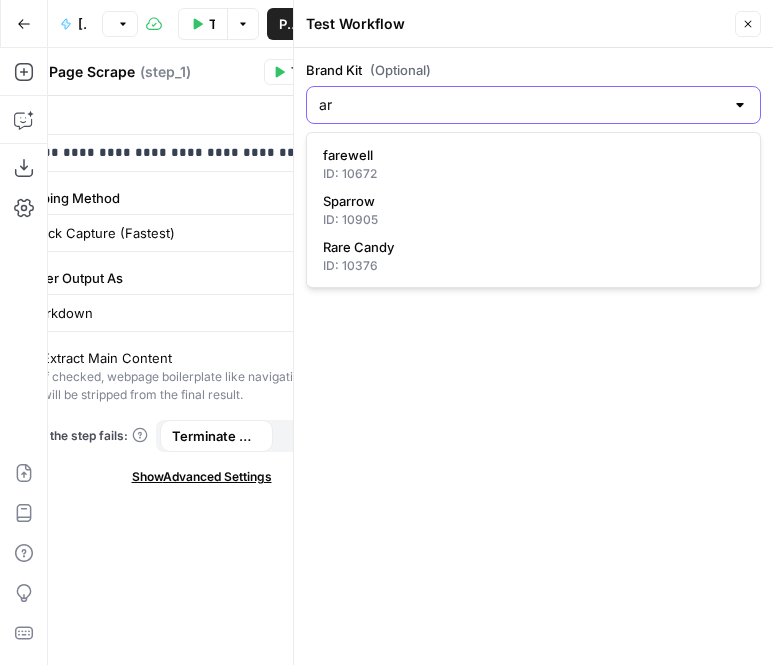 scroll, scrollTop: 0, scrollLeft: 0, axis: both 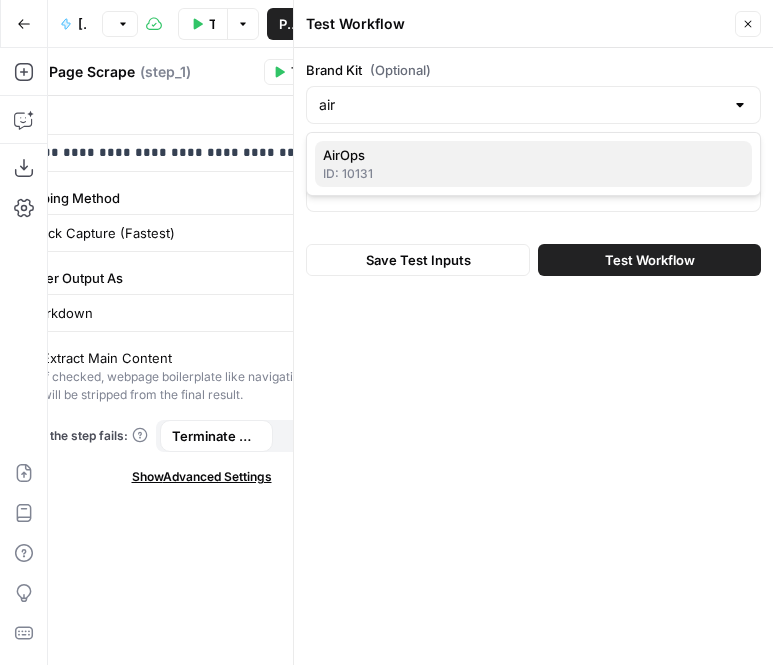 click on "ID: 10131" at bounding box center (533, 174) 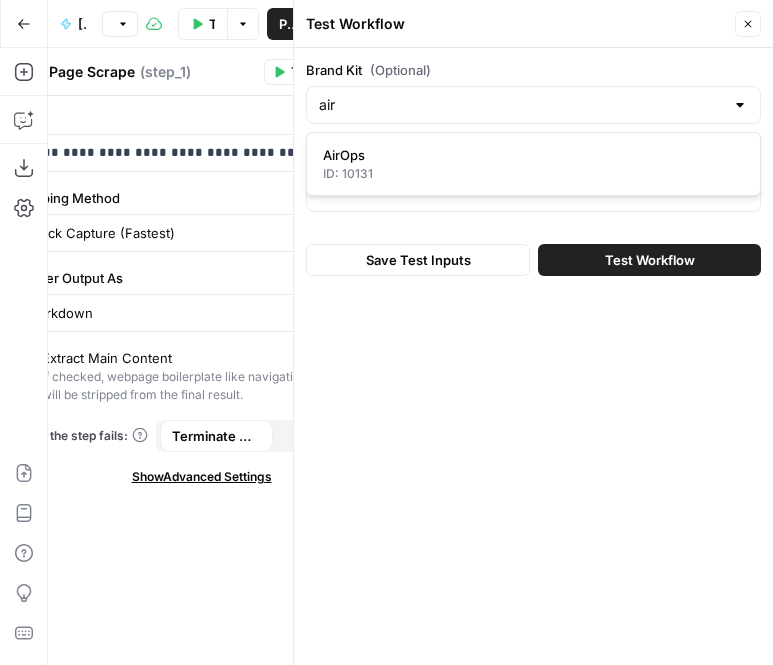 type on "AirOps" 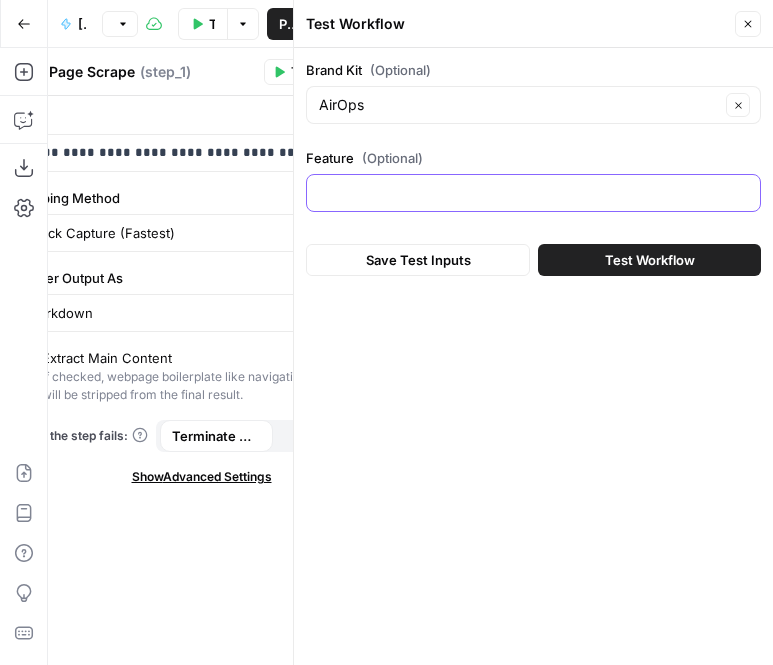 click on "Feature   (Optional)" at bounding box center [533, 193] 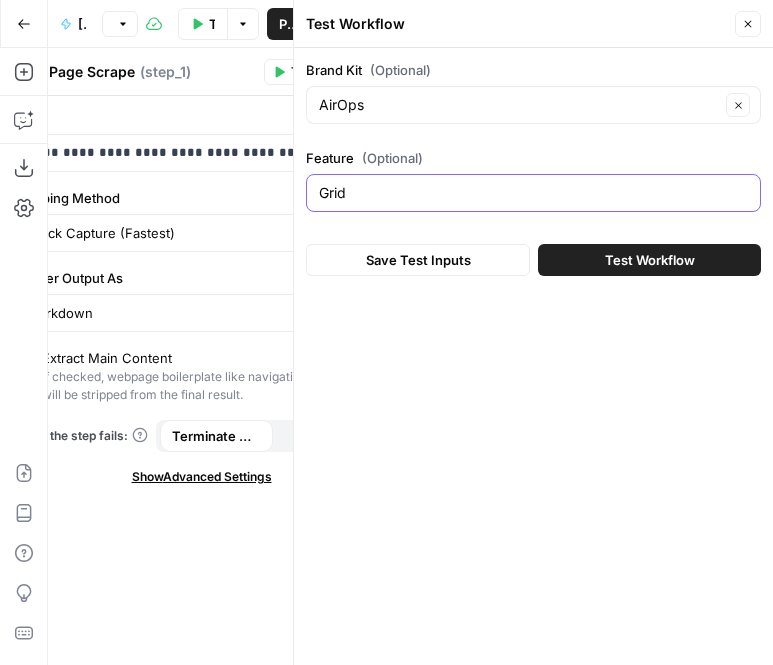 type on "Grid" 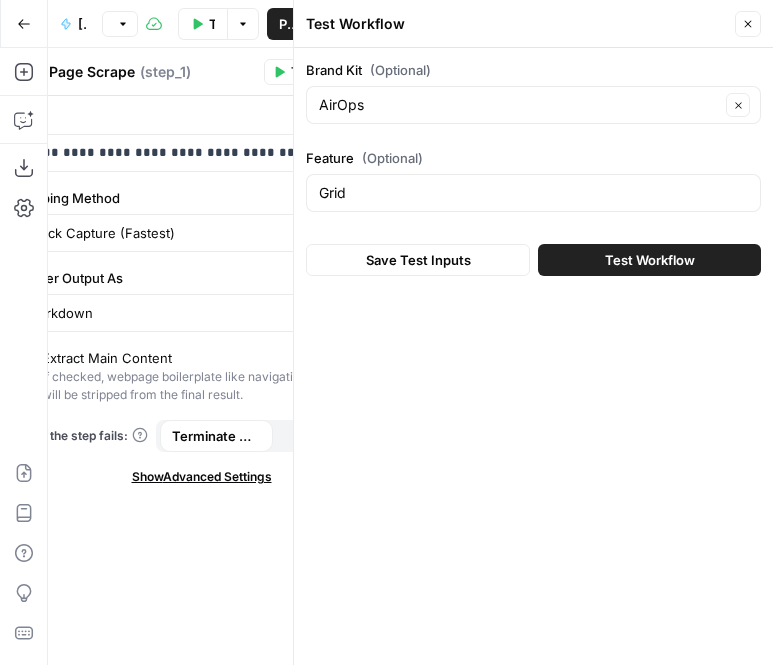 click on "Test Workflow" at bounding box center [649, 260] 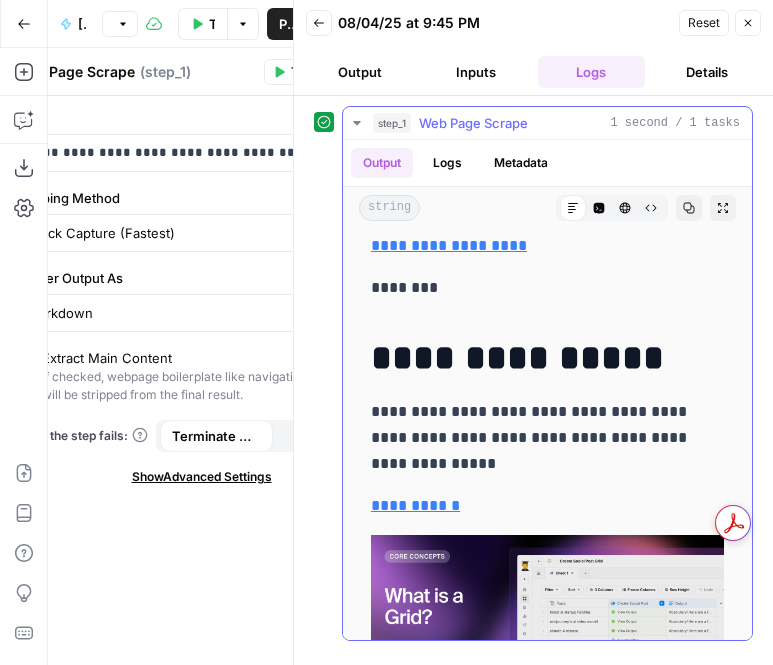 scroll, scrollTop: 802, scrollLeft: 0, axis: vertical 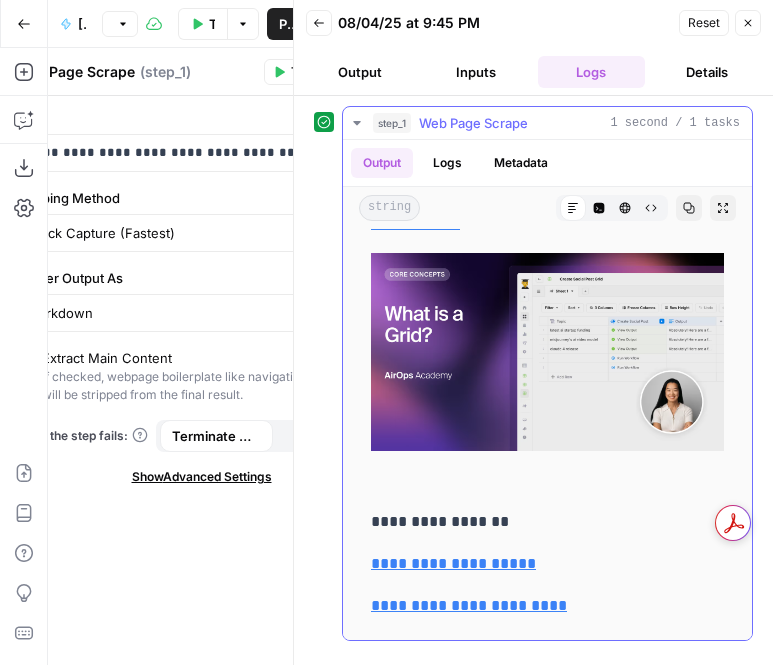 click at bounding box center (547, 352) 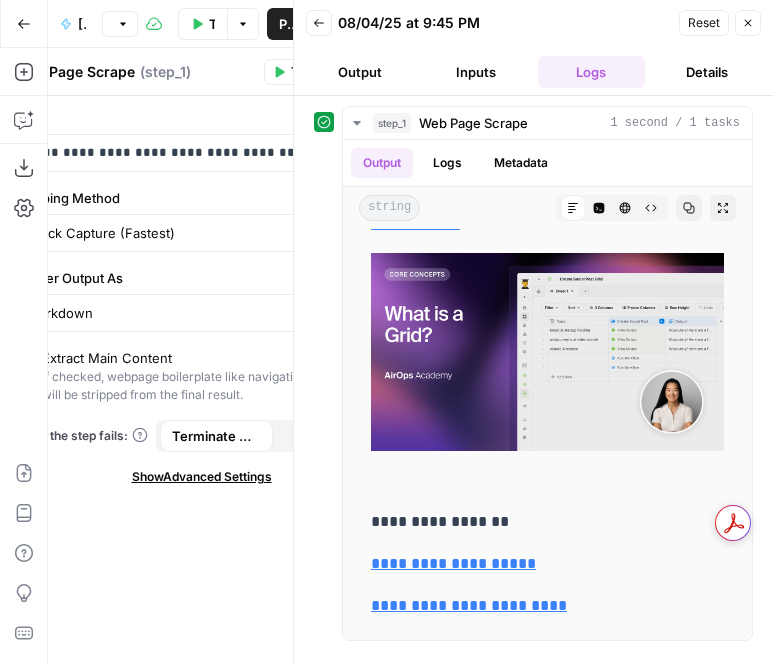click on "Close" at bounding box center [748, 23] 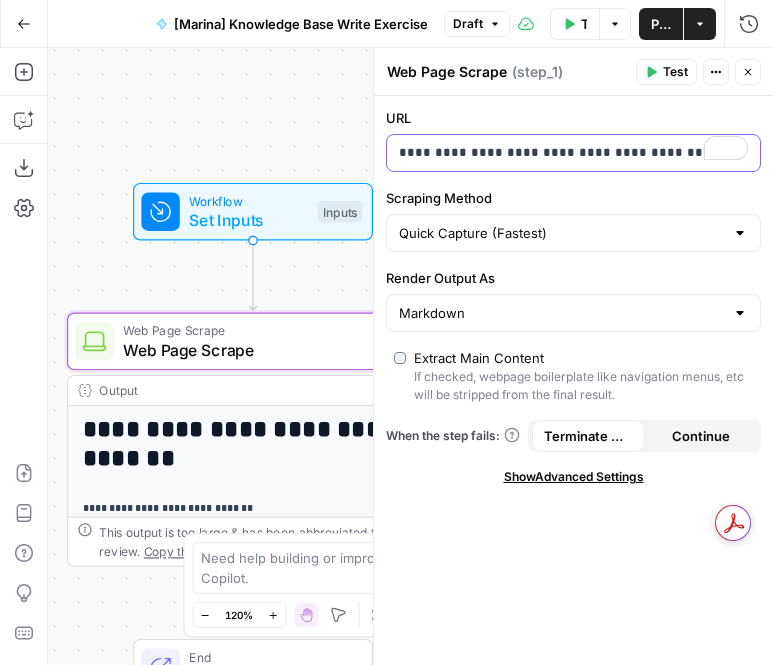 click on "**********" at bounding box center (573, 153) 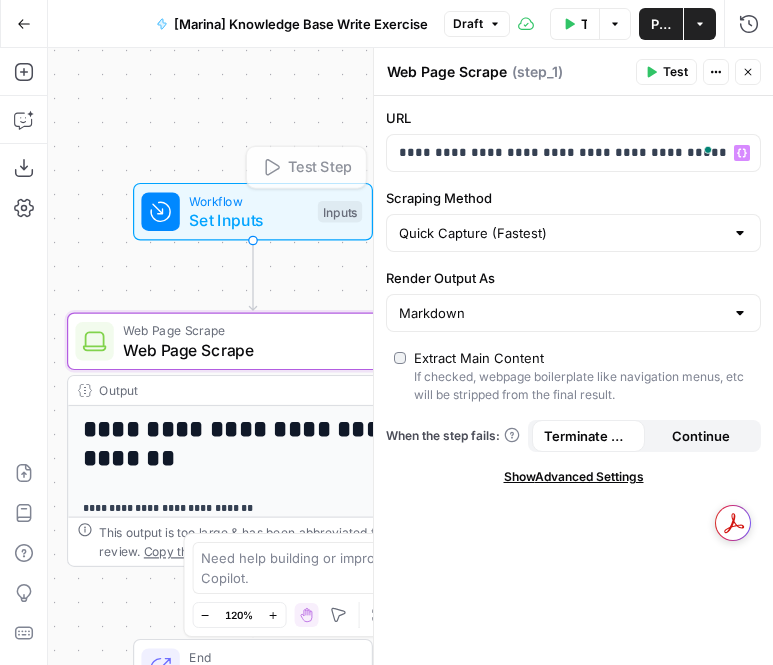 click on "Set Inputs" at bounding box center [248, 220] 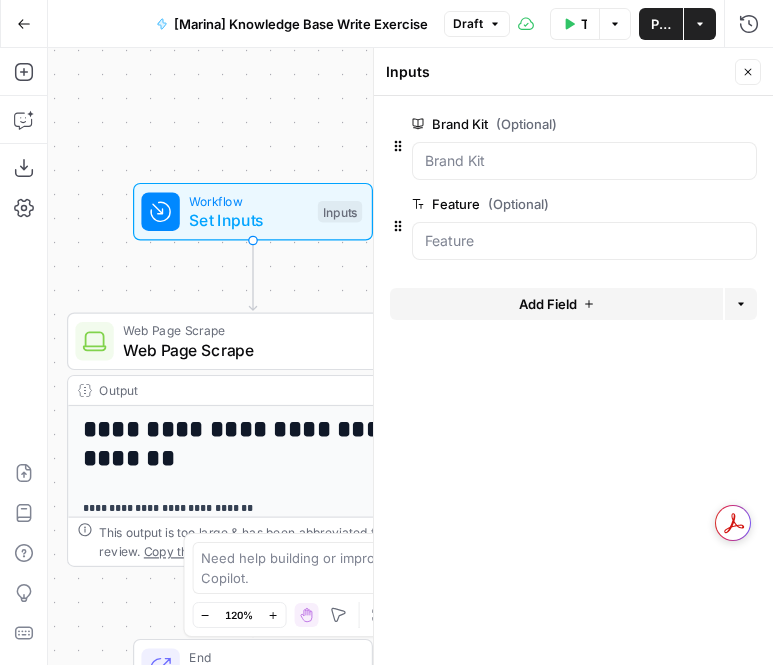 click on "Add Field" at bounding box center [548, 304] 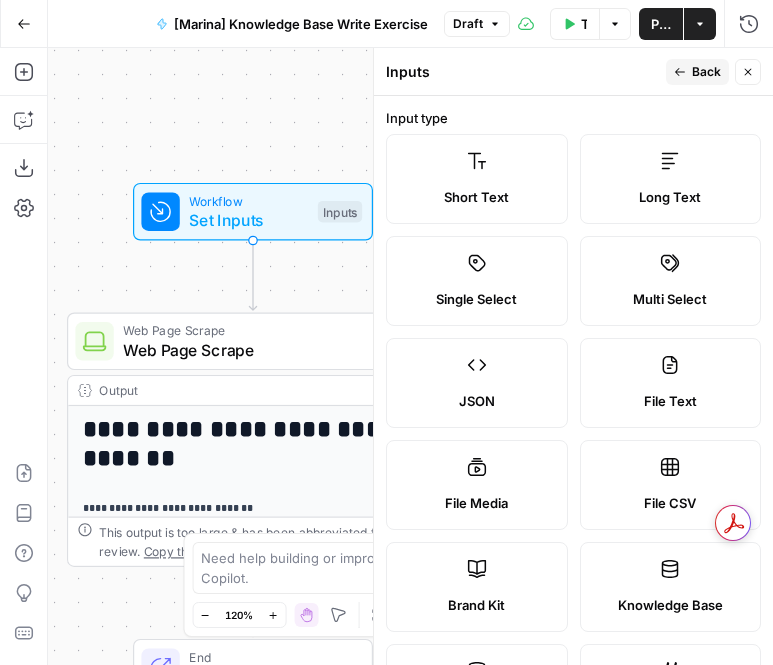 scroll, scrollTop: 340, scrollLeft: 0, axis: vertical 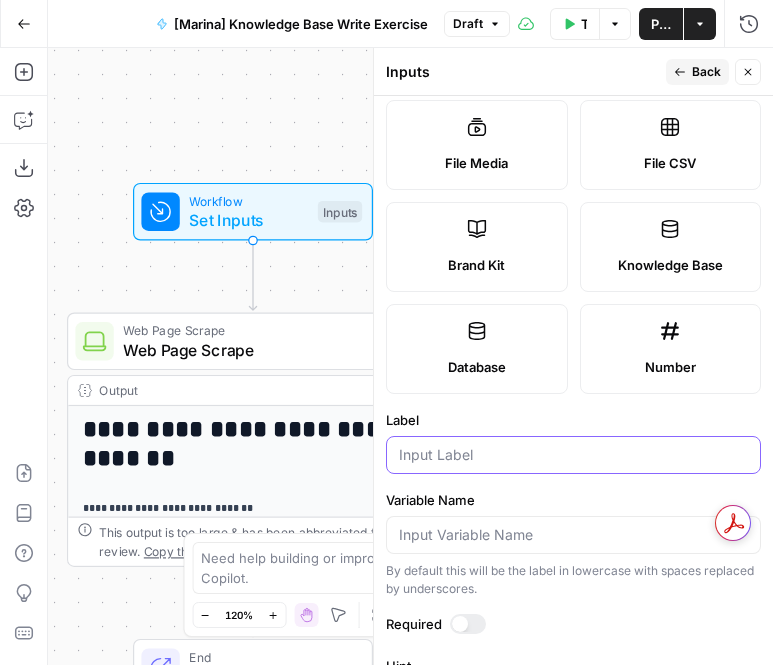 click on "Label" at bounding box center [573, 455] 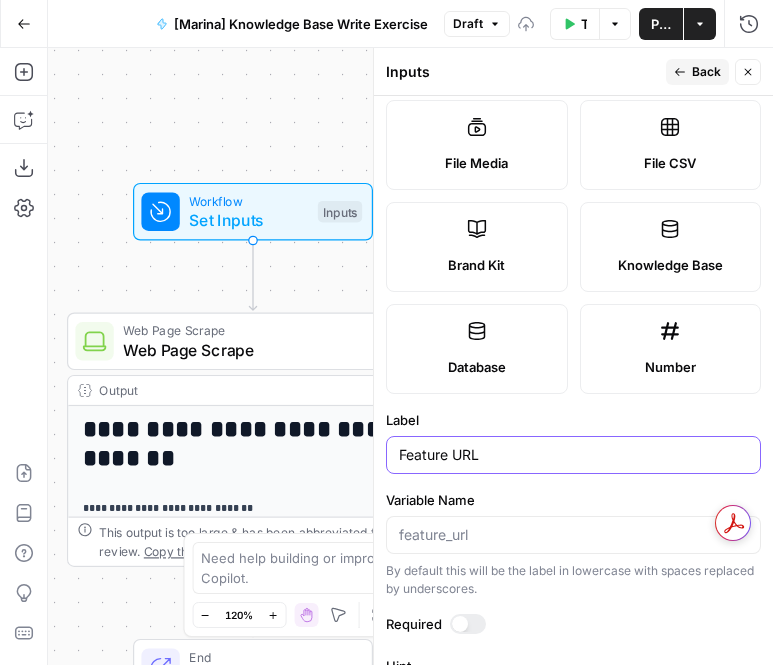 type on "Feature URL" 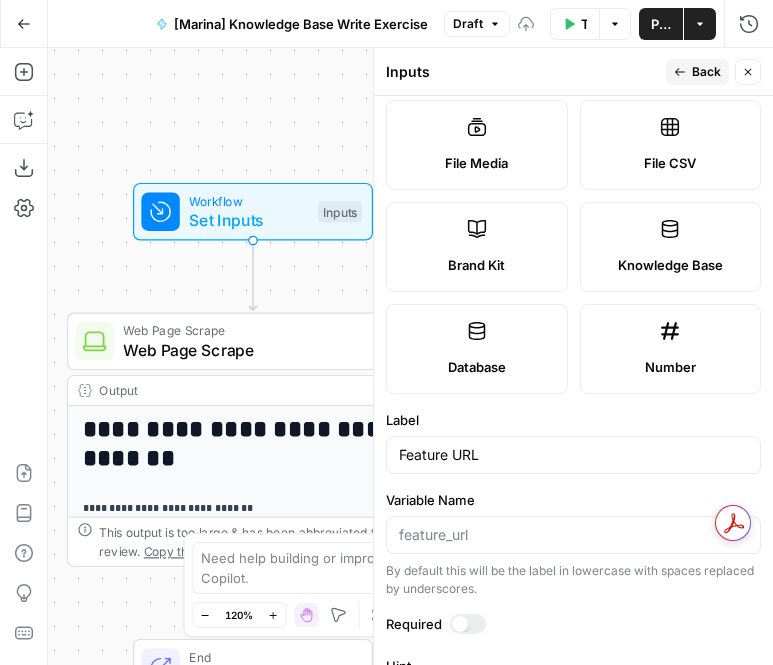 click on "Back" at bounding box center (706, 72) 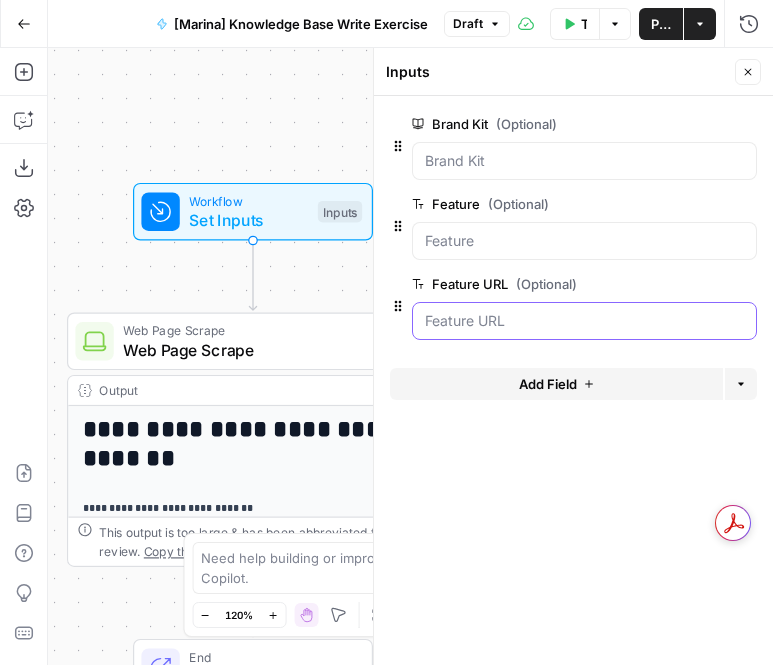 click on "Feature URL   (Optional)" at bounding box center [584, 321] 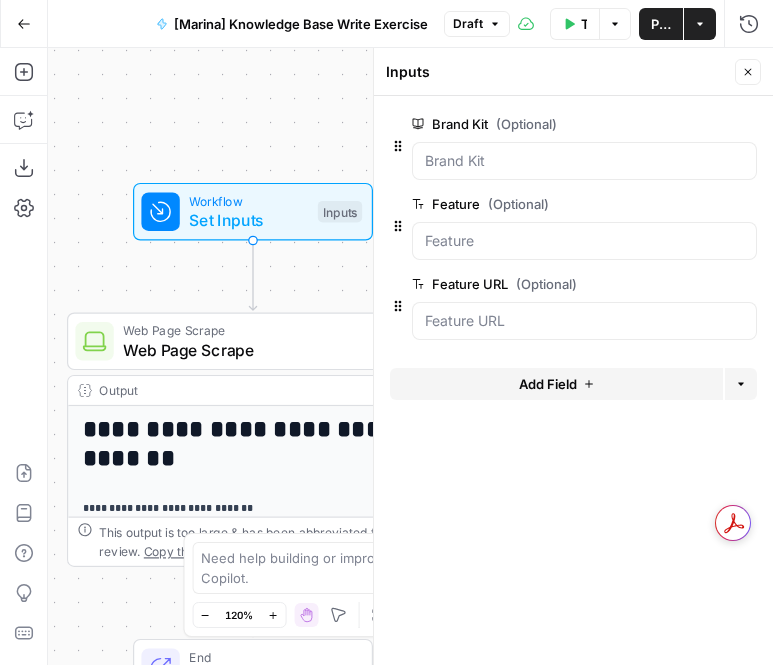 click on "edit field" at bounding box center [682, 284] 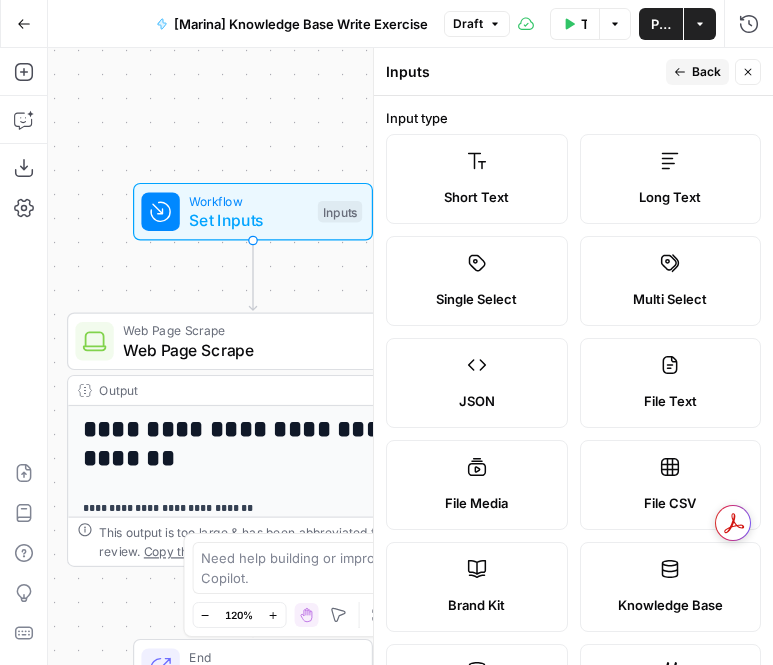 click on "Web Page Scrape" at bounding box center [249, 350] 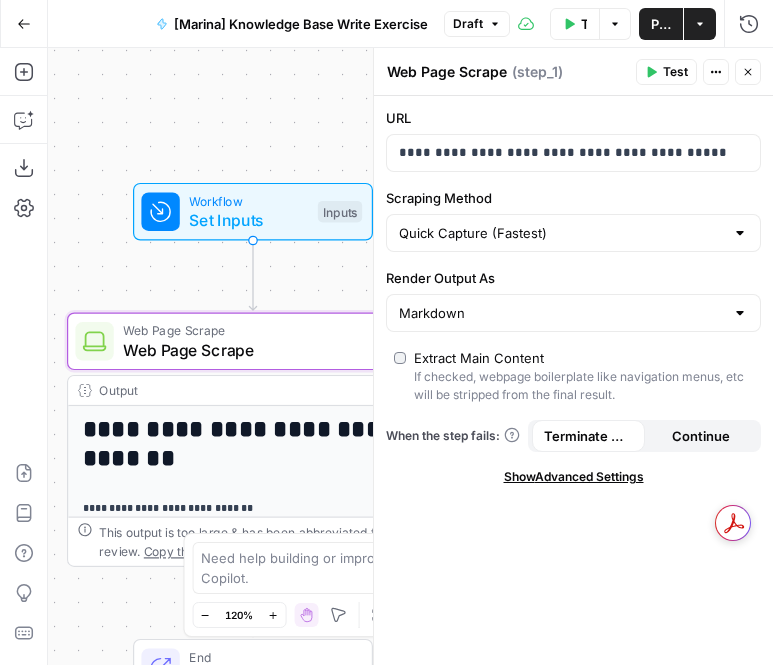 click on "Test Workflow" at bounding box center [584, 24] 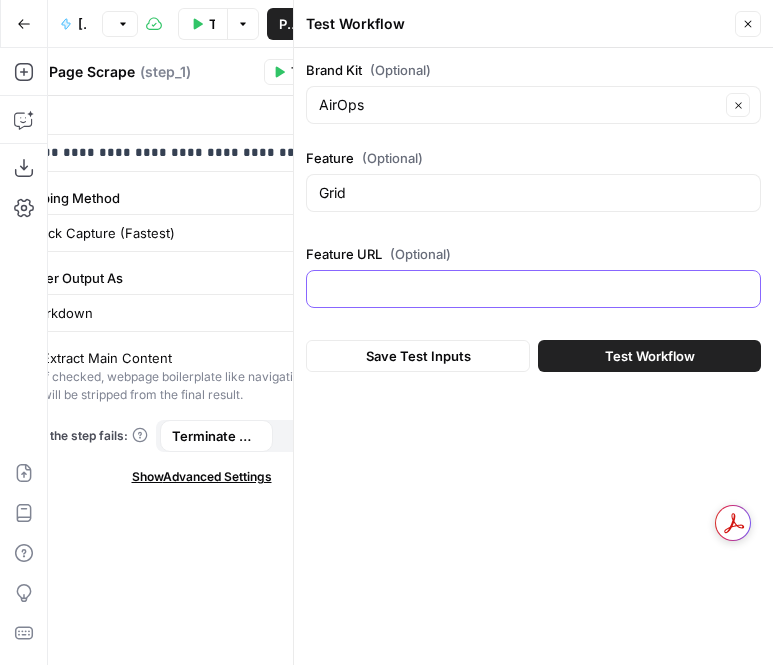 click on "Feature URL   (Optional)" at bounding box center [533, 289] 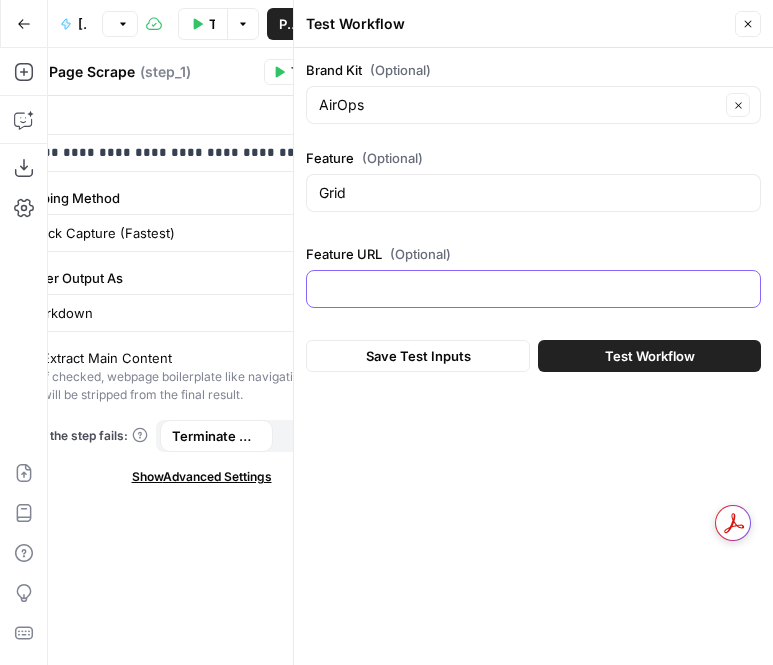 paste on "https://www.airops.com/academy/what-is-a-grid" 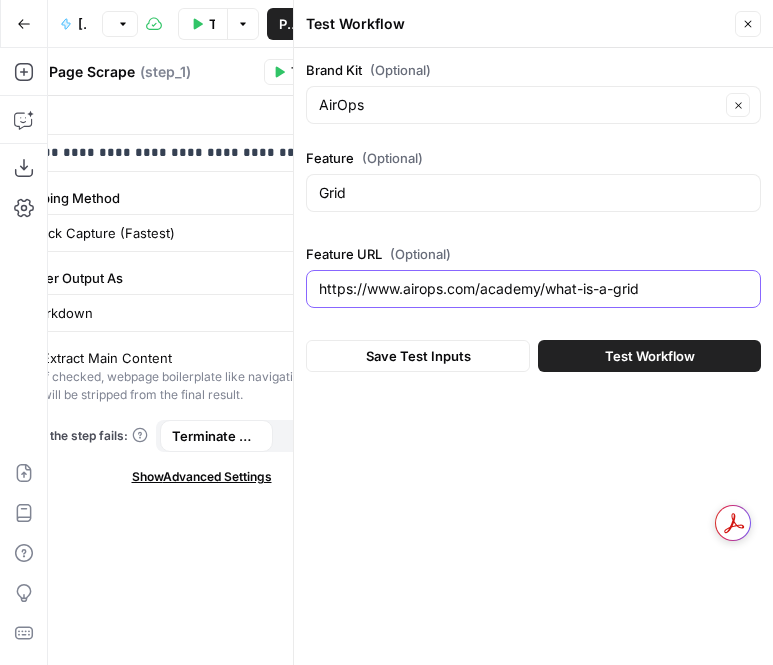 type on "https://www.airops.com/academy/what-is-a-grid" 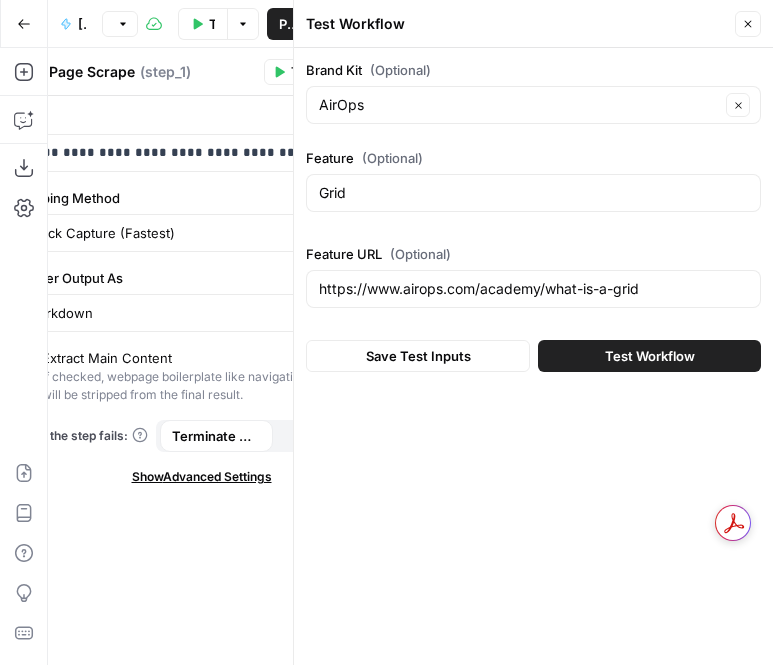 click on "Test Workflow" at bounding box center [650, 356] 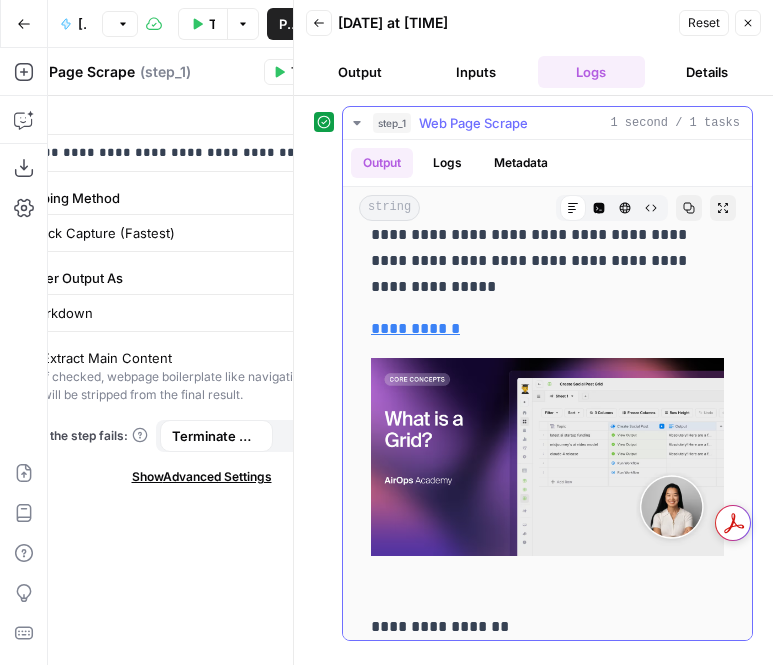 scroll, scrollTop: 934, scrollLeft: 0, axis: vertical 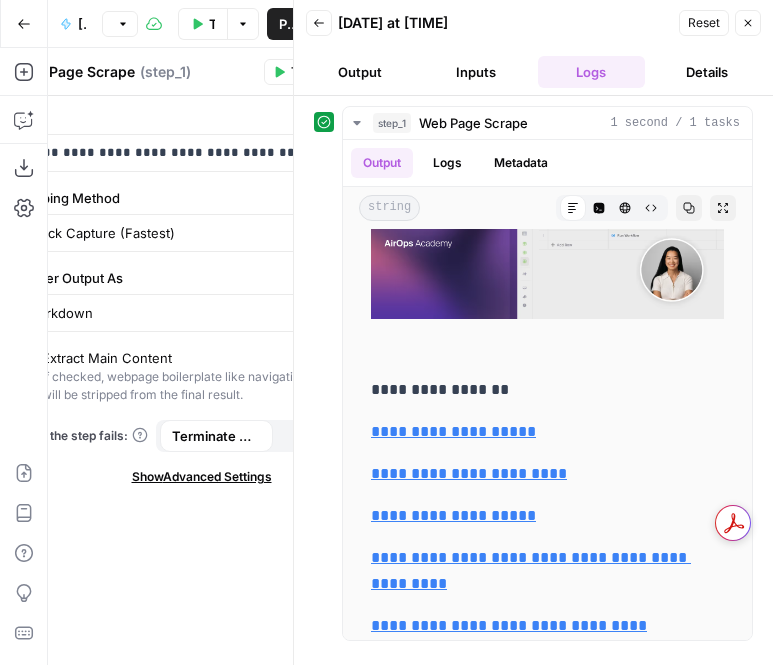 click on "Close" at bounding box center (748, 23) 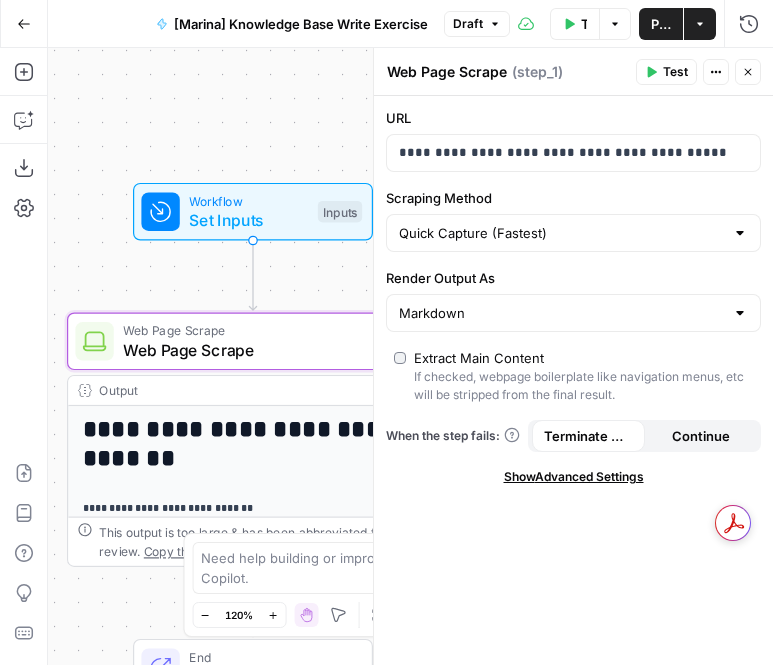 click 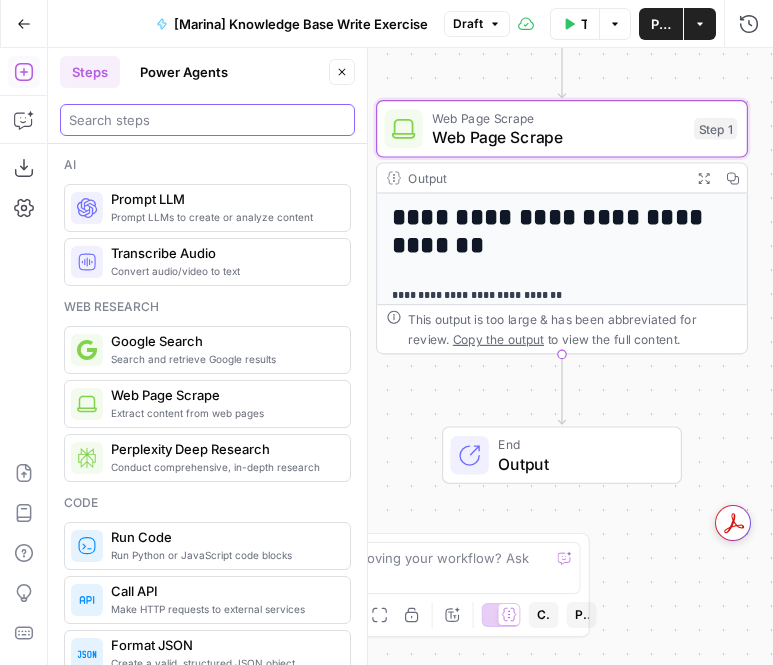 click at bounding box center [207, 120] 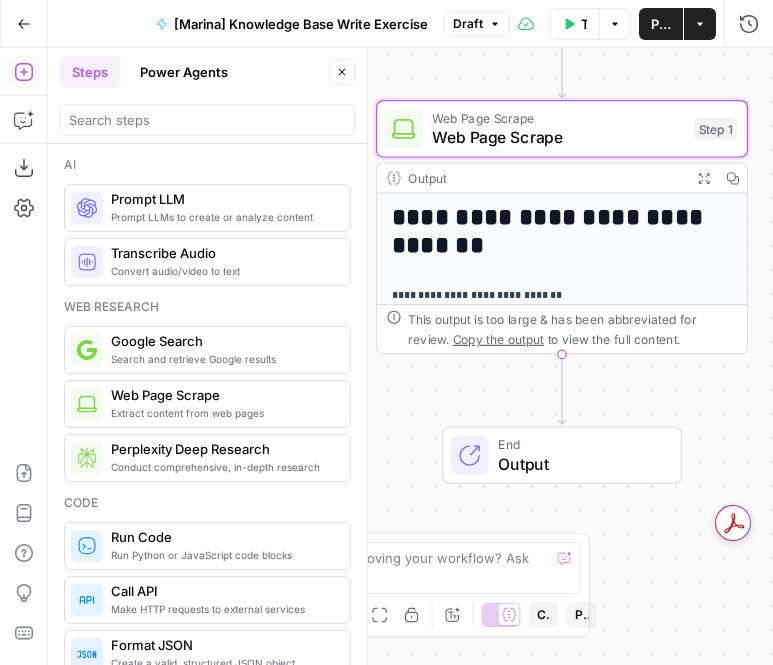 click on "Prompt LLM" at bounding box center [222, 199] 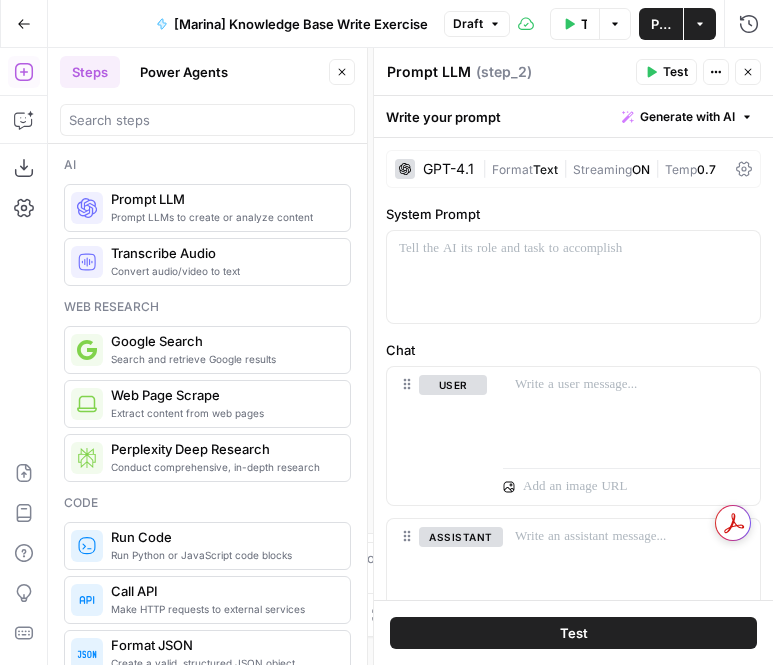 click on "Close" at bounding box center [342, 72] 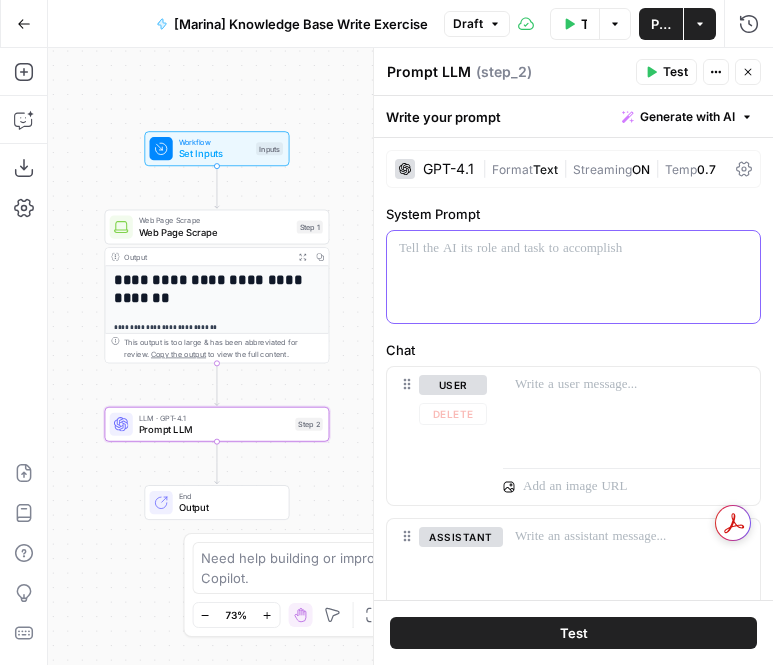 click at bounding box center [573, 277] 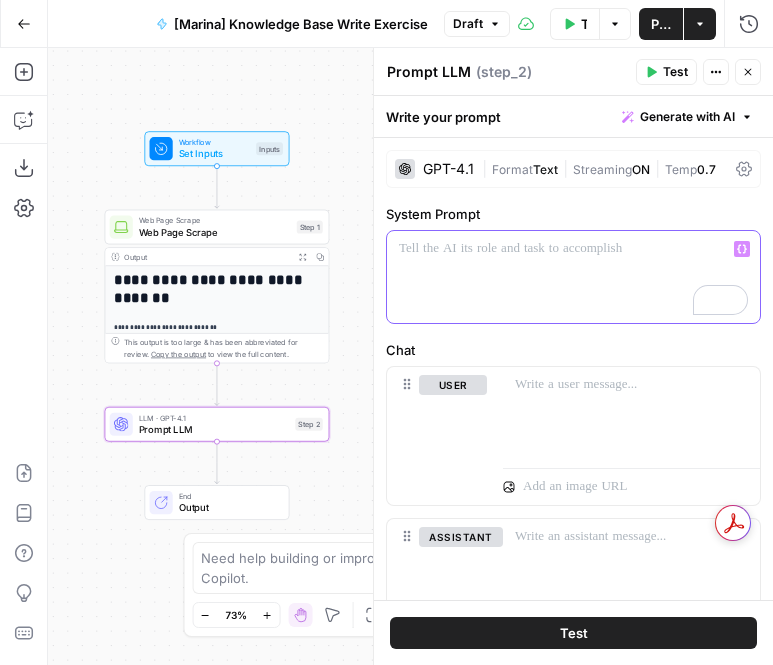 click on "Generate with AI" at bounding box center [687, 117] 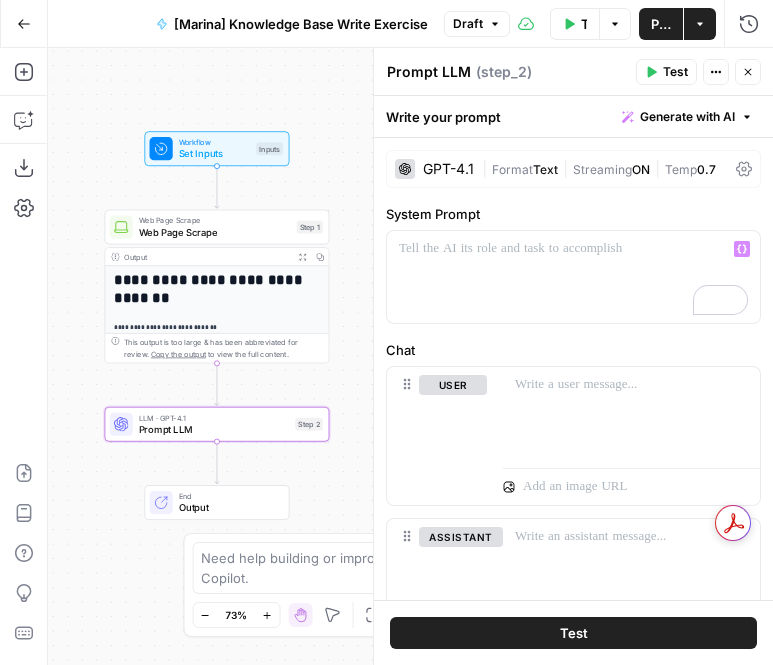 click on "Generate with AI" at bounding box center [687, 117] 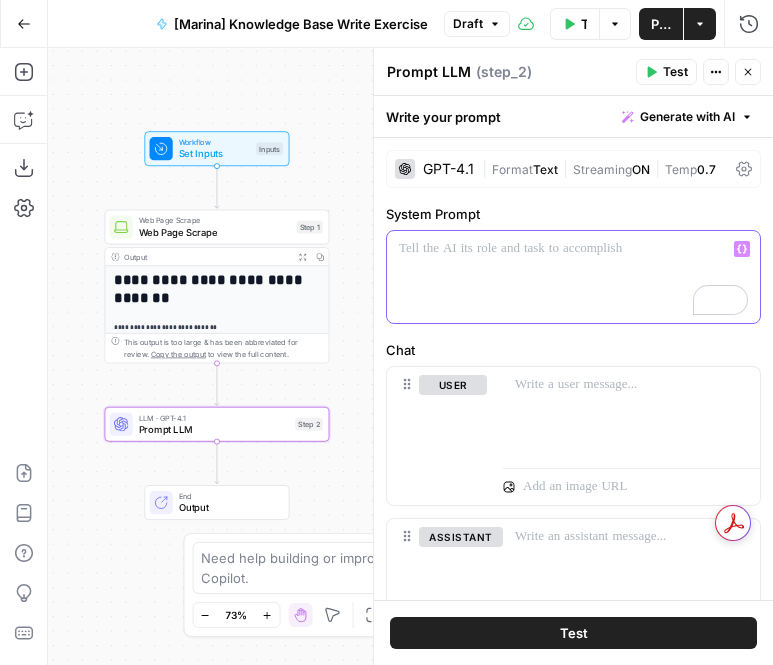 click at bounding box center (573, 277) 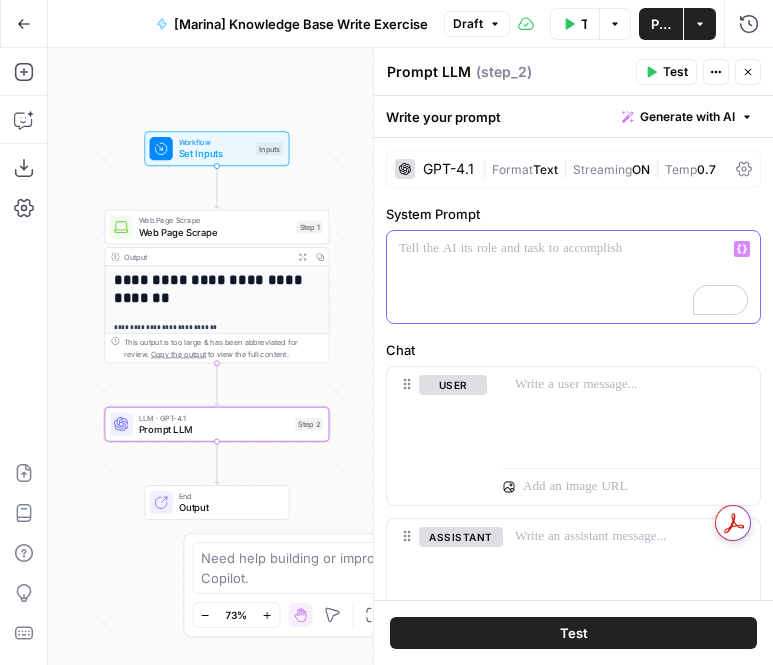 click at bounding box center [573, 249] 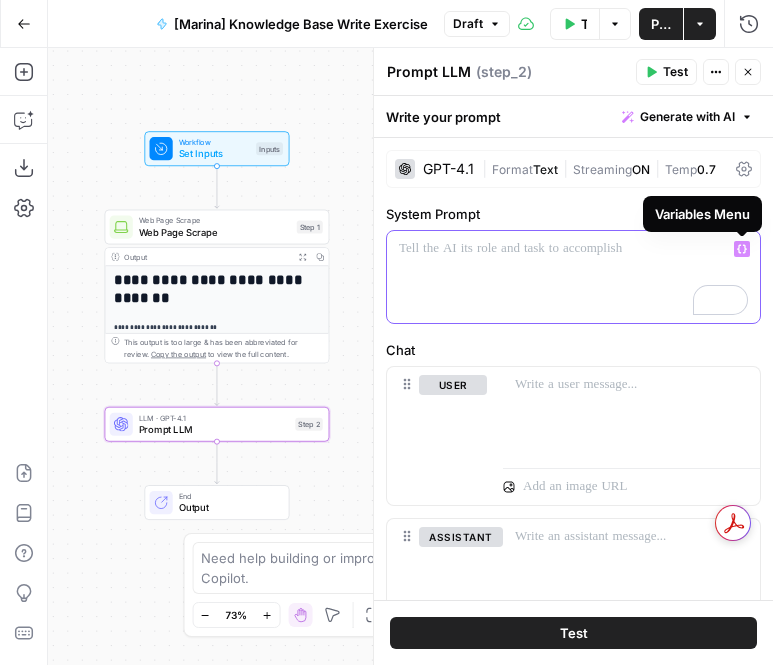 click 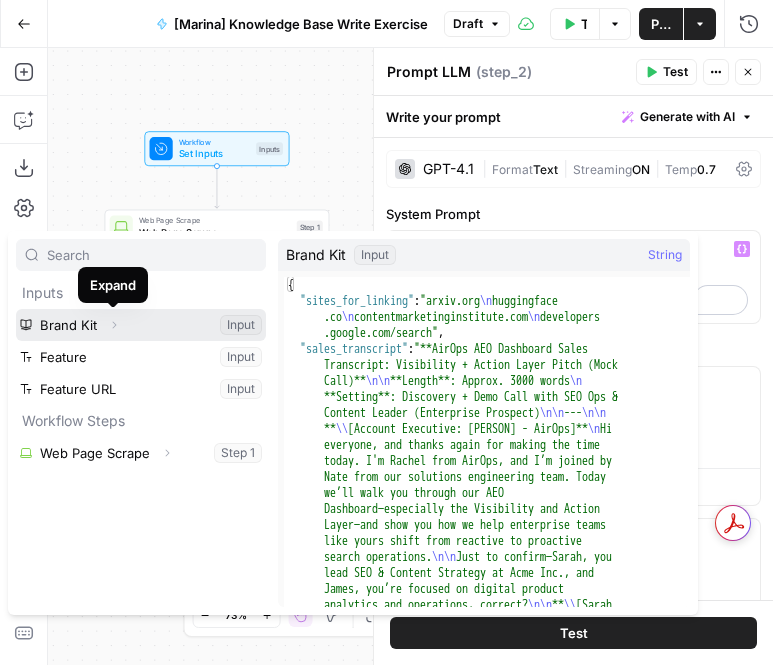 click 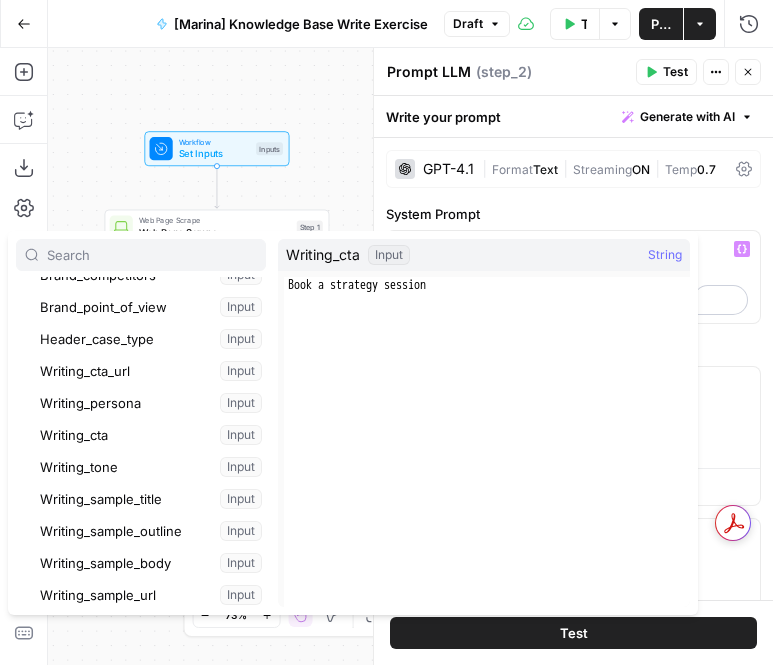 scroll, scrollTop: 393, scrollLeft: 0, axis: vertical 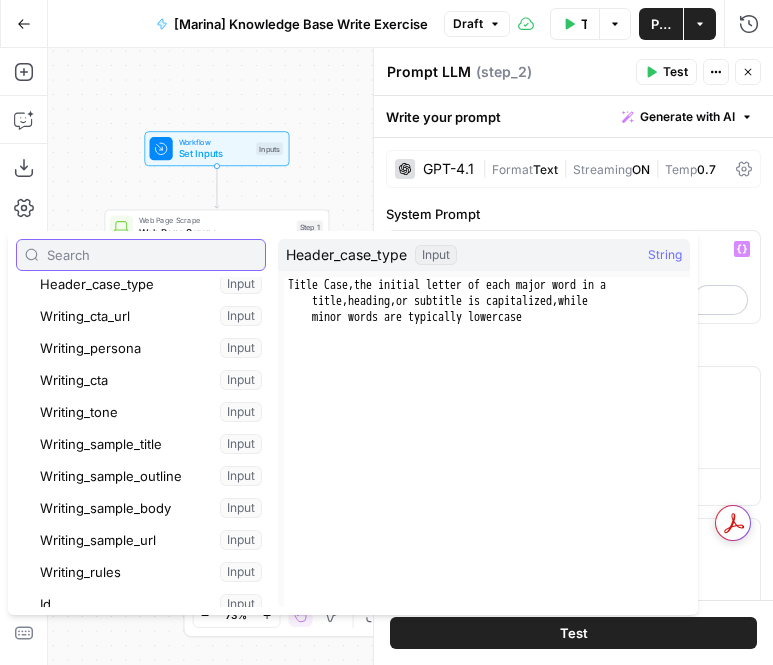 click at bounding box center [152, 255] 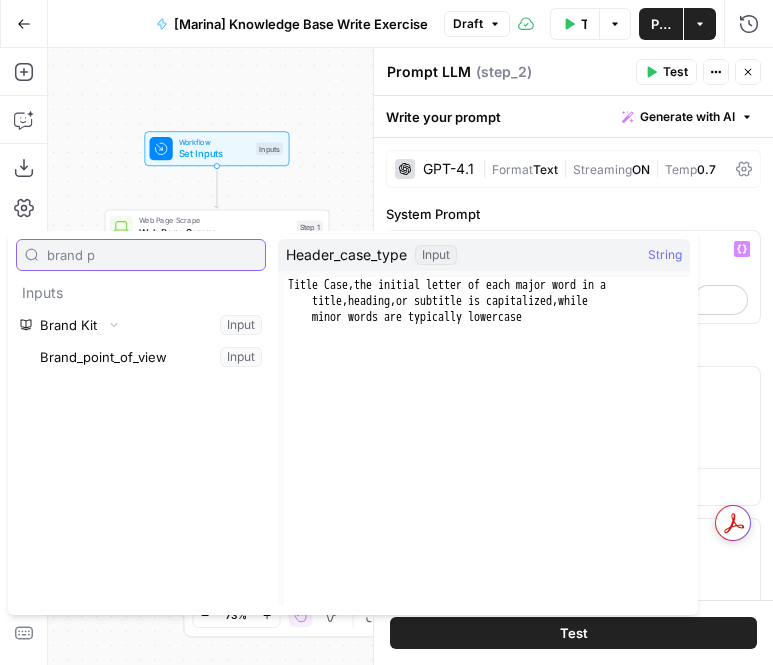 scroll, scrollTop: 0, scrollLeft: 0, axis: both 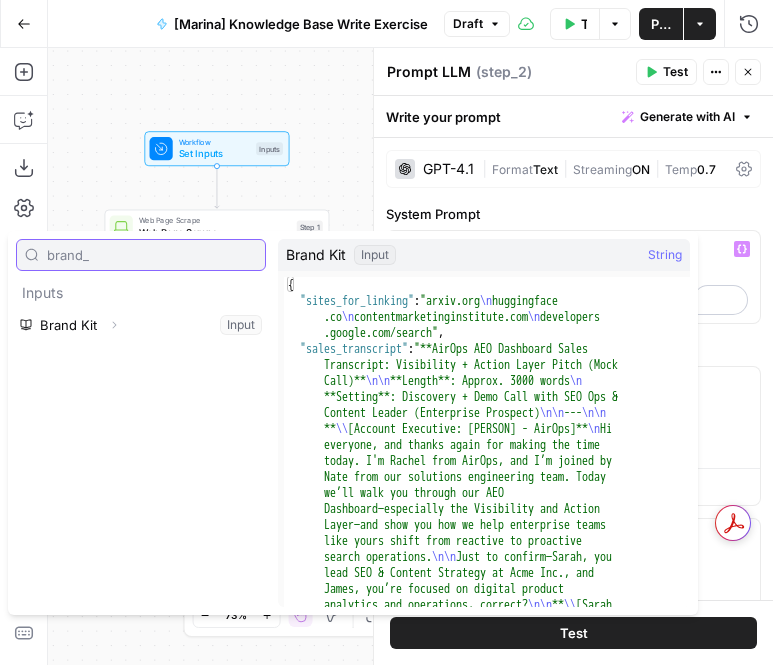 type on "brand_" 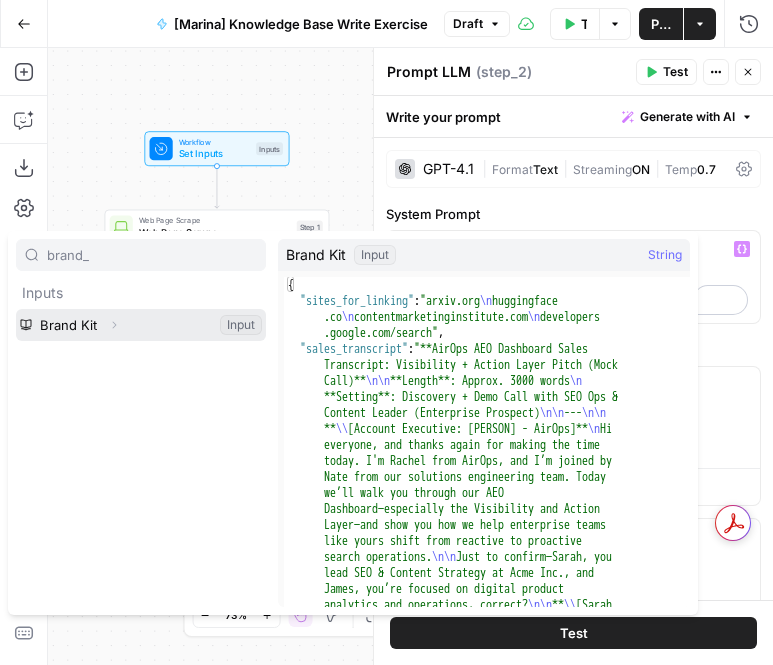 click 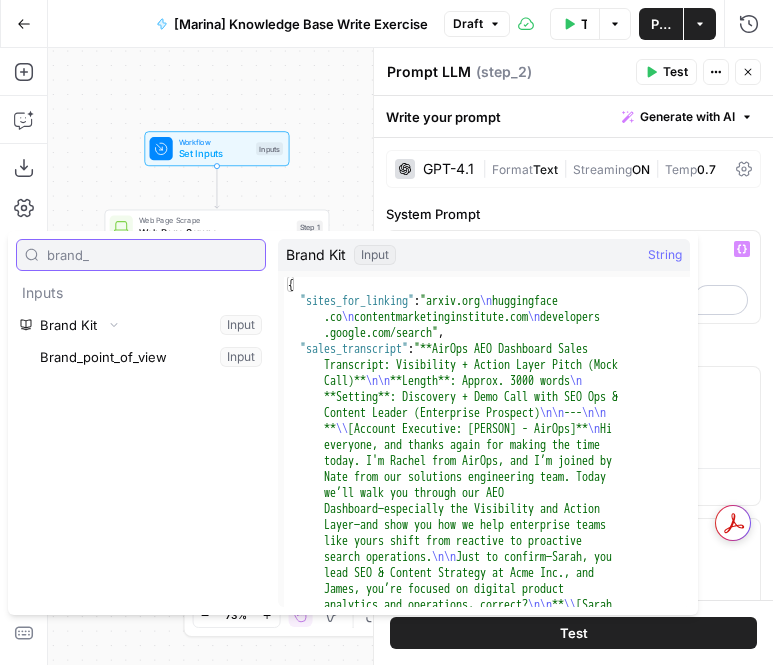 click on "brand_" at bounding box center [152, 255] 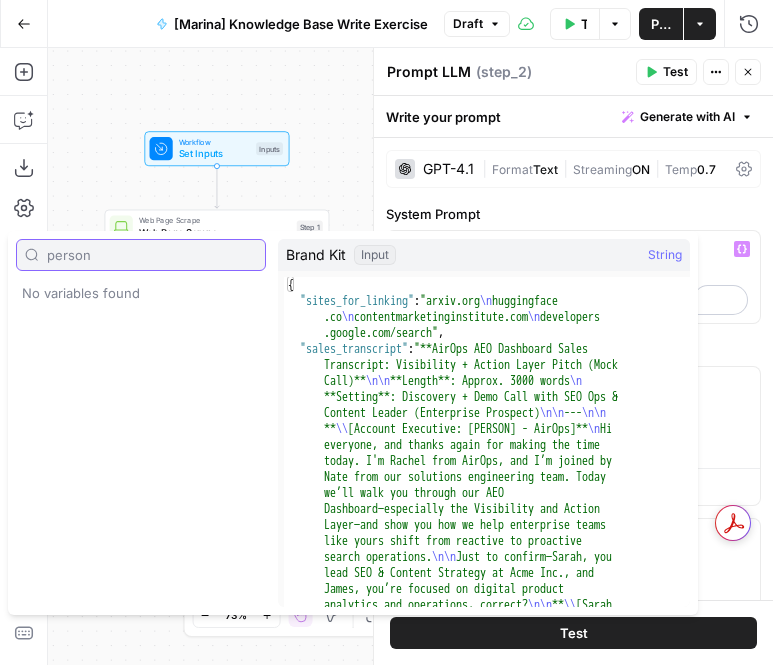 type on "persona" 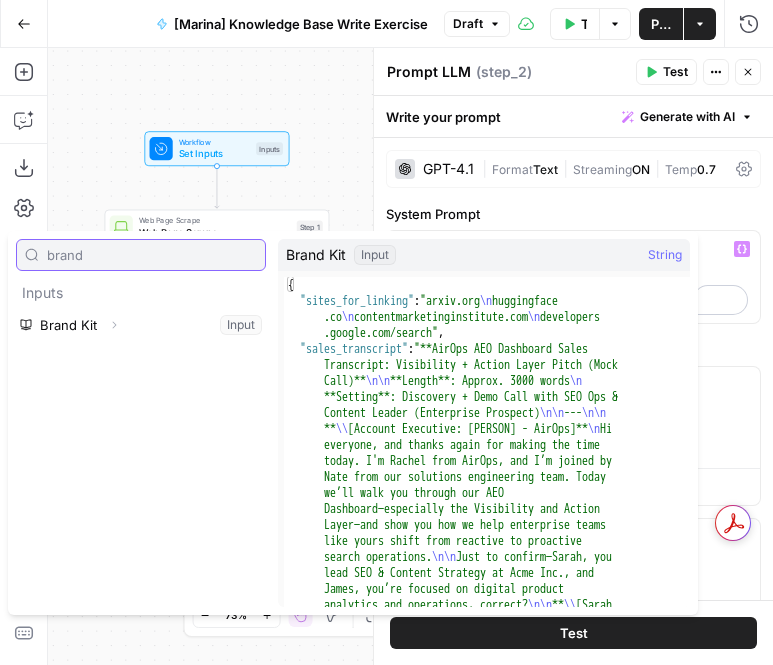 type on "brand" 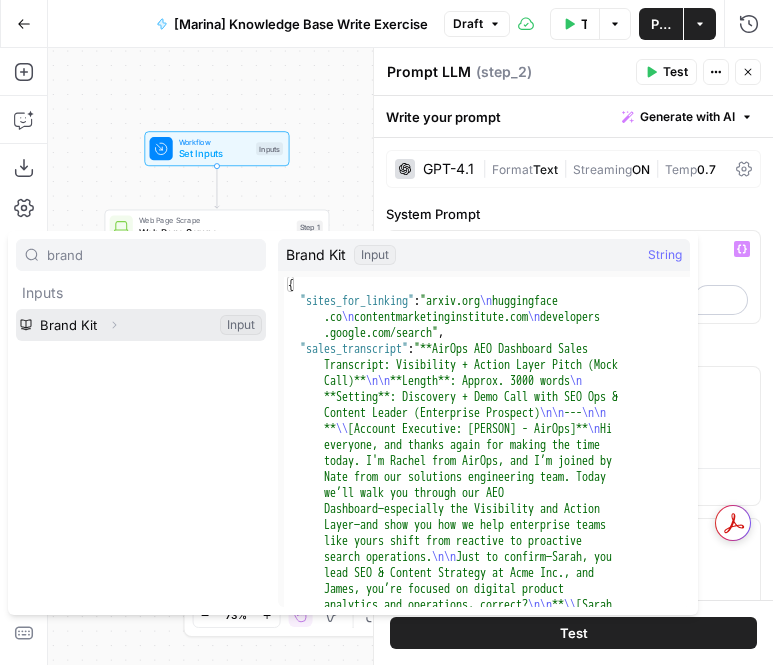 click 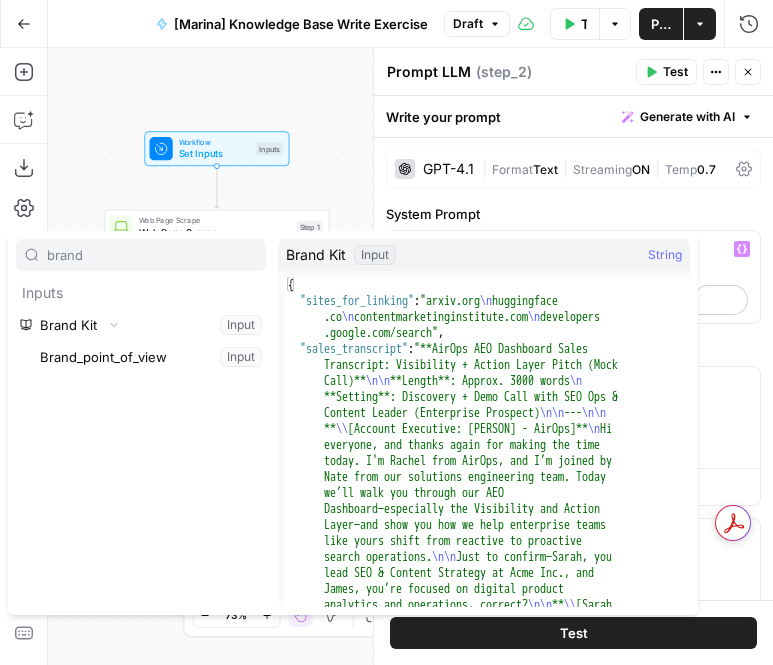 click on "brand" at bounding box center [141, 255] 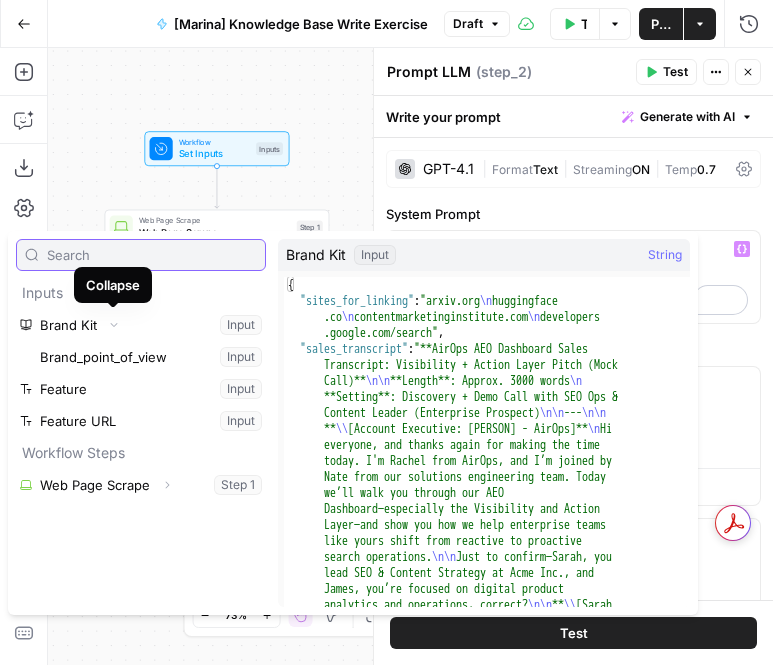 type 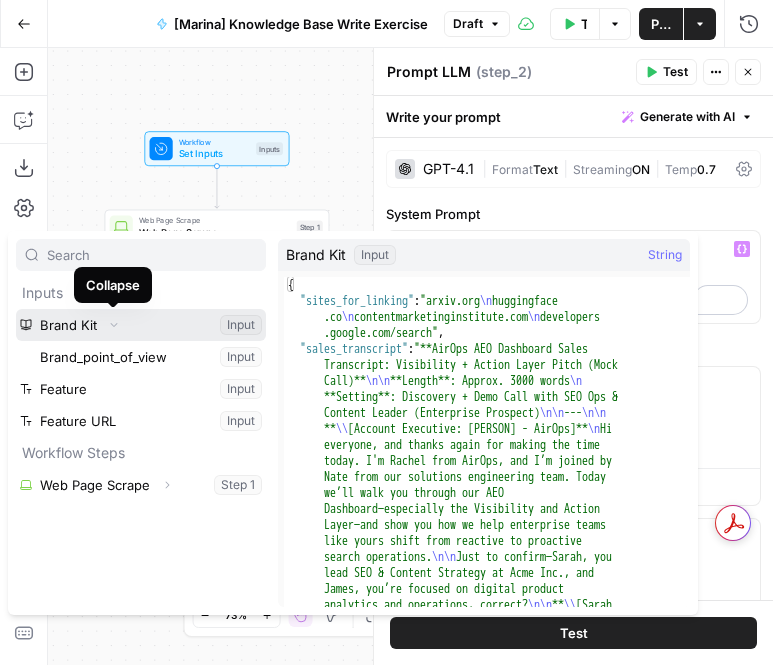 click 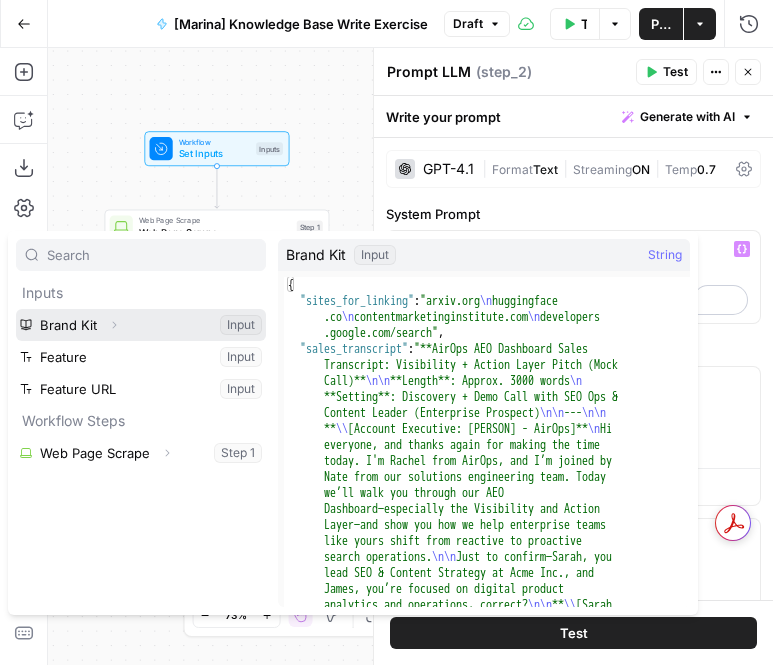 click on "Expand" at bounding box center (114, 325) 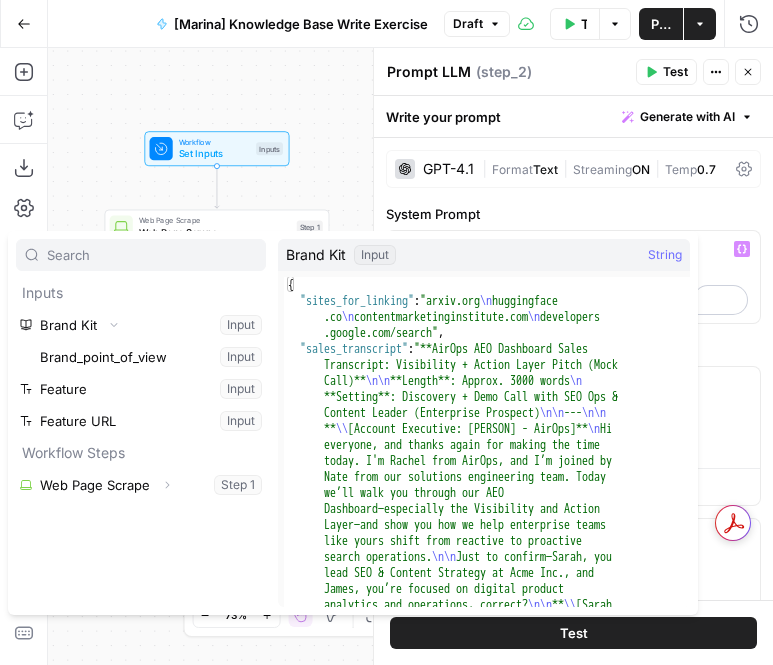 click on "System Prompt" at bounding box center [573, 214] 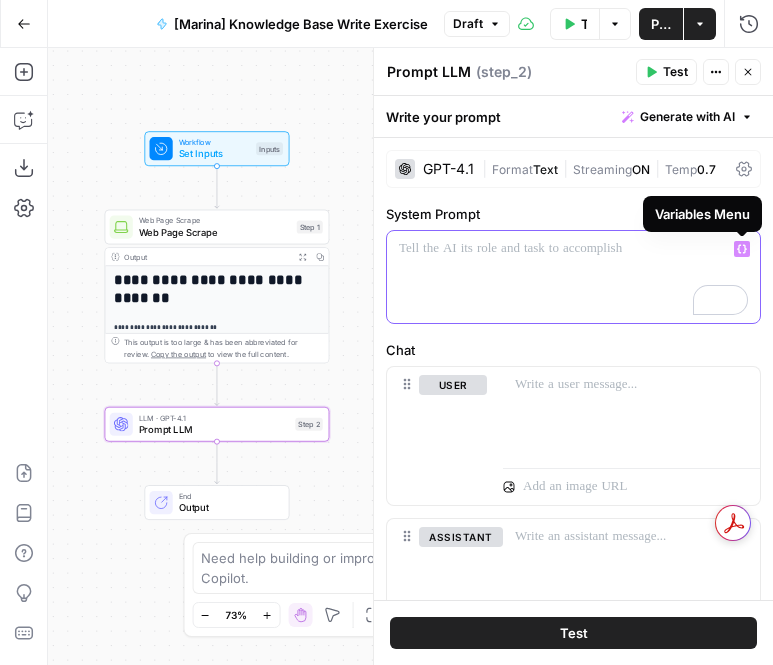 click 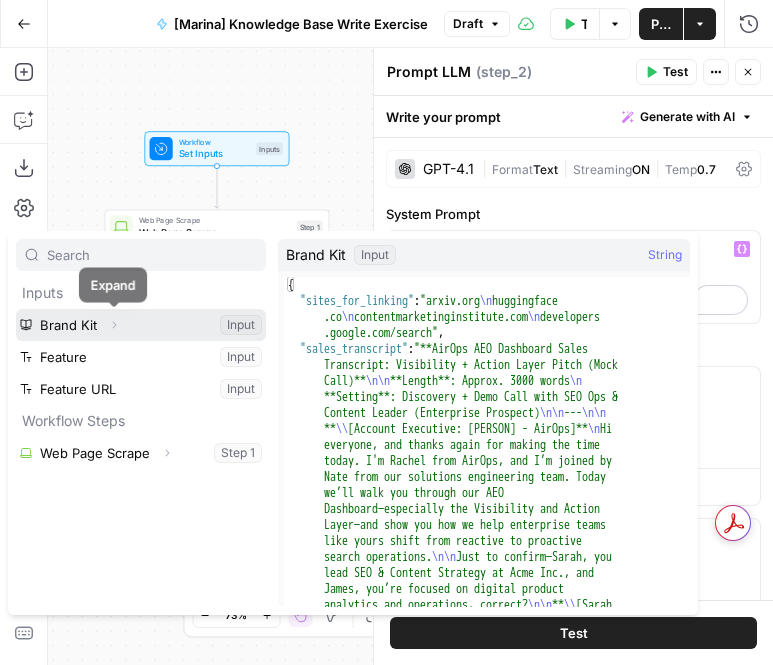 click 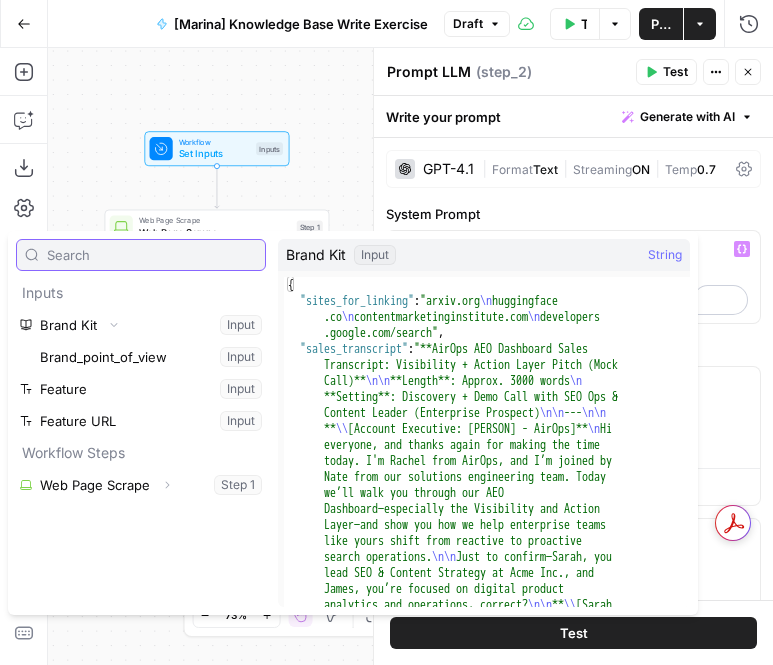 click at bounding box center [152, 255] 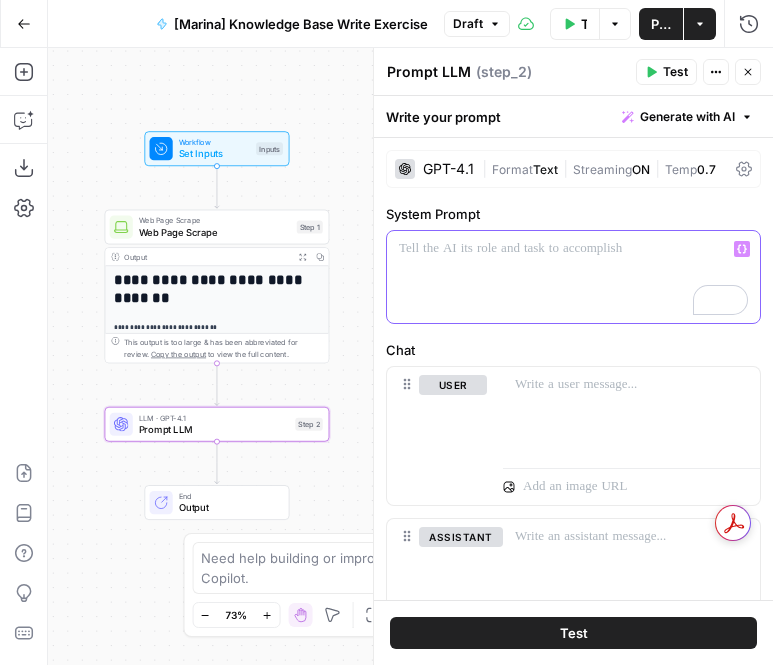click at bounding box center (573, 277) 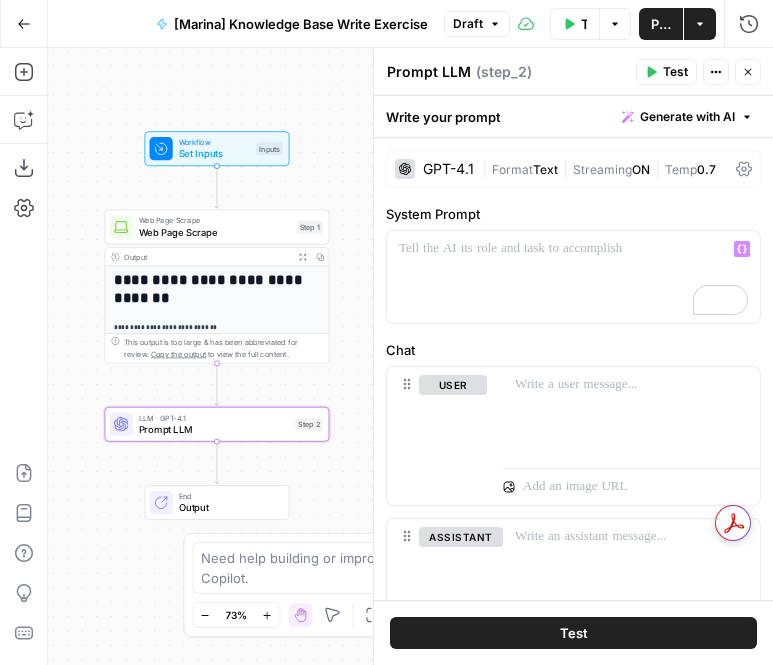 click on "GPT-4.1   |   Format  Text   |   Streaming  ON   |   Temp  0.7 System Prompt “/” to reference Variables Menu Chat user assistant Add Message" at bounding box center (573, 369) 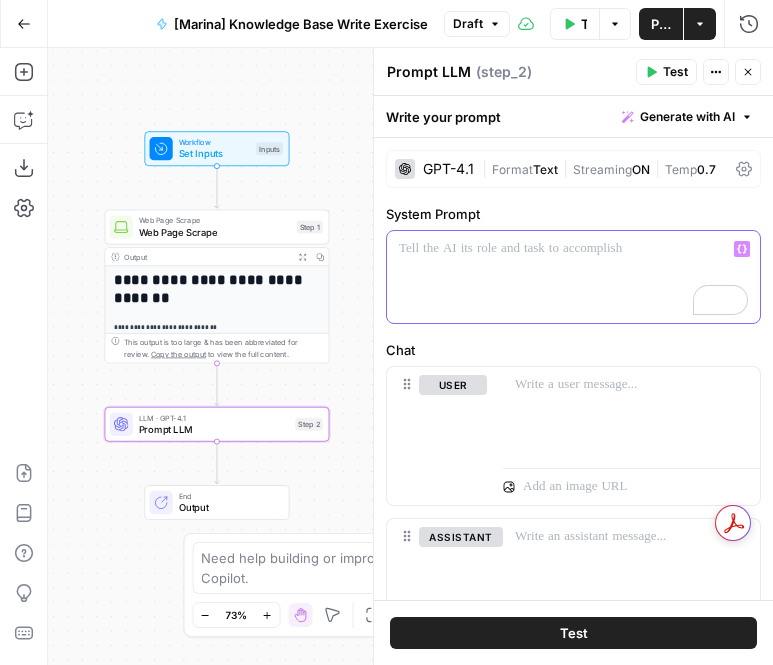 click 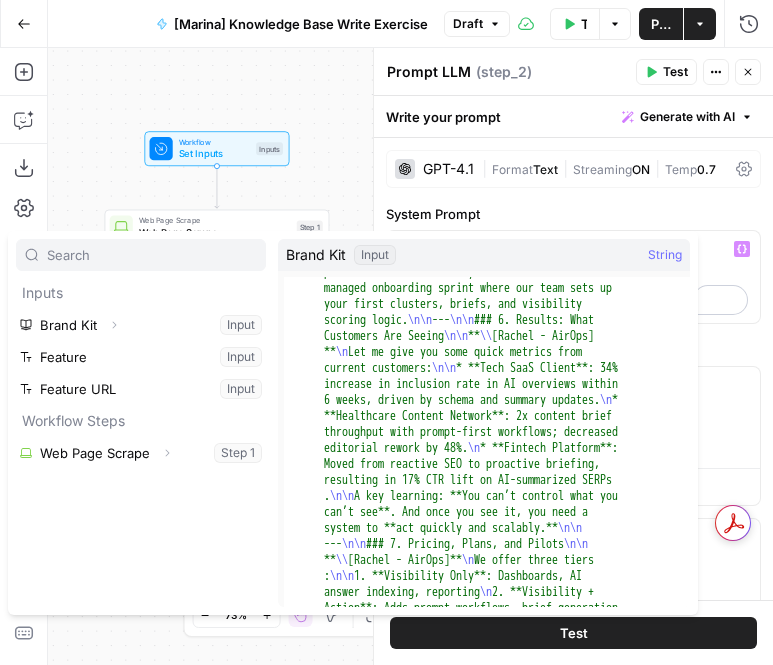 scroll, scrollTop: 2925, scrollLeft: 0, axis: vertical 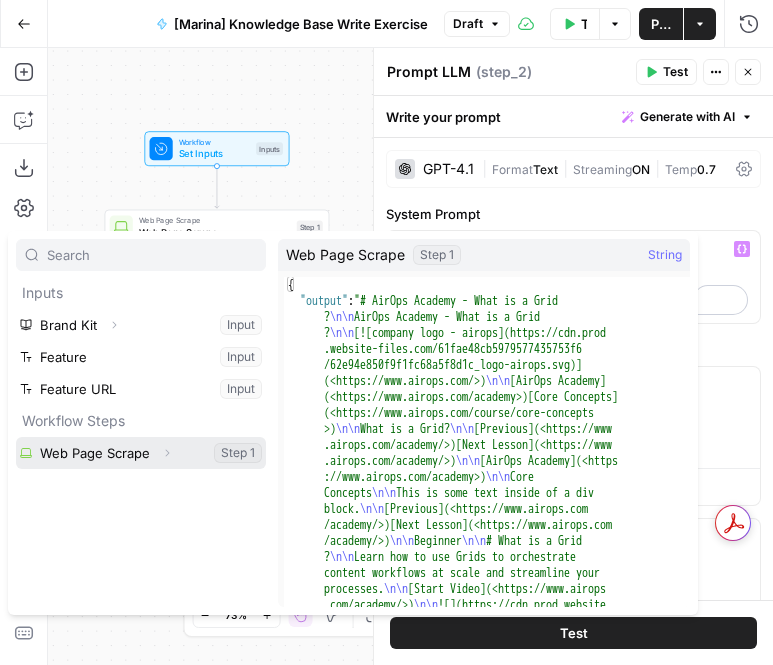 click on "Expand" at bounding box center [167, 453] 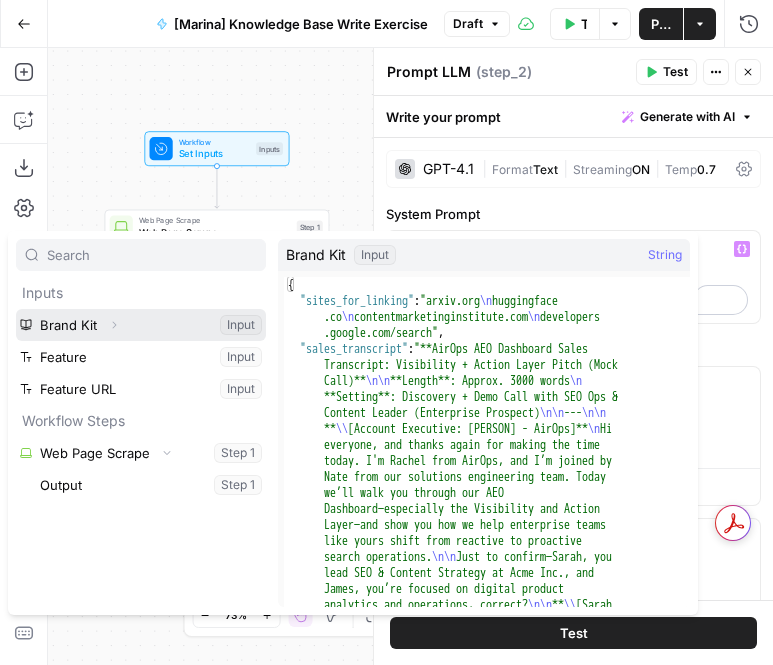 click 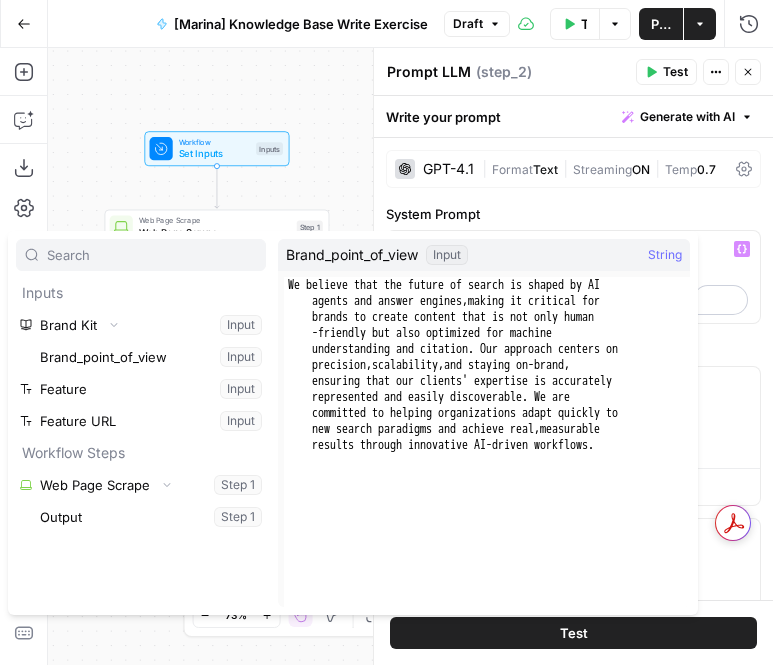 click on "System Prompt “/” to reference Variables Menu" at bounding box center [573, 264] 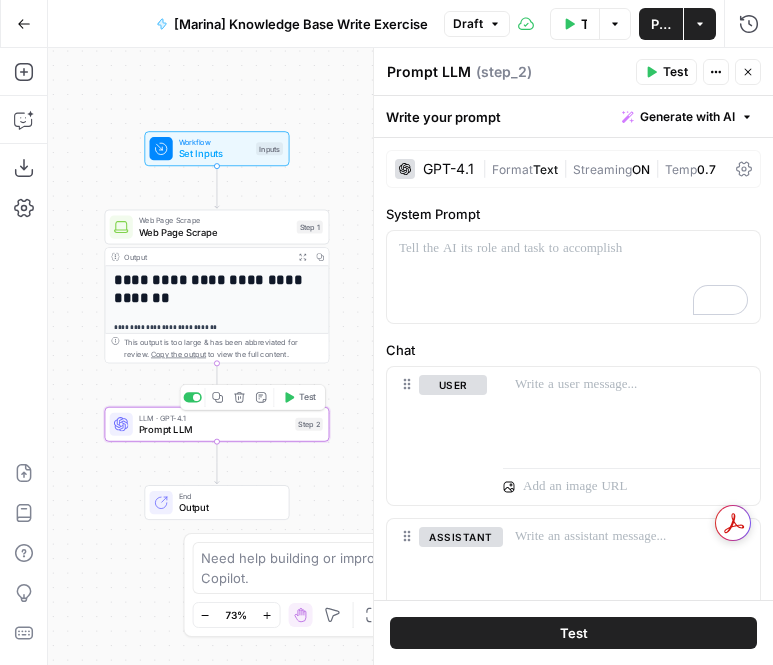 click on "Step 2" at bounding box center [309, 424] 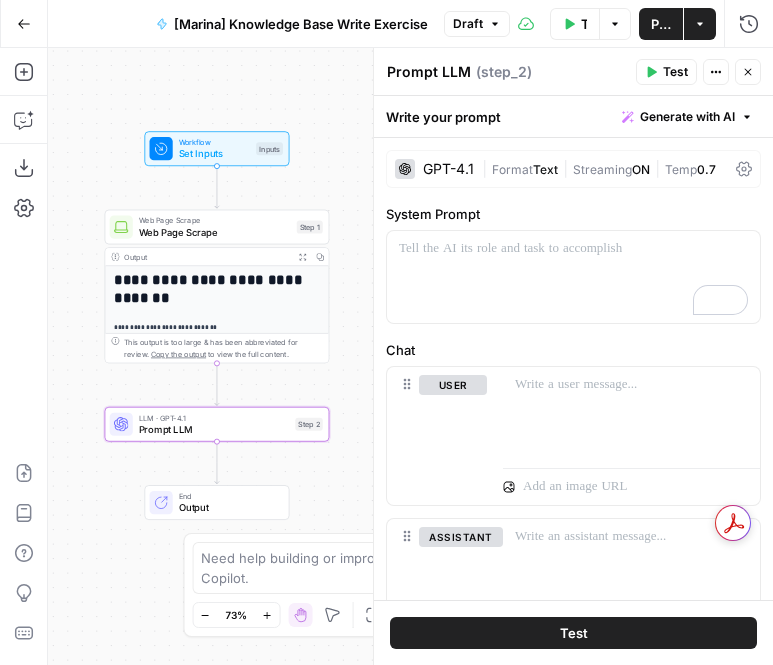 scroll, scrollTop: 100, scrollLeft: 0, axis: vertical 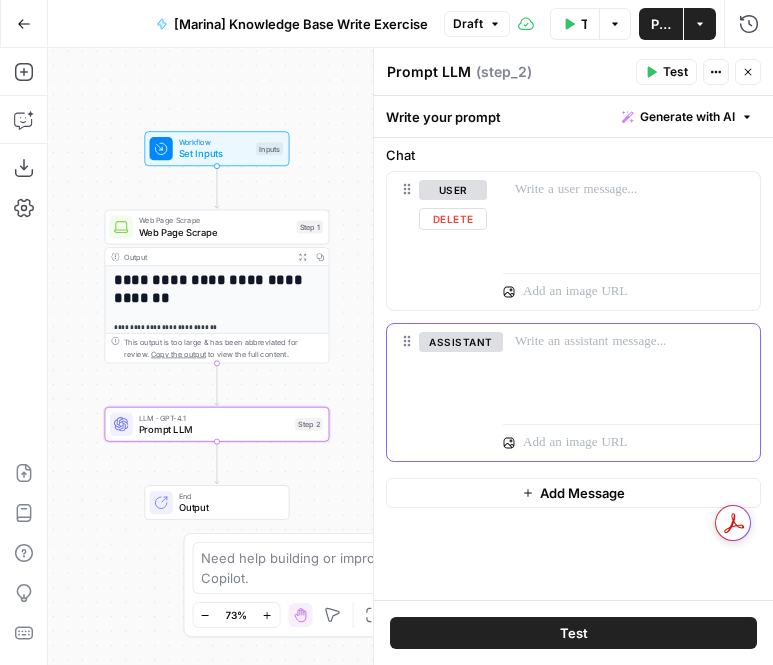 click at bounding box center (631, 370) 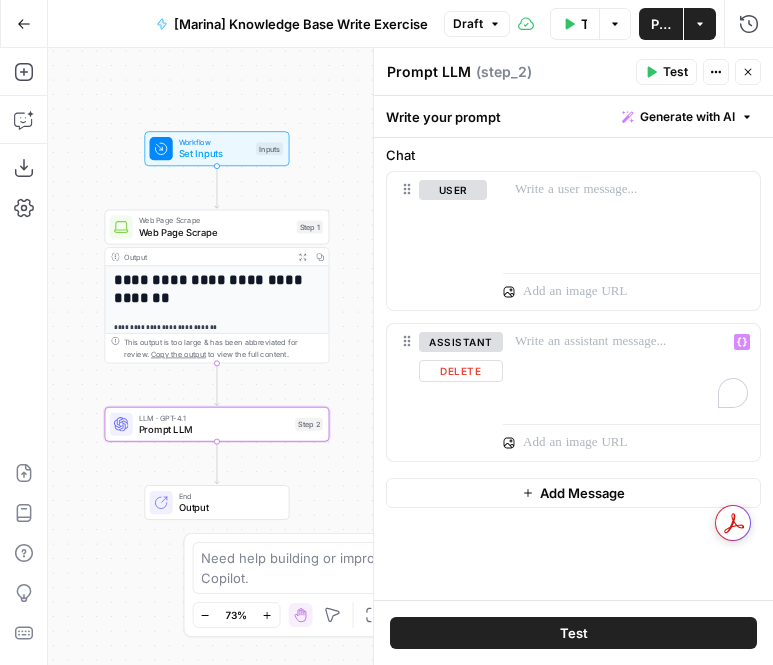 click on "user" at bounding box center [573, 246] 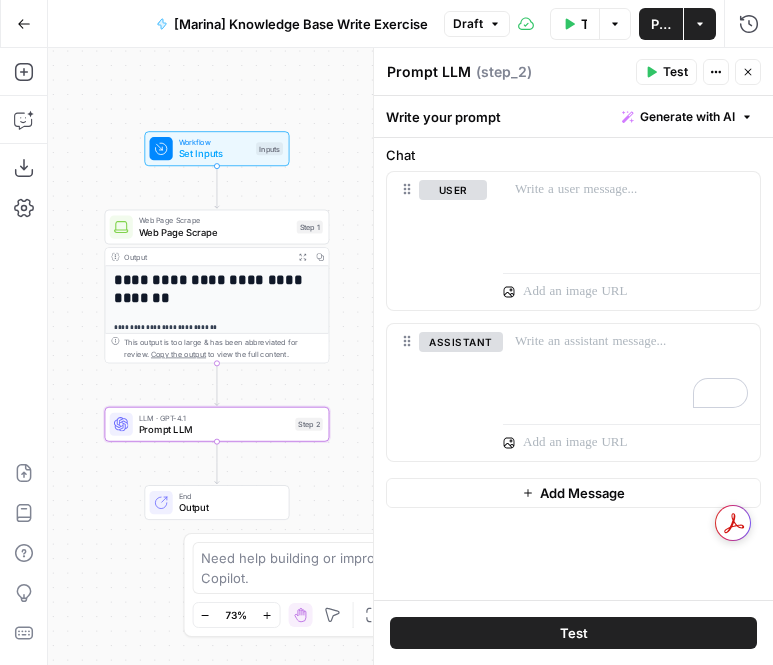 scroll, scrollTop: 195, scrollLeft: 0, axis: vertical 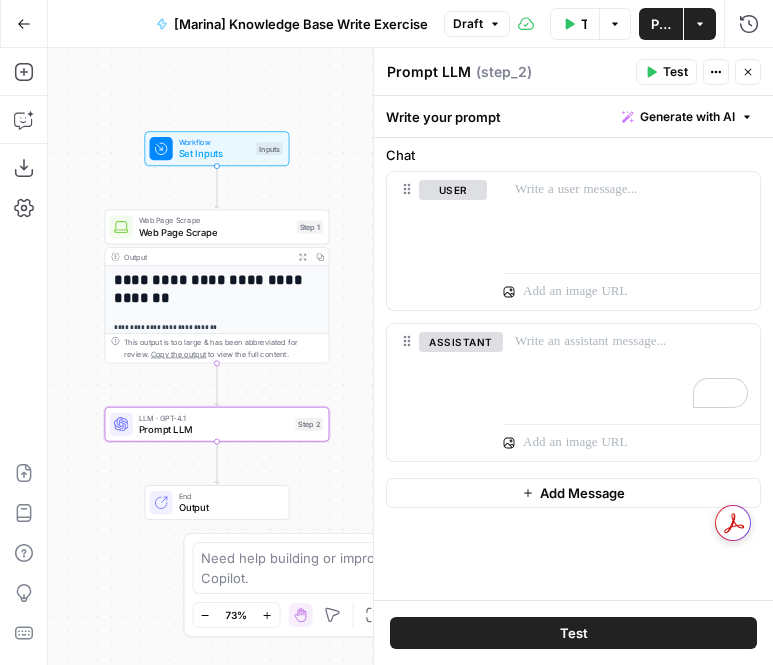 click on "Test Workflow" at bounding box center [575, 24] 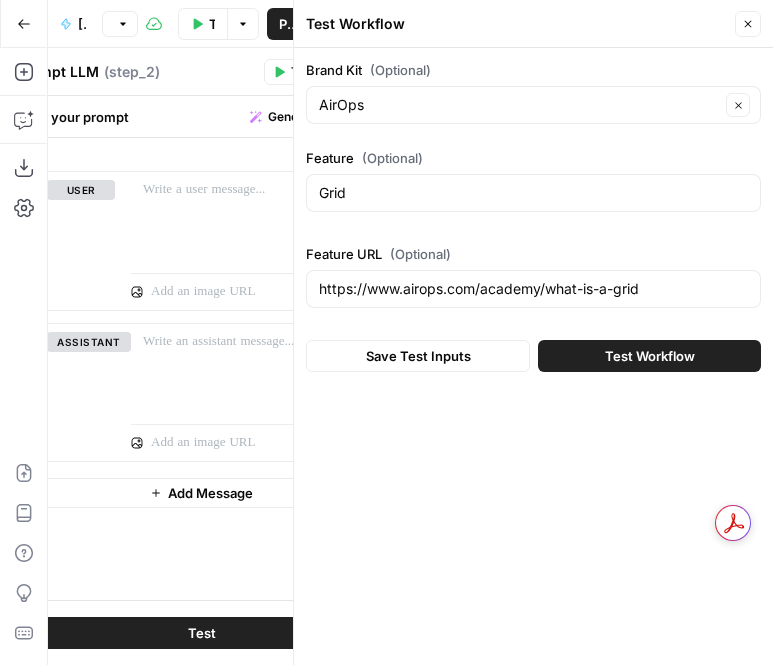 click on "Test Workflow" at bounding box center (650, 356) 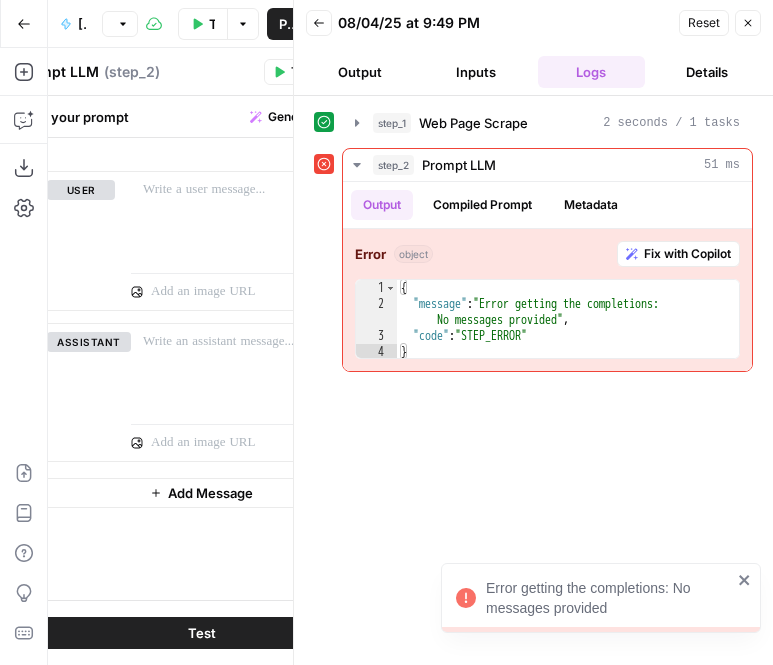 click on "Close" at bounding box center (748, 23) 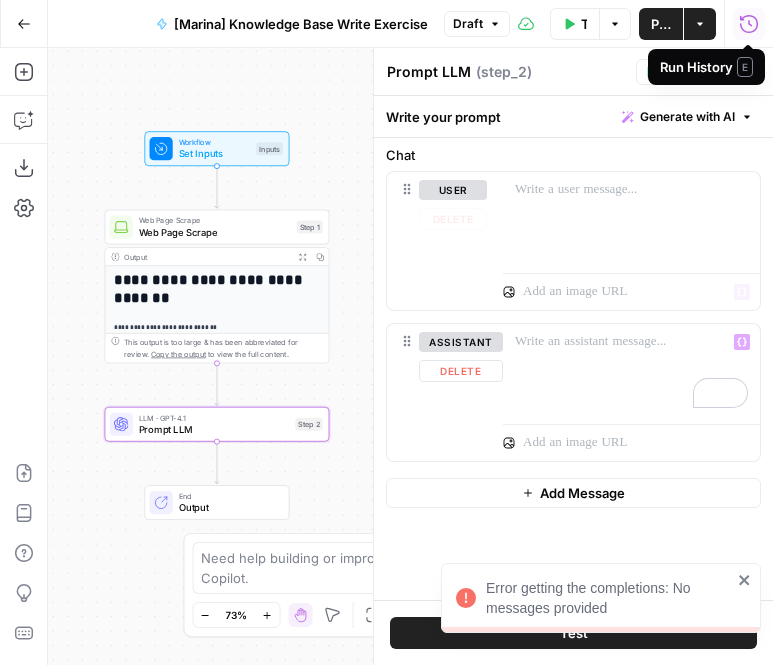 scroll, scrollTop: 0, scrollLeft: 0, axis: both 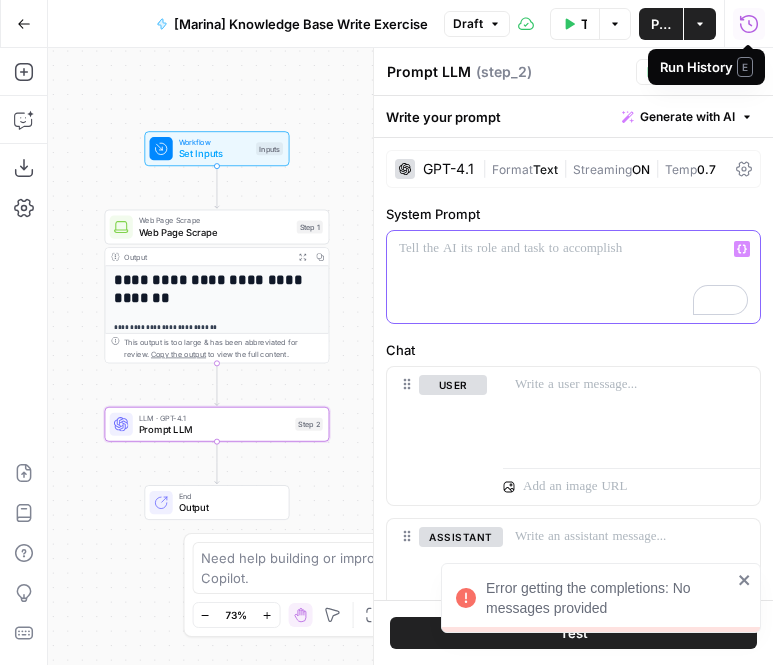 click at bounding box center [573, 277] 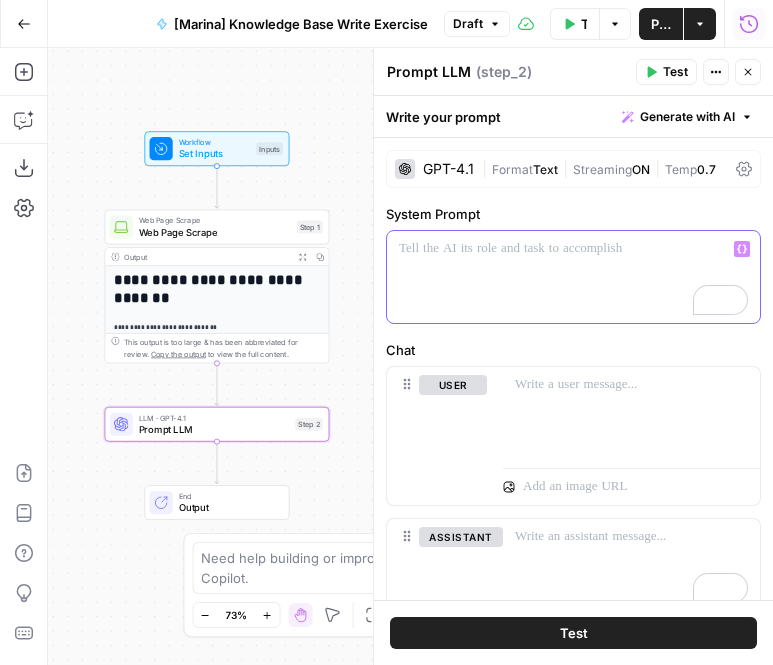 click 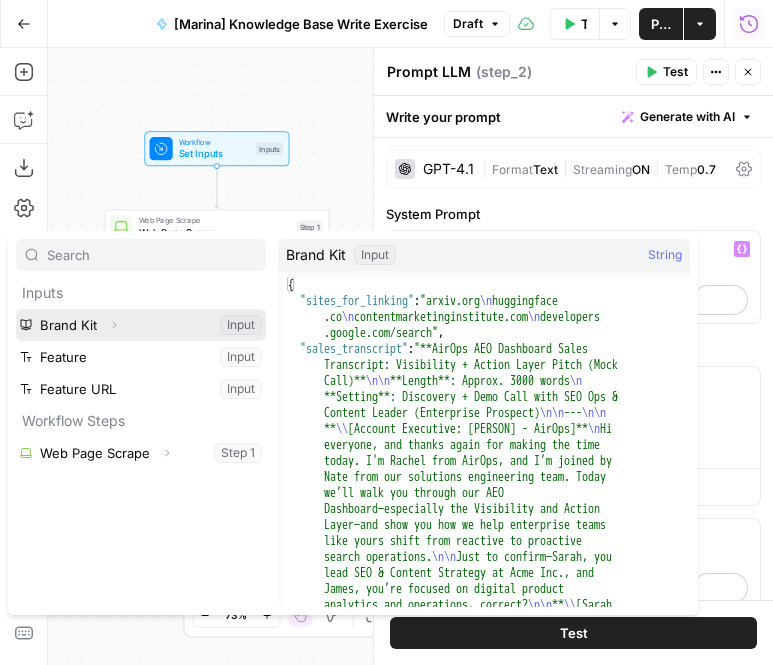 click 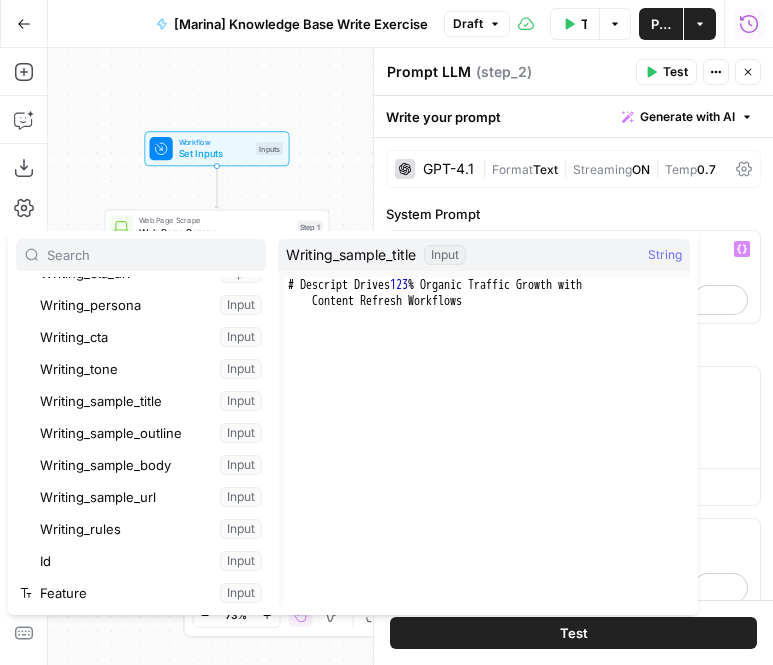 scroll, scrollTop: 420, scrollLeft: 0, axis: vertical 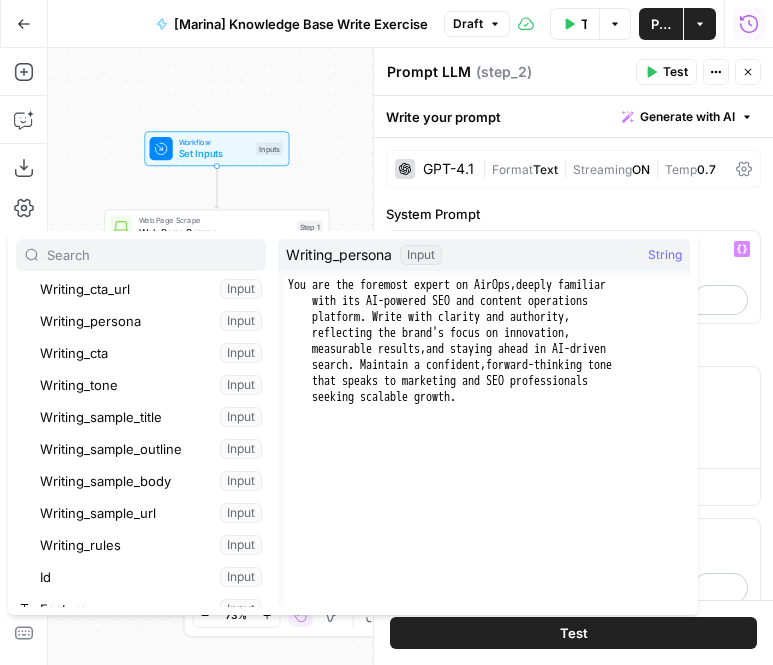 click on "System Prompt" at bounding box center (573, 214) 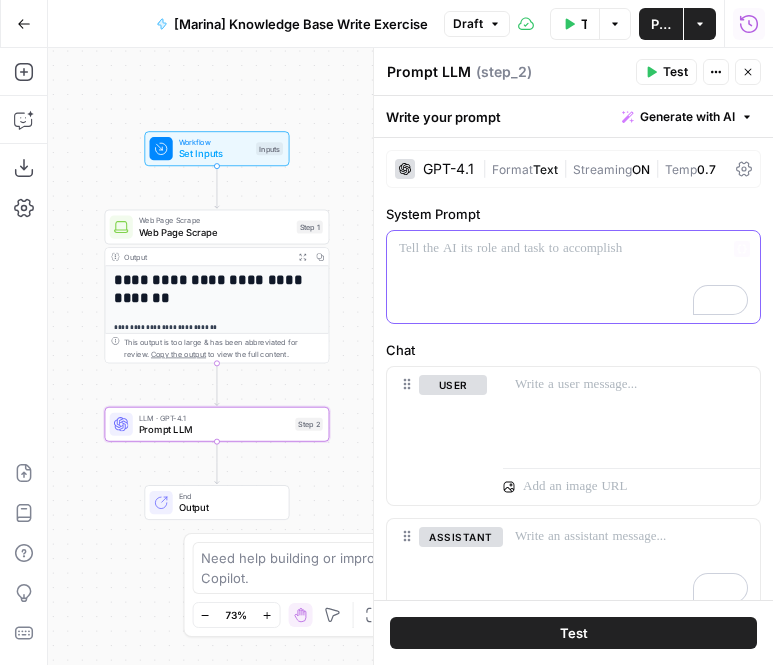 click at bounding box center [573, 249] 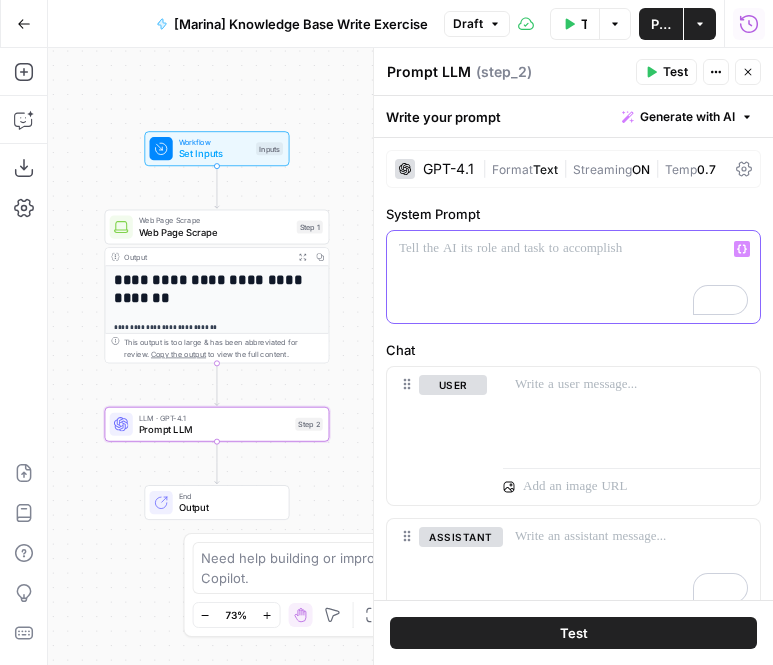 click 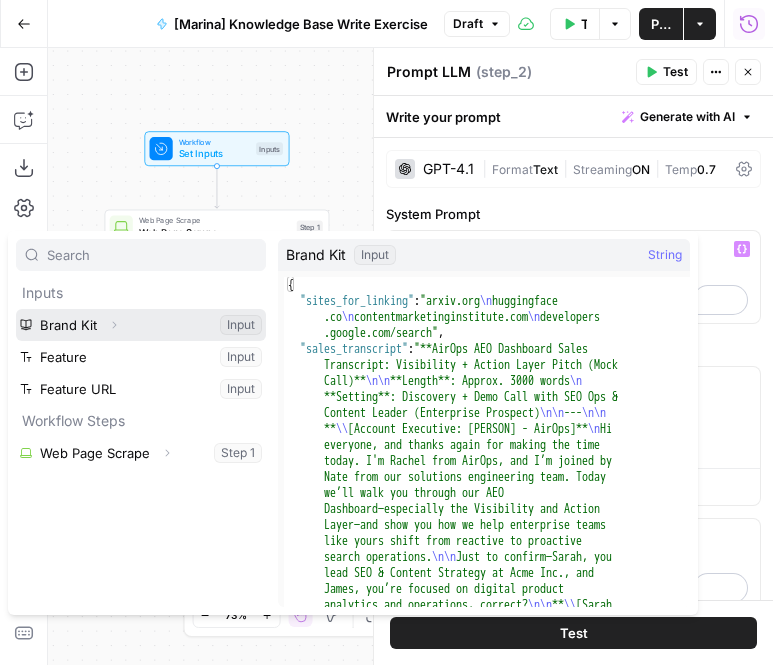 click 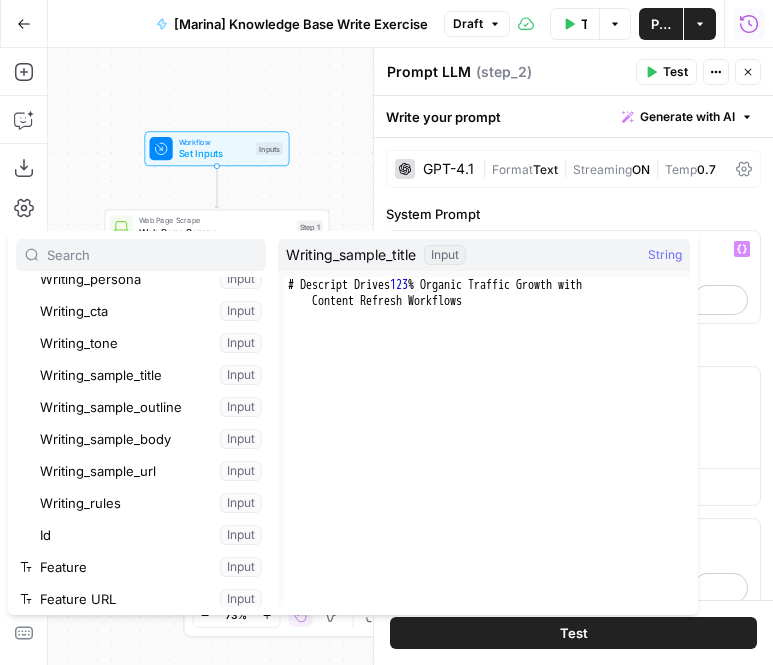 scroll, scrollTop: 414, scrollLeft: 0, axis: vertical 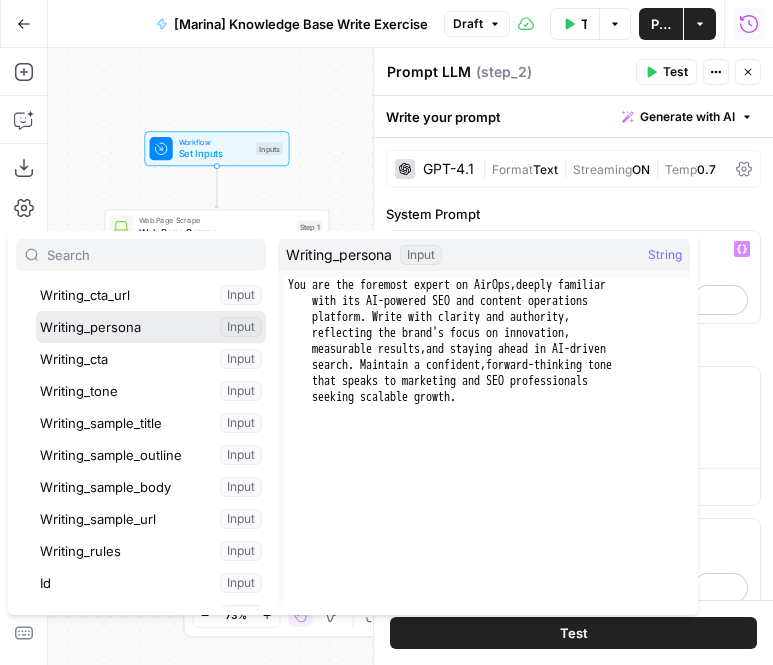 click at bounding box center (151, 327) 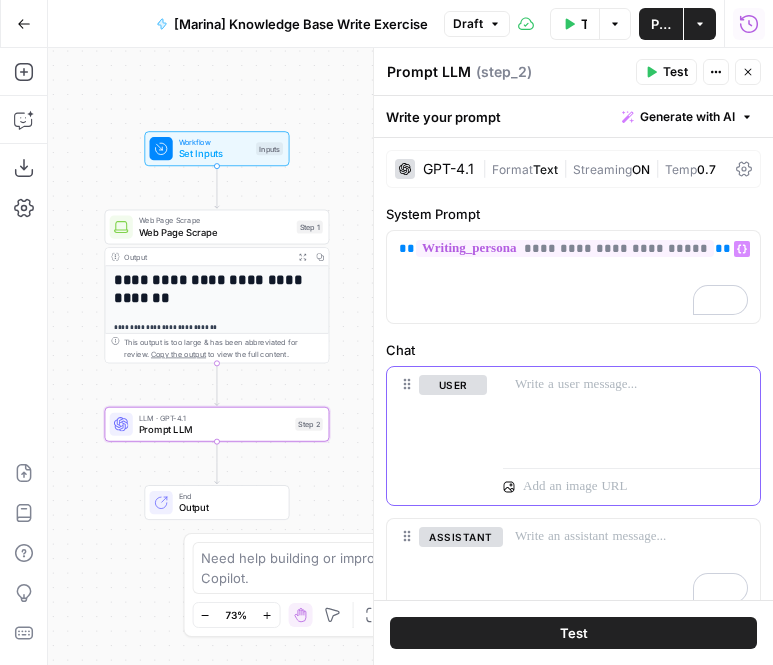 click at bounding box center (631, 413) 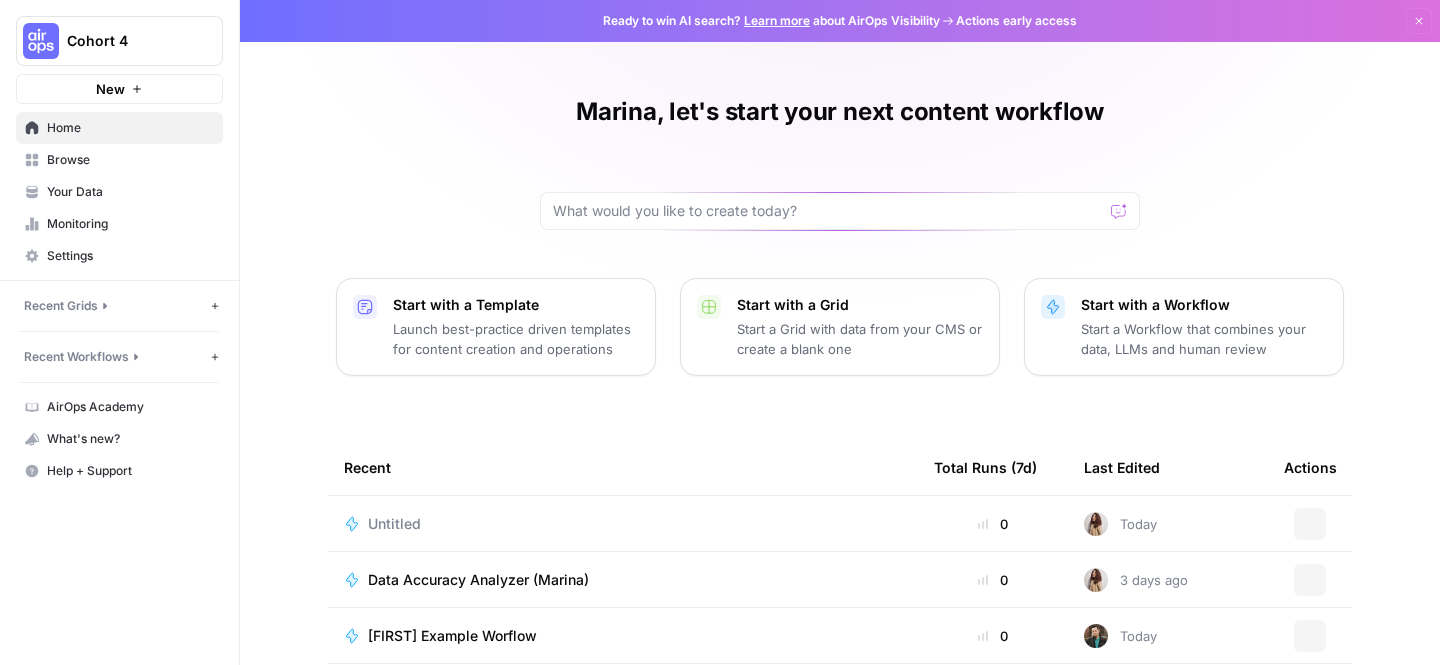 scroll, scrollTop: 0, scrollLeft: 0, axis: both 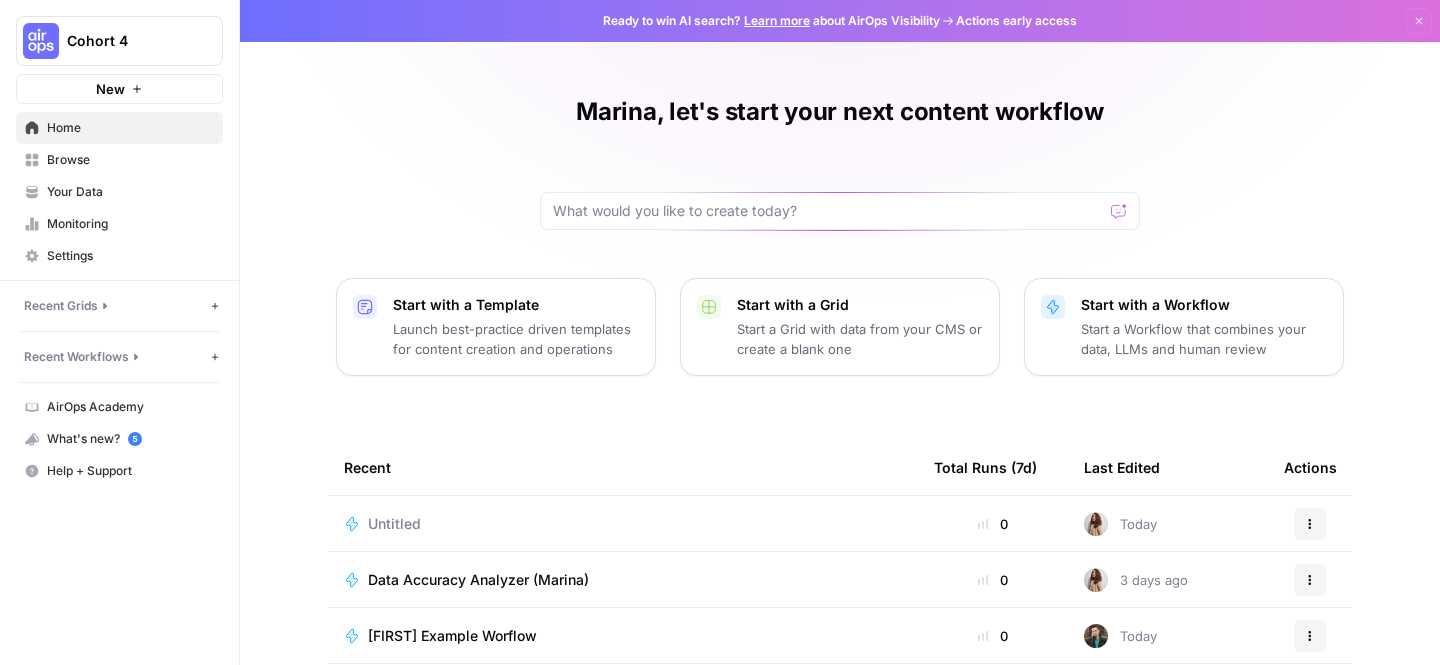 click on "Browse" at bounding box center [130, 160] 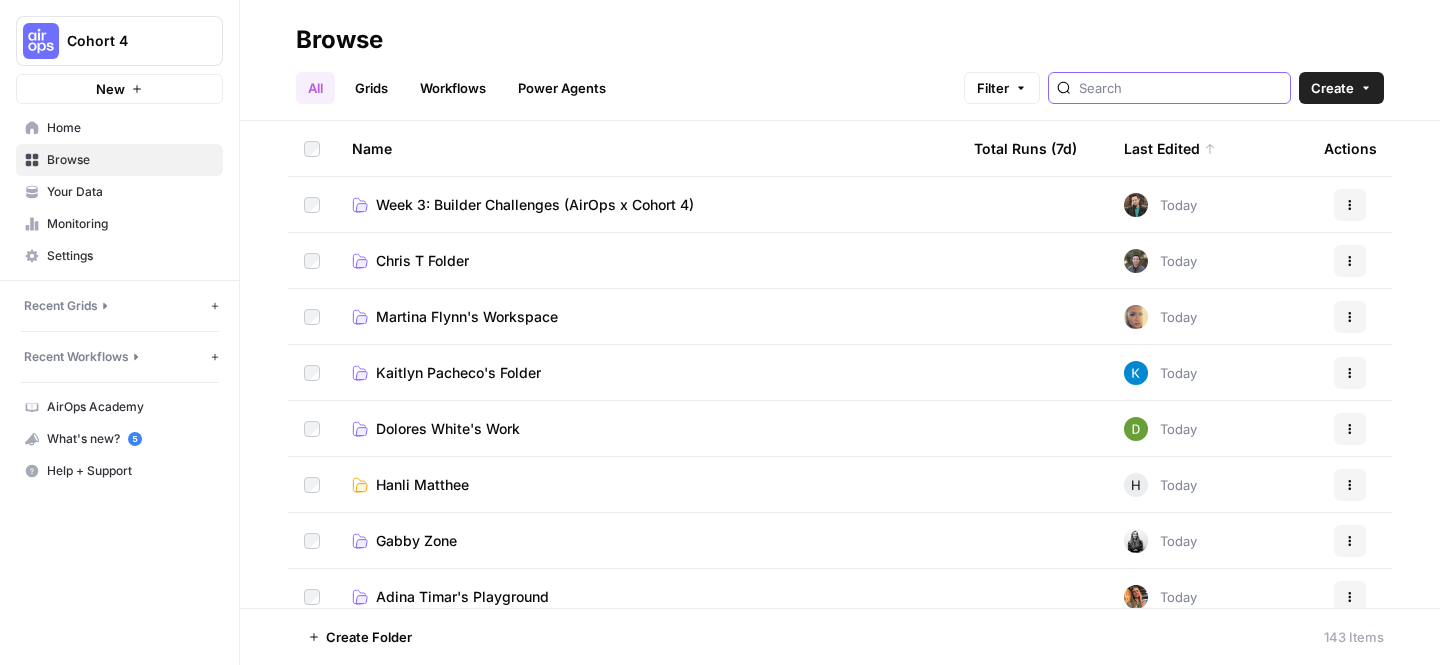 click at bounding box center [1180, 88] 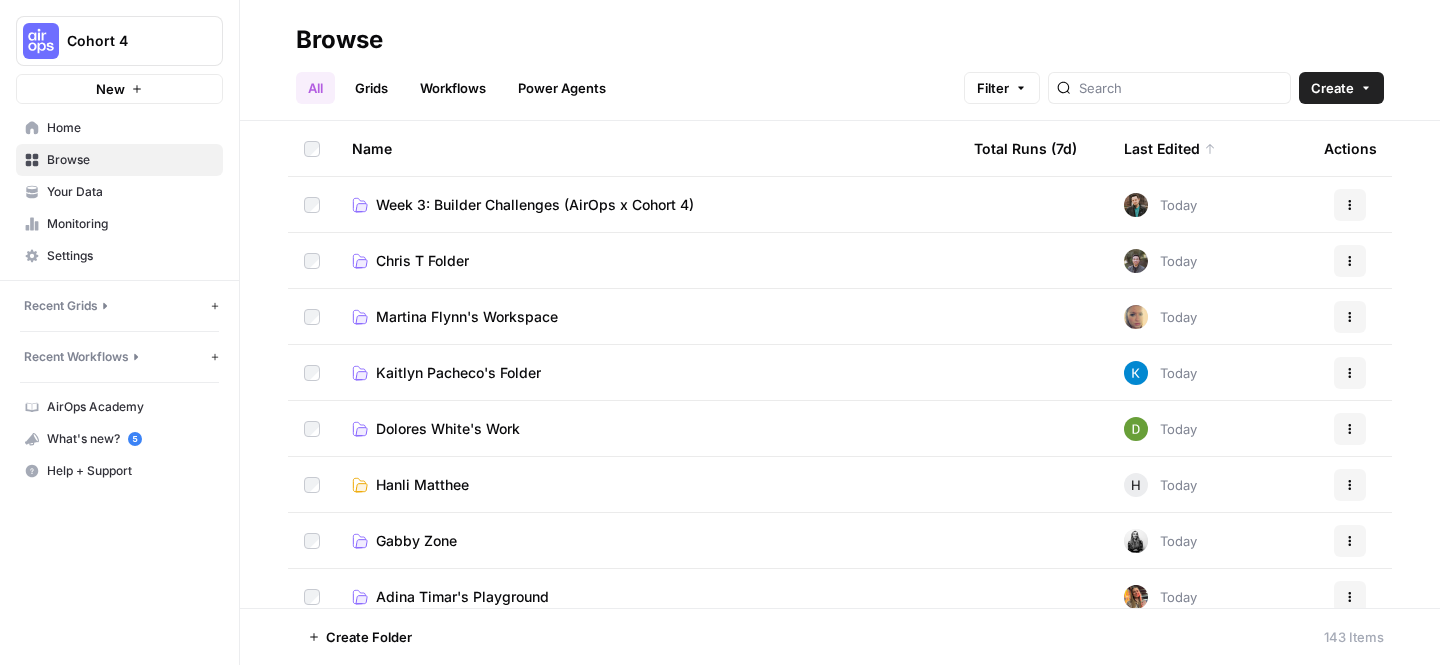 click on "All Grids Workflows Power Agents Filter Create" at bounding box center (840, 80) 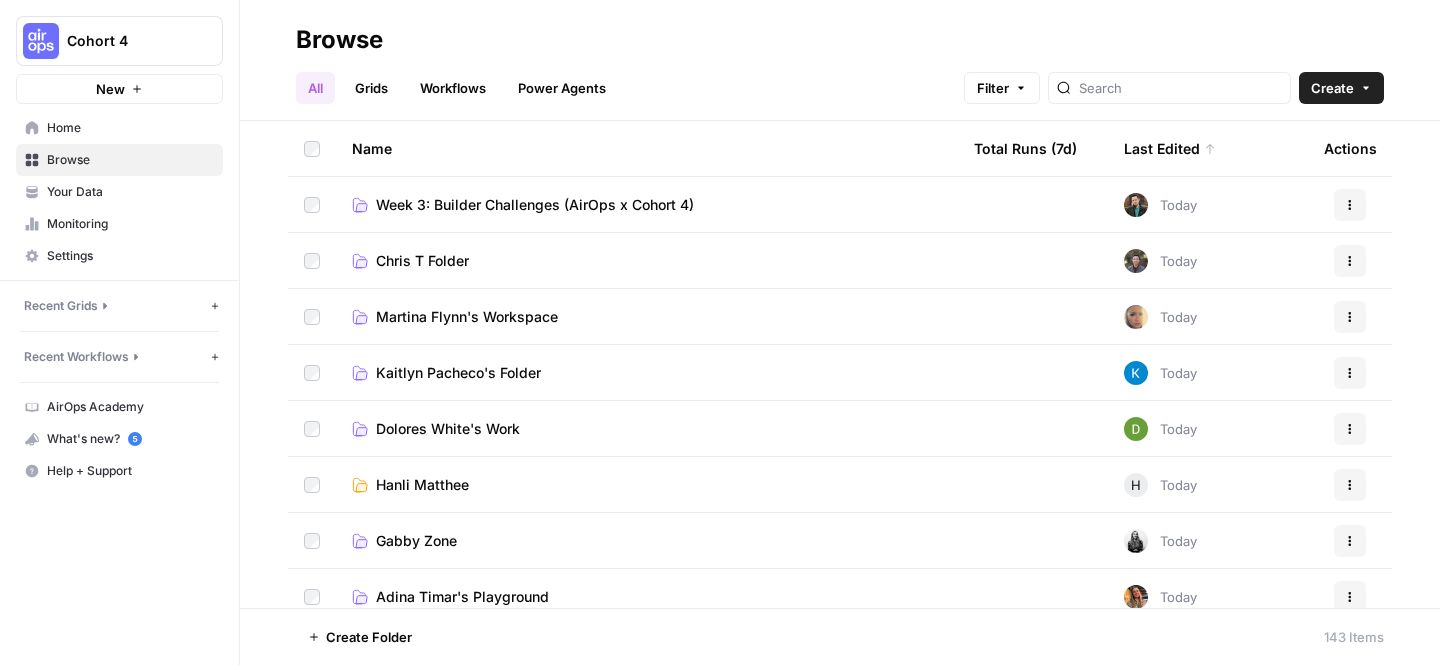 click on "Week 3: Builder Challenges (AirOps x Cohort 4)" at bounding box center [535, 205] 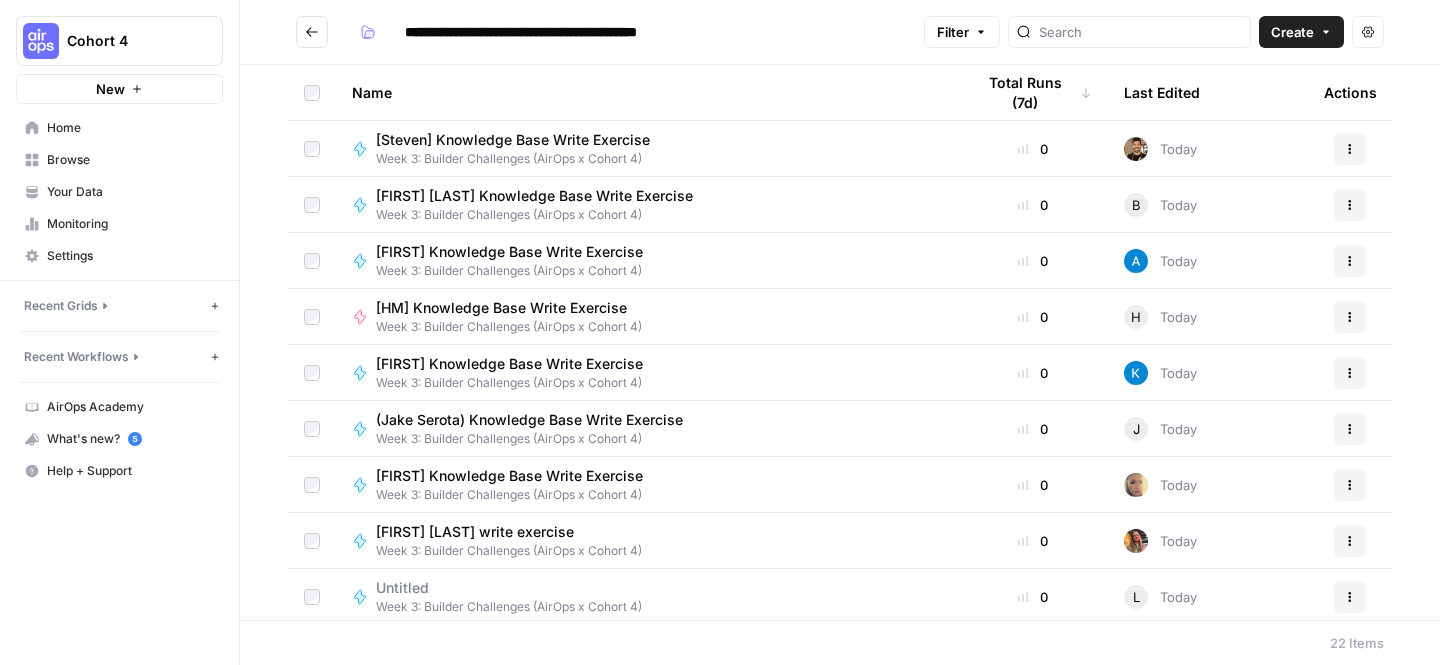 click on "[Steven] Knowledge Base Write Exercise" at bounding box center (513, 140) 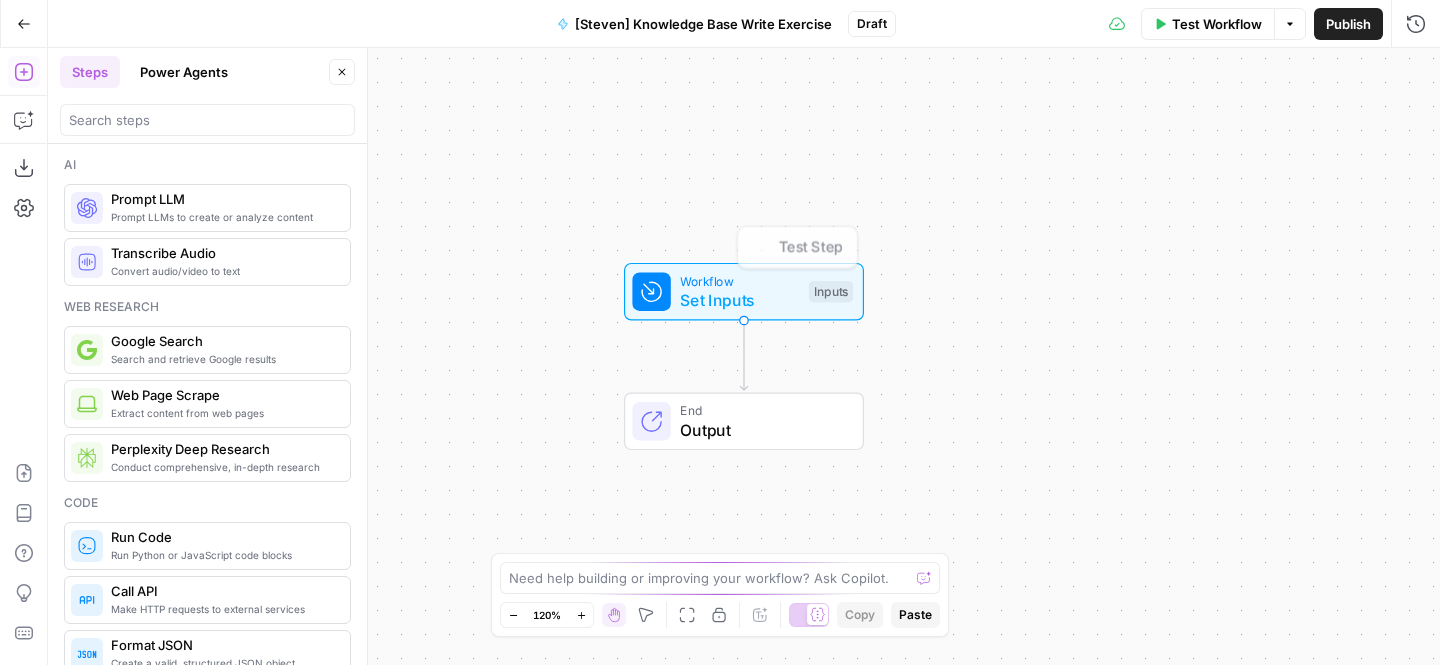 click on "Workflow Set Inputs Inputs Test Step End Output" at bounding box center [744, 356] 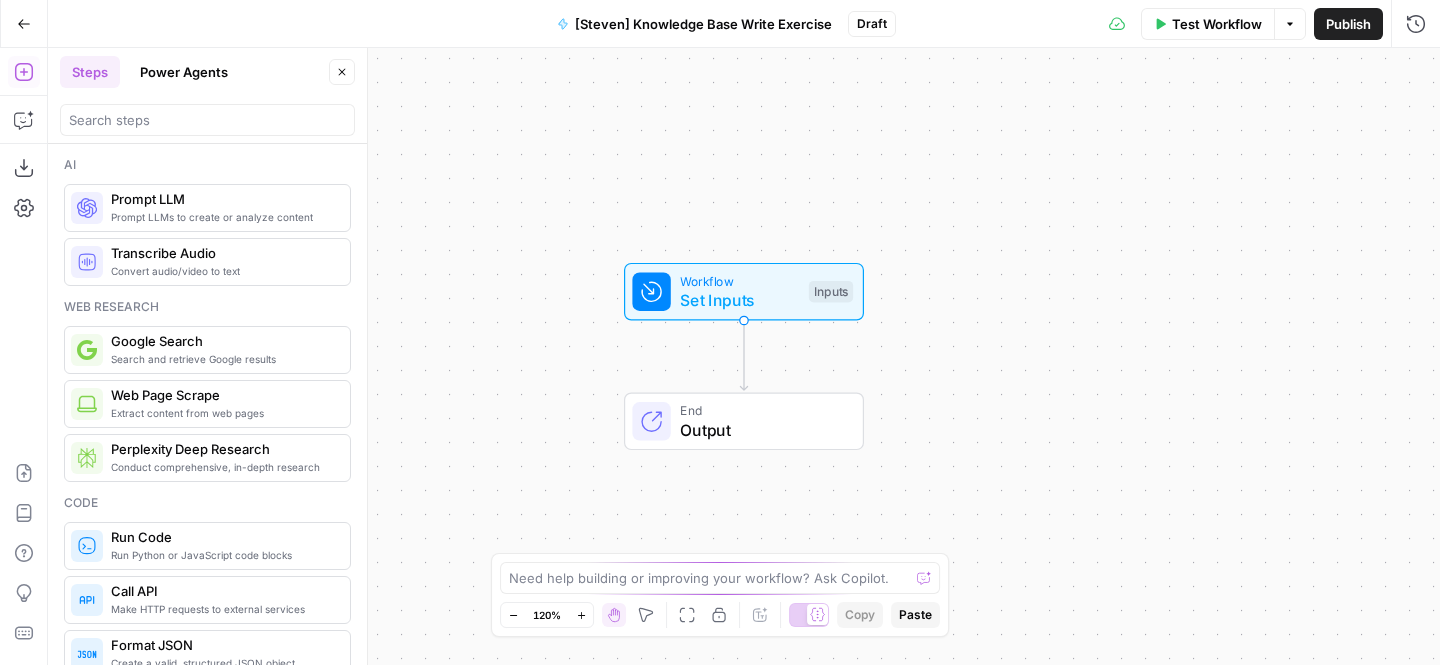click on "[Steven] Knowledge Base Write Exercise" at bounding box center [703, 24] 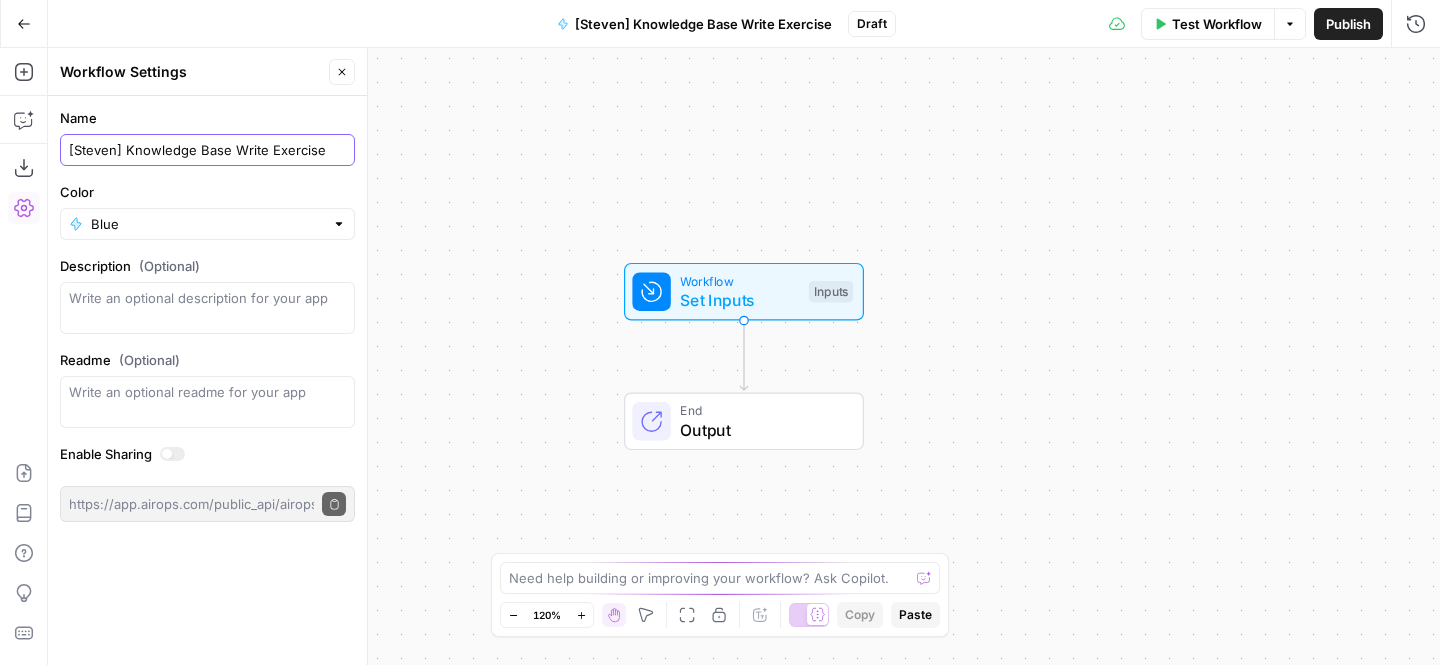 click on "[Steven] Knowledge Base Write Exercise" at bounding box center [207, 150] 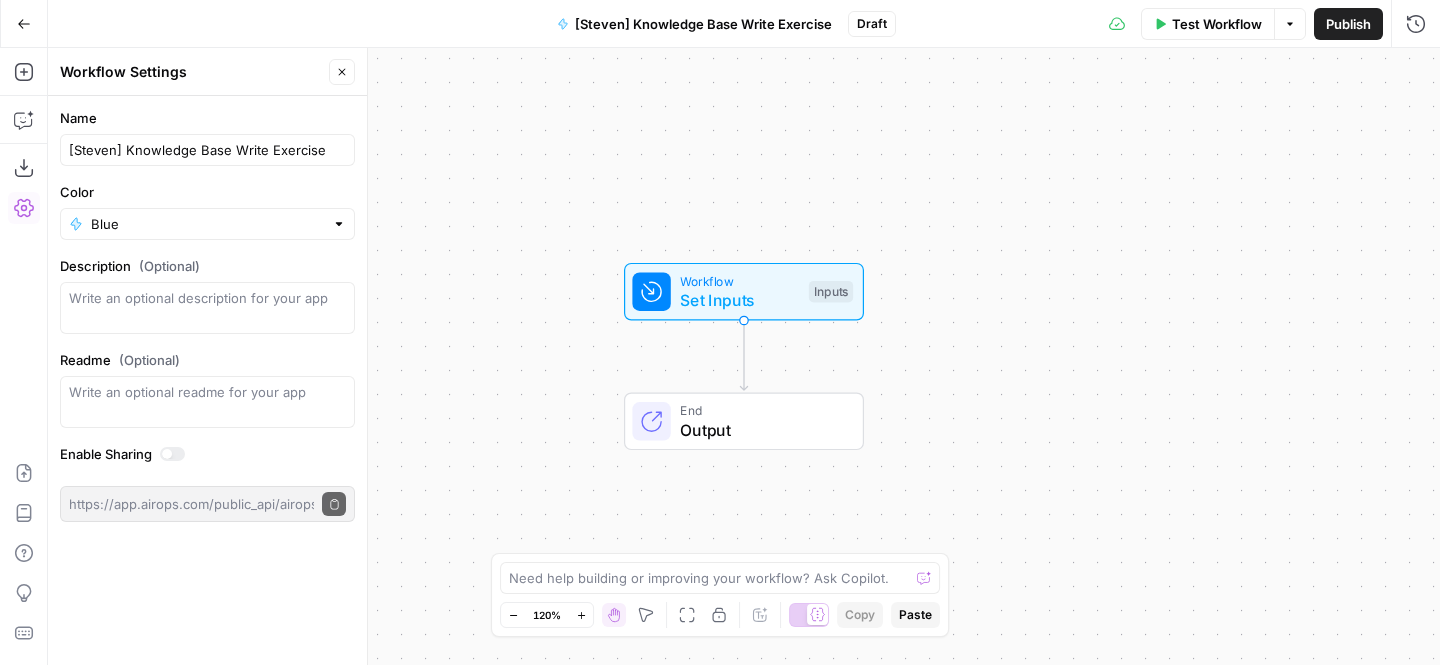 click on "Go Back" at bounding box center [24, 24] 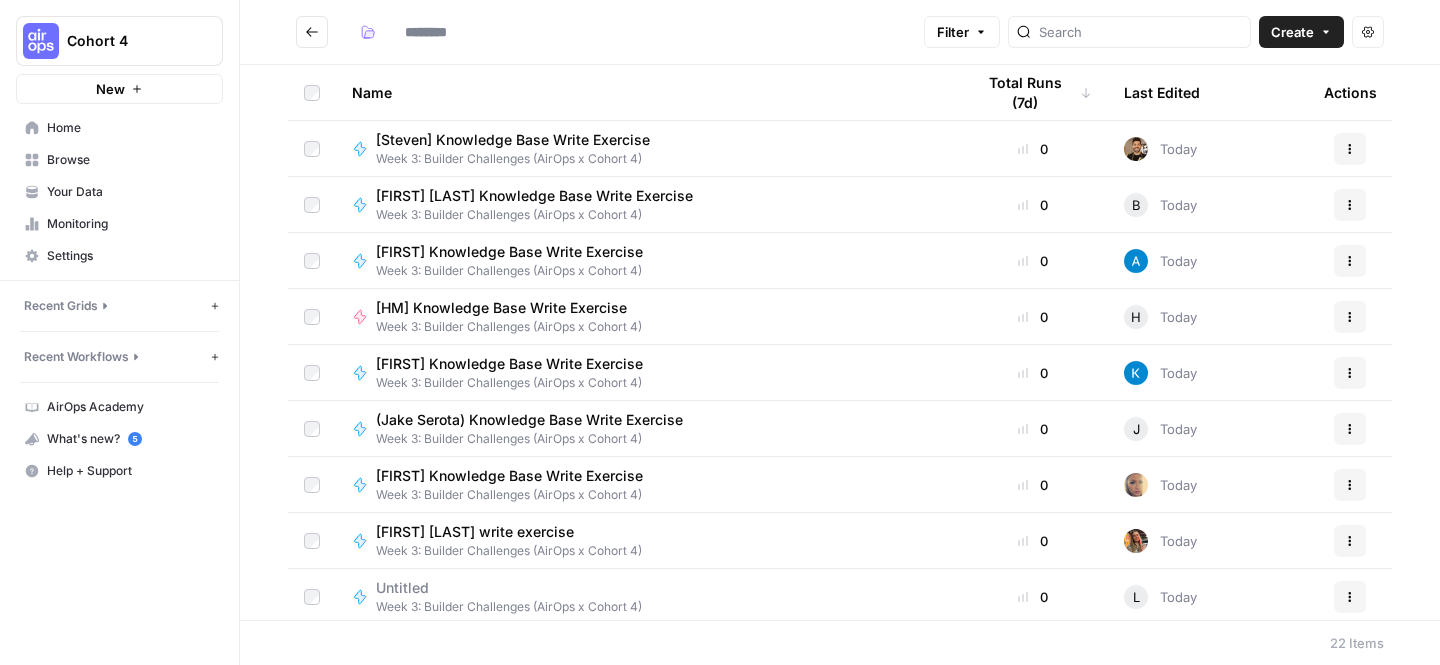 type on "**********" 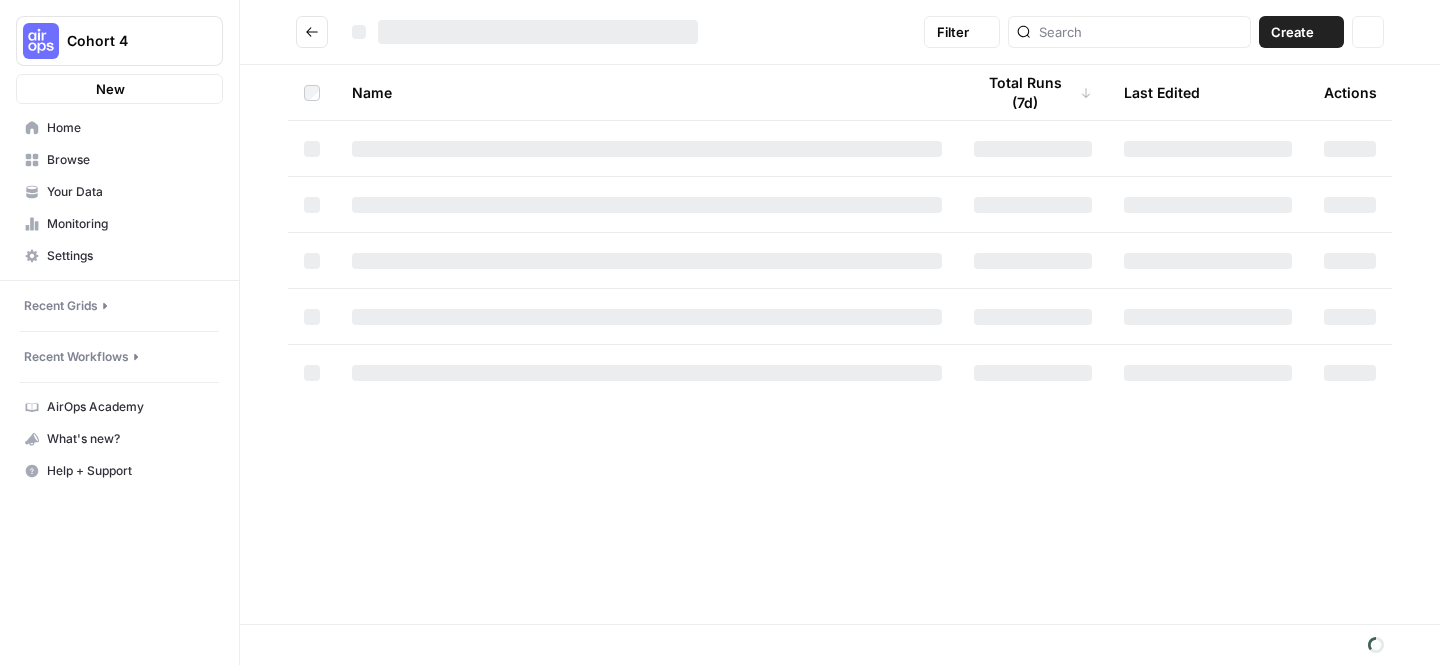 scroll, scrollTop: 0, scrollLeft: 0, axis: both 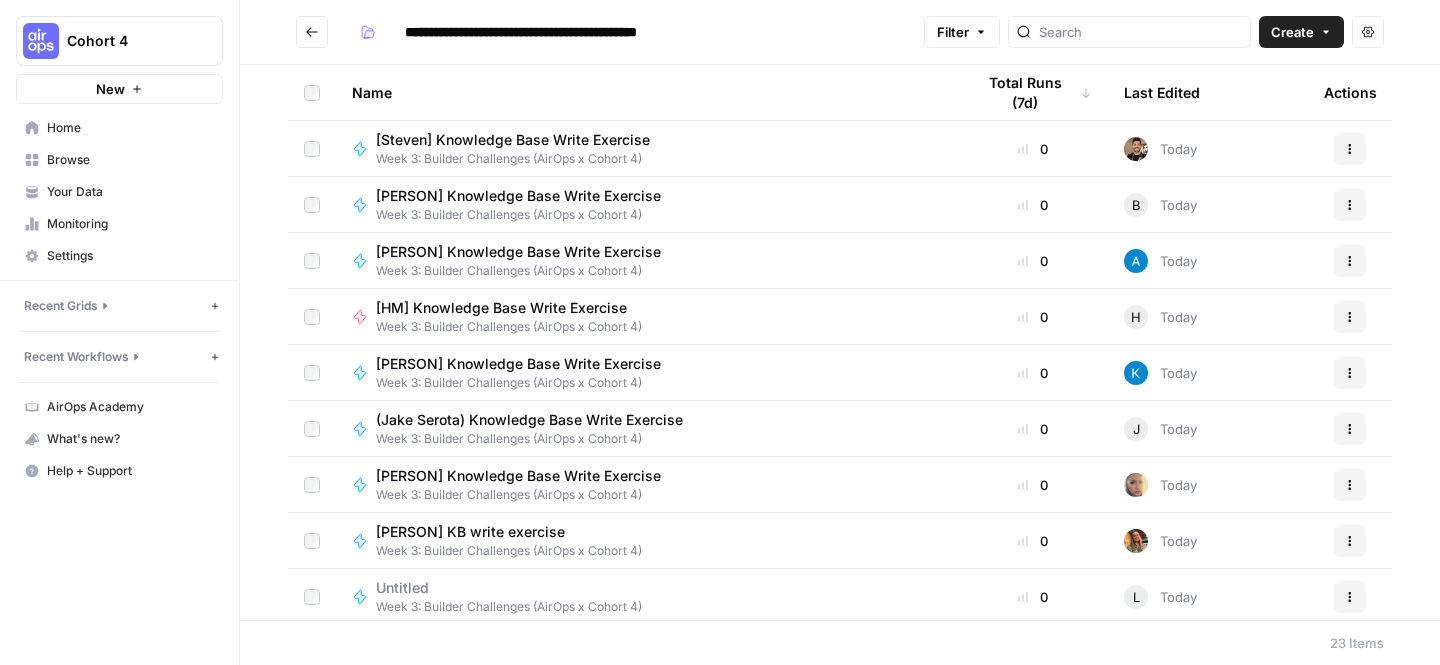click on "Last Edited" at bounding box center (1162, 92) 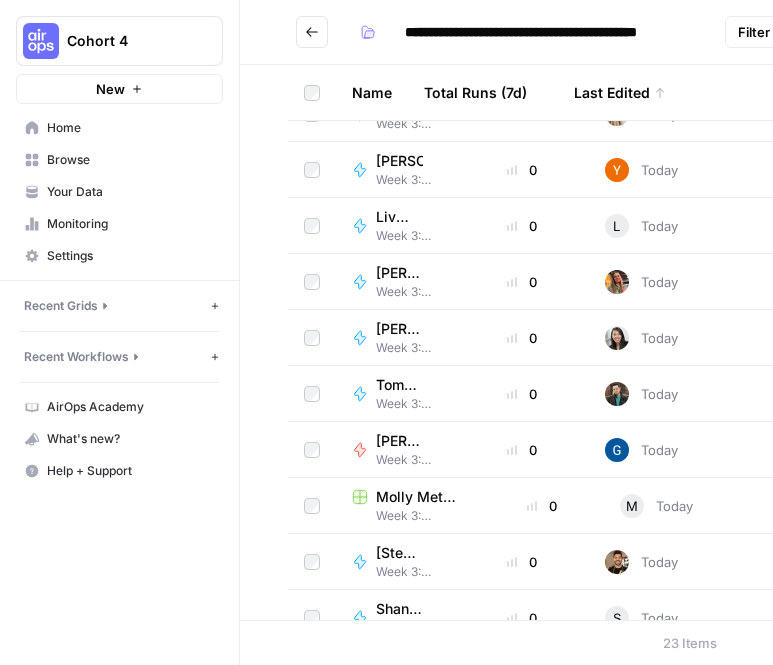 scroll, scrollTop: 37, scrollLeft: 0, axis: vertical 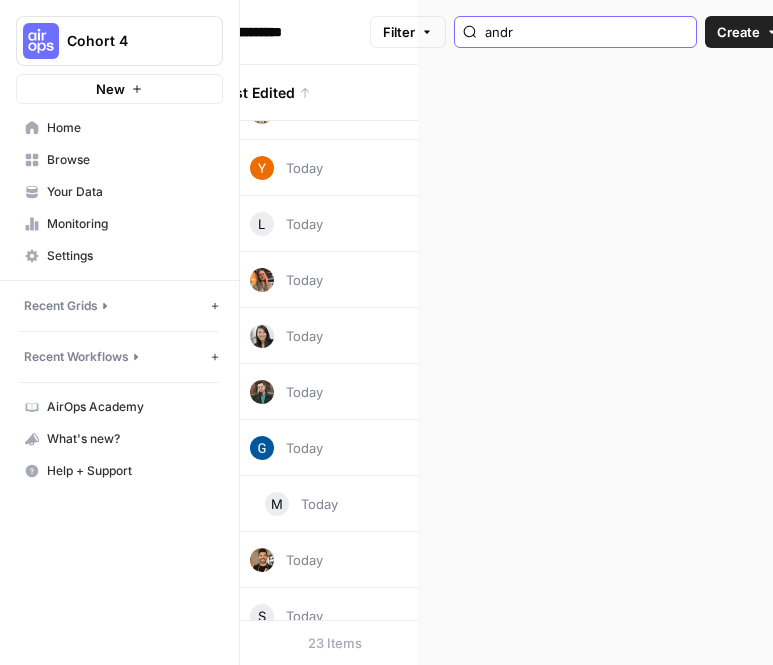 type on "andre" 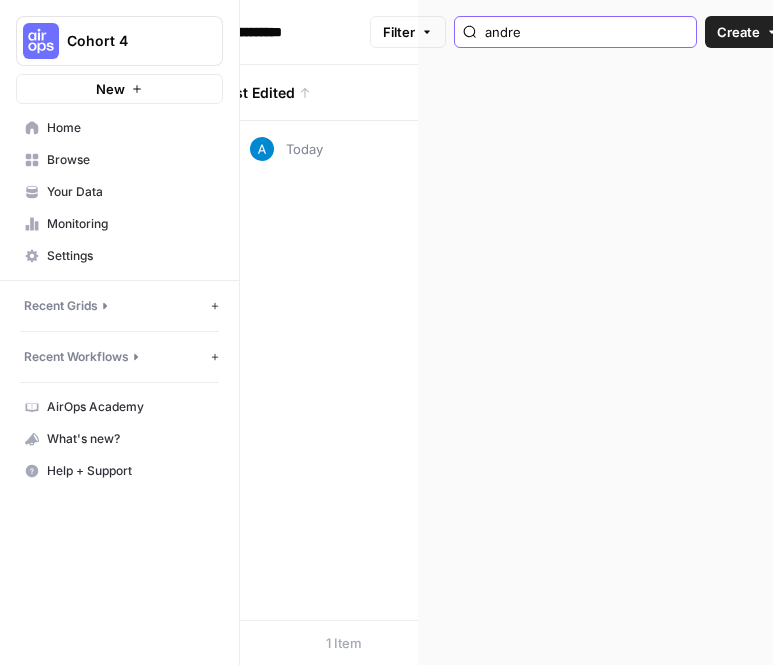 scroll, scrollTop: 0, scrollLeft: 0, axis: both 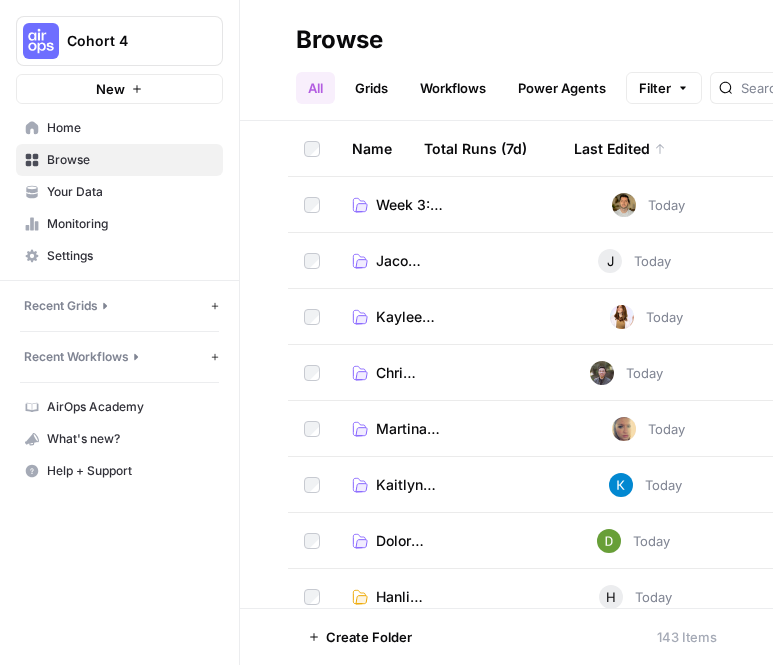 click on "Week 3: Builder Challenges (AirOps x Cohort 4)" at bounding box center [401, 204] 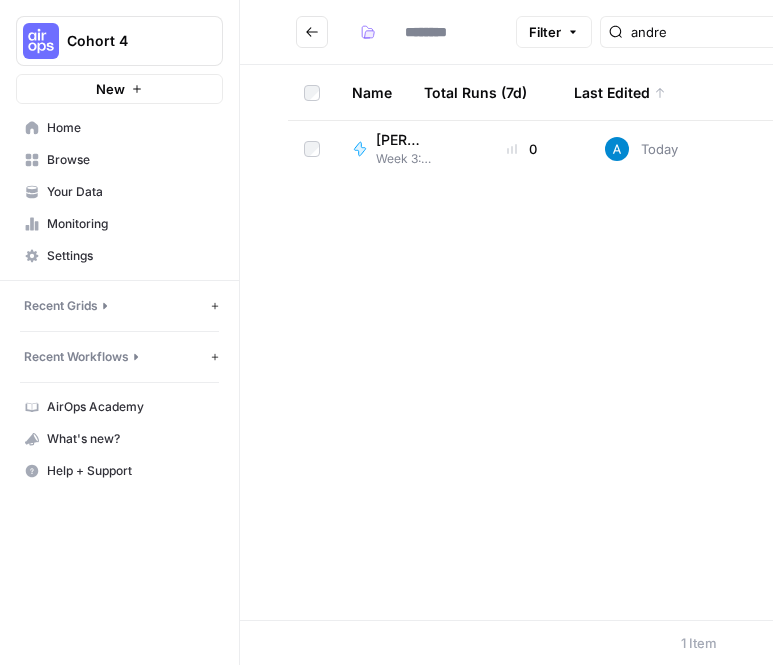 type on "**********" 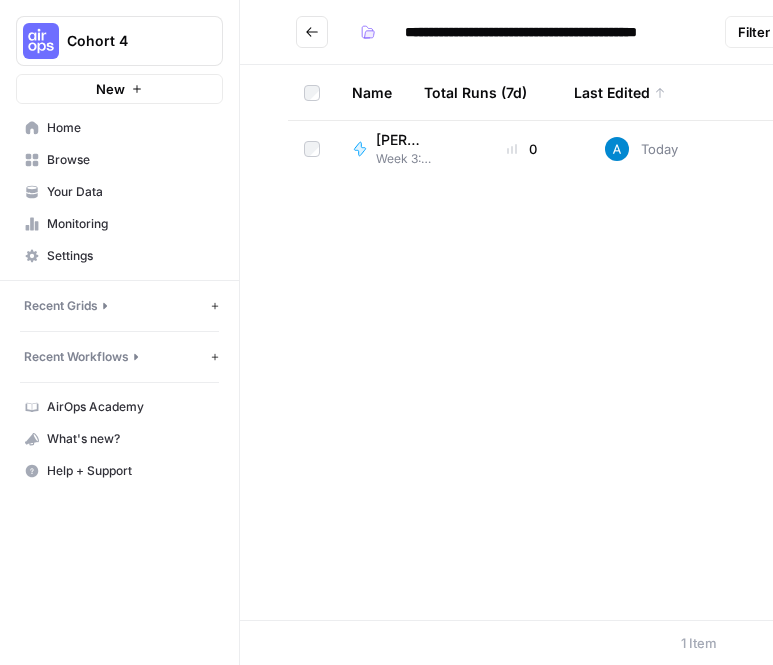 click on "[Andrea] Knowledge Base Write Exercise" at bounding box center [399, 140] 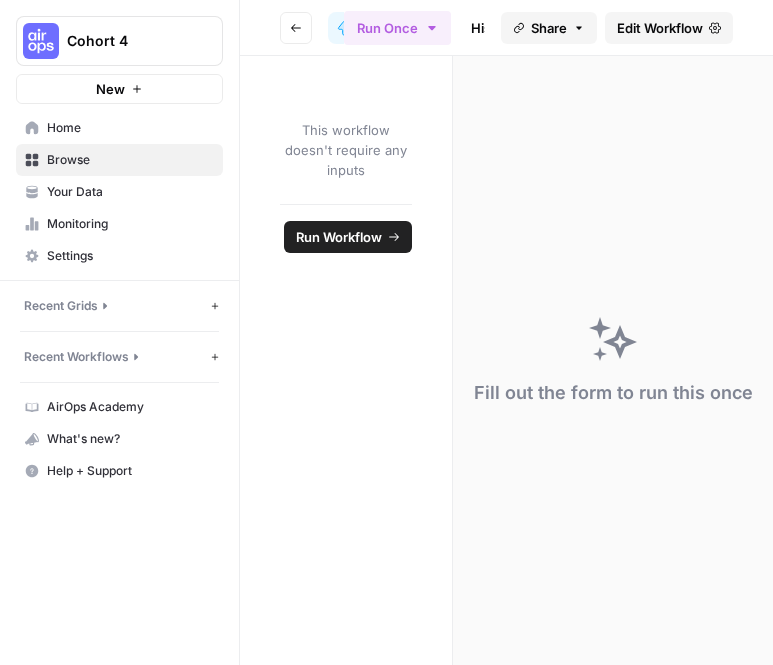 click on "Edit Workflow" at bounding box center (660, 28) 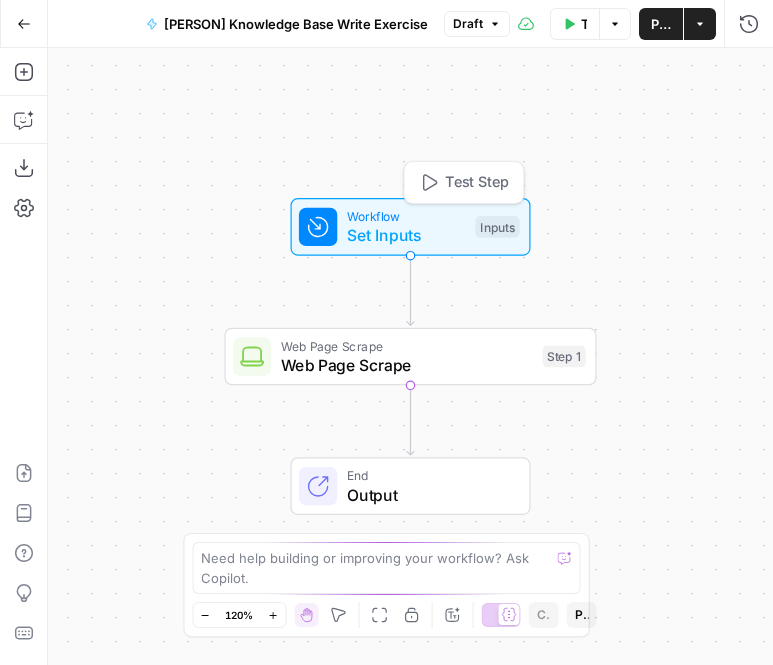 click on "Workflow" at bounding box center [406, 216] 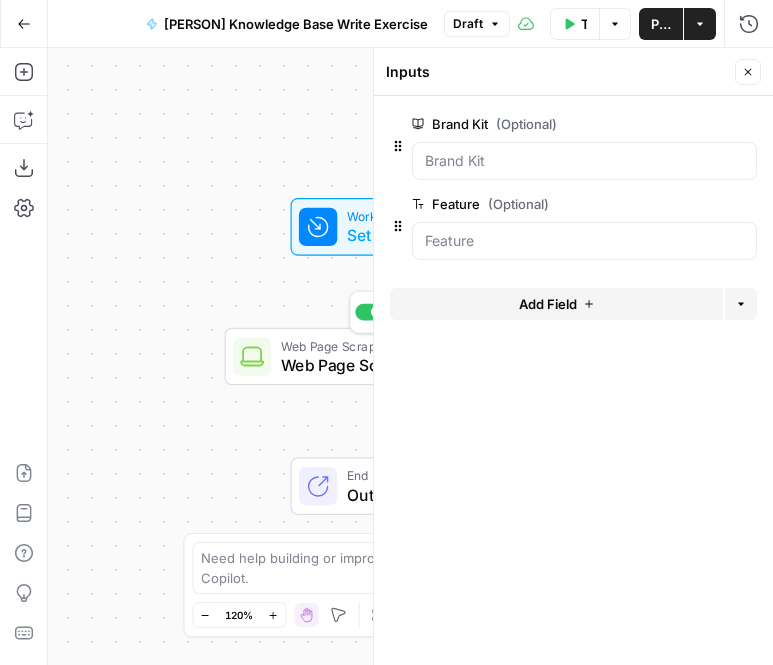 click on "Web Page Scrape" at bounding box center (407, 365) 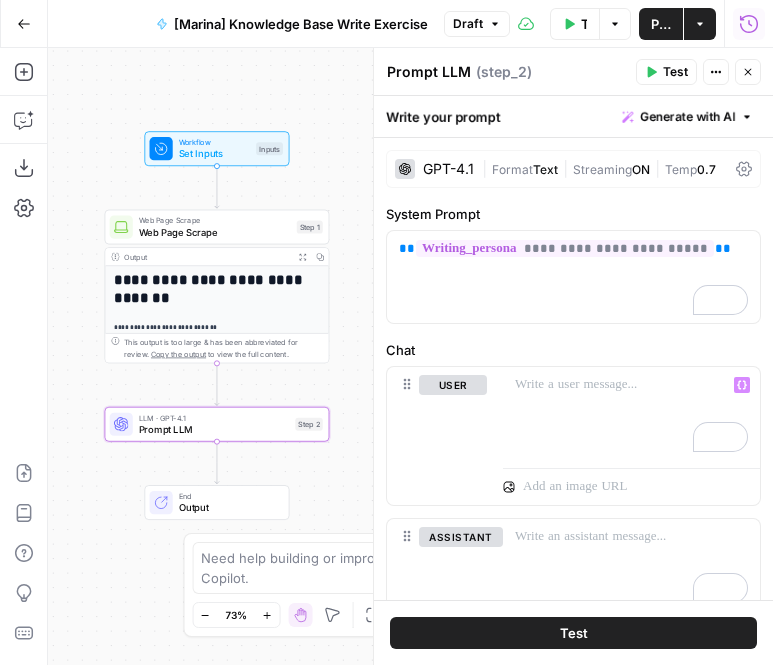 scroll, scrollTop: 0, scrollLeft: 0, axis: both 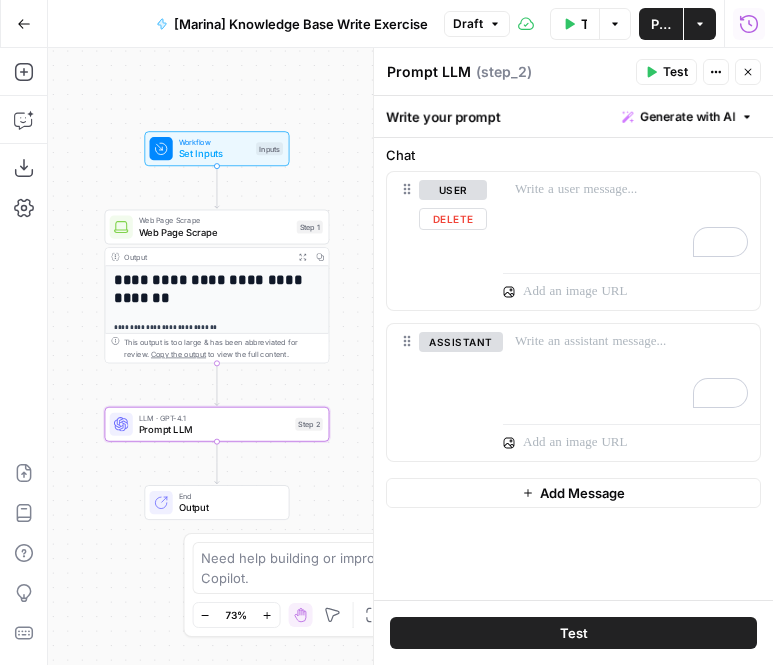 click 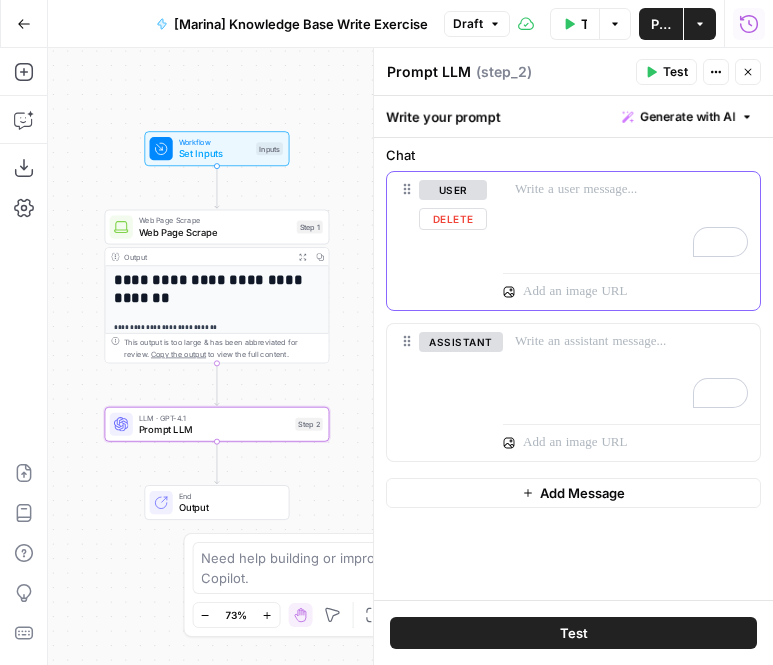 click at bounding box center [620, 292] 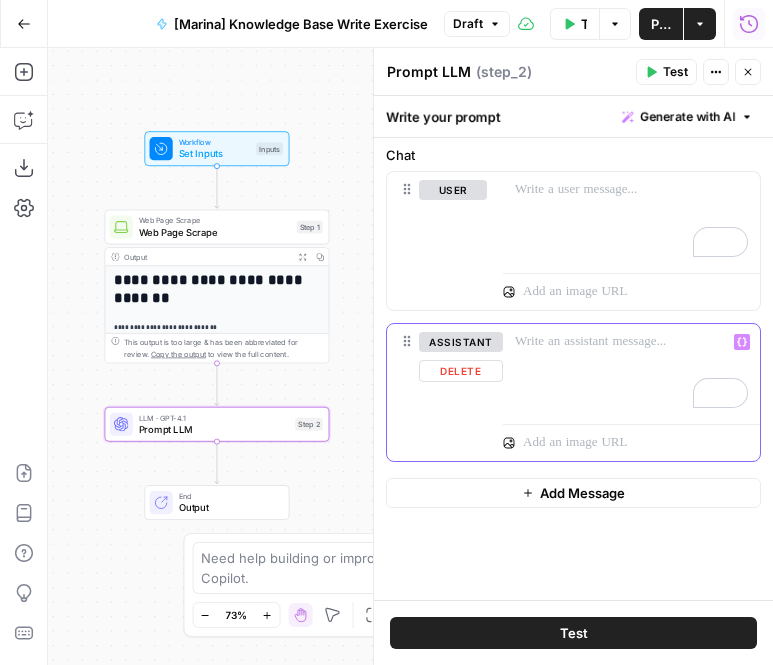 click at bounding box center [631, 370] 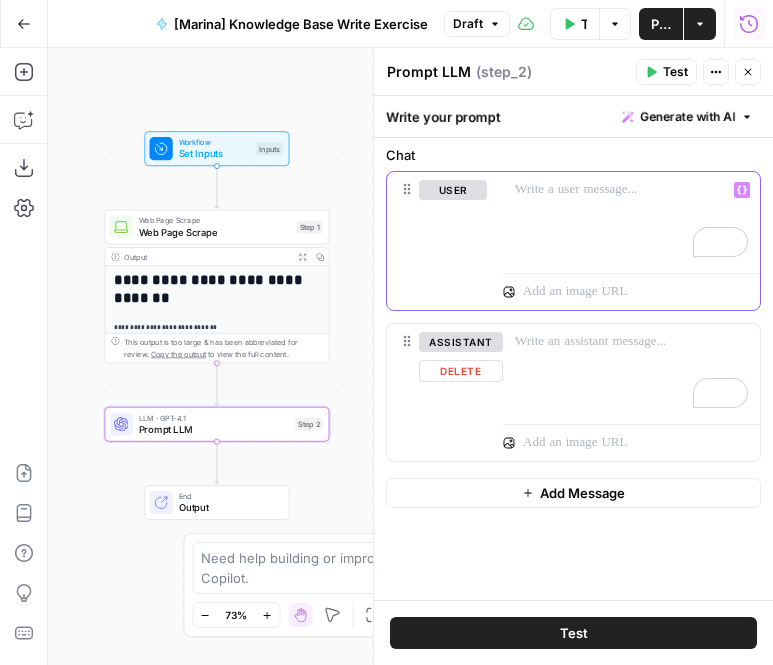 click at bounding box center (631, 218) 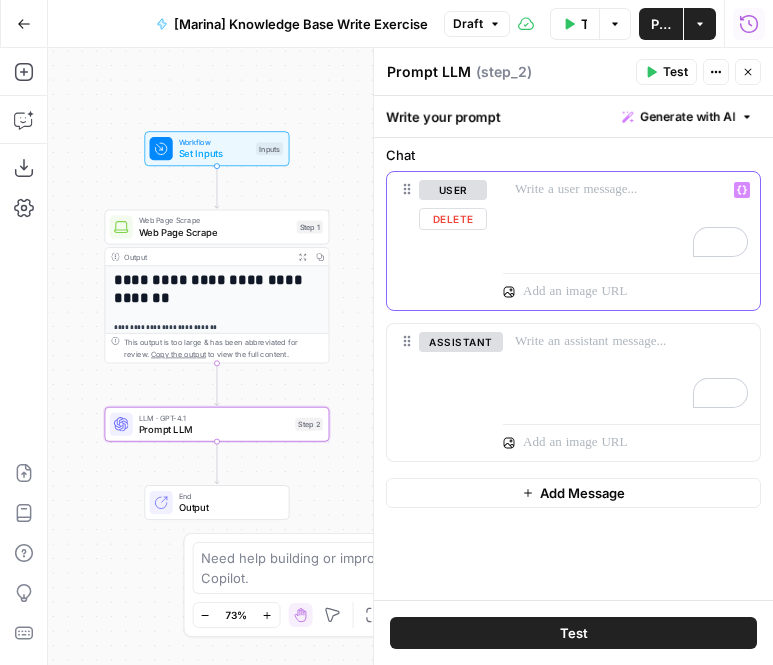 scroll, scrollTop: 114, scrollLeft: 0, axis: vertical 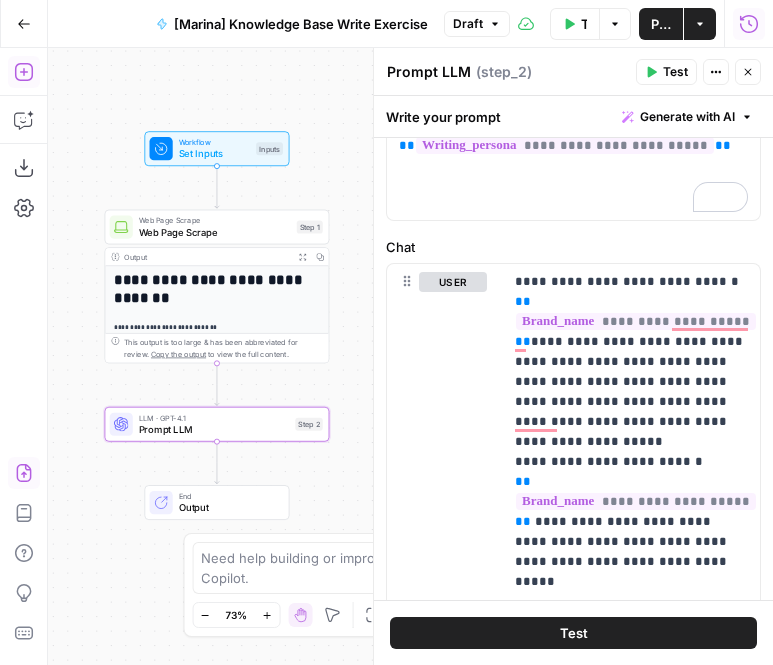 click 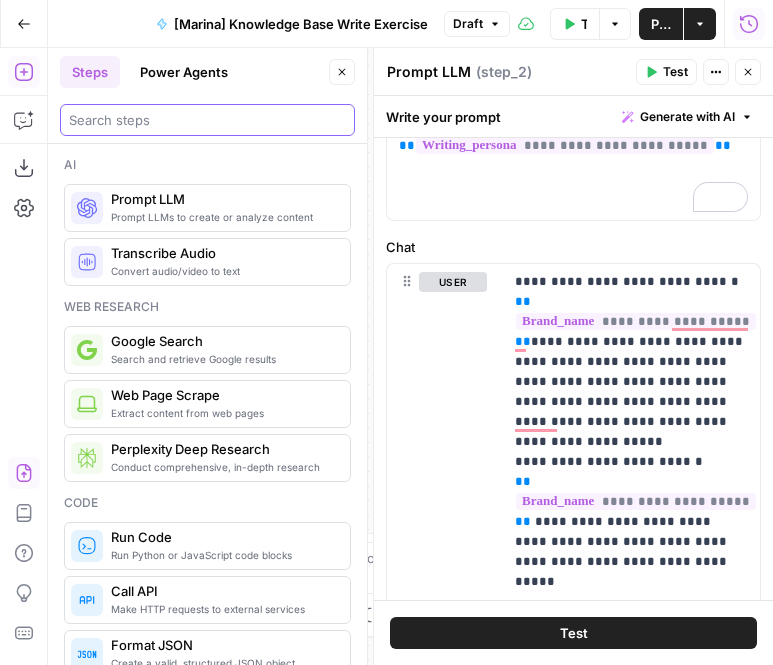 click at bounding box center (207, 120) 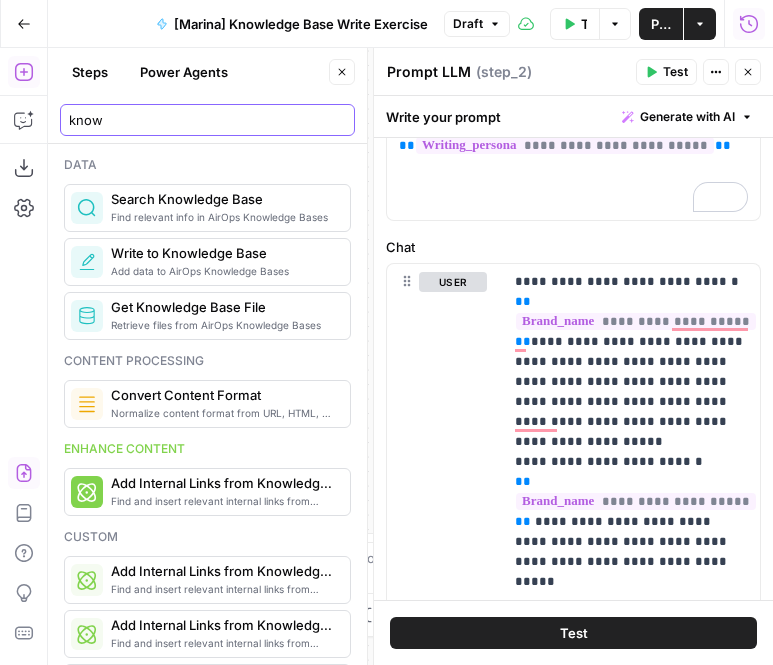 type on "know" 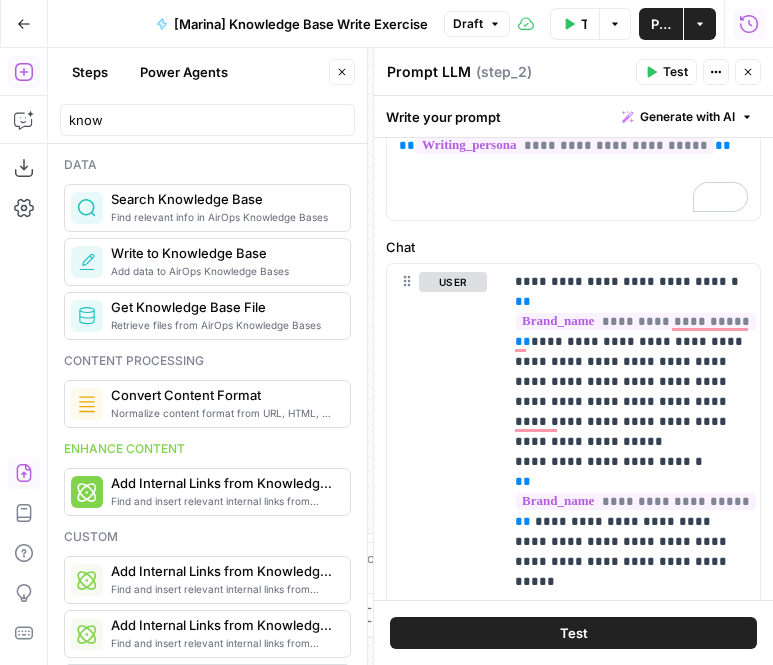 click on "Add data to AirOps Knowledge Bases" at bounding box center (222, 271) 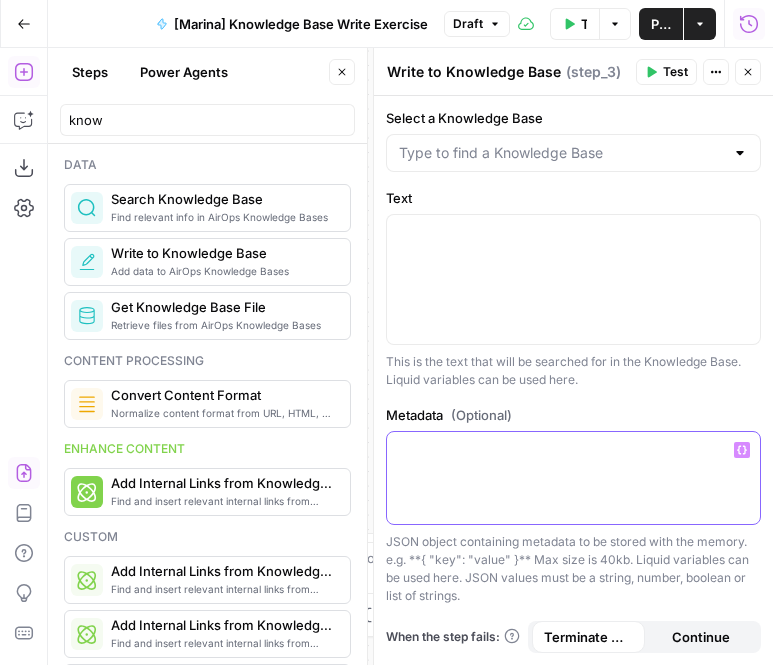 click at bounding box center [573, 478] 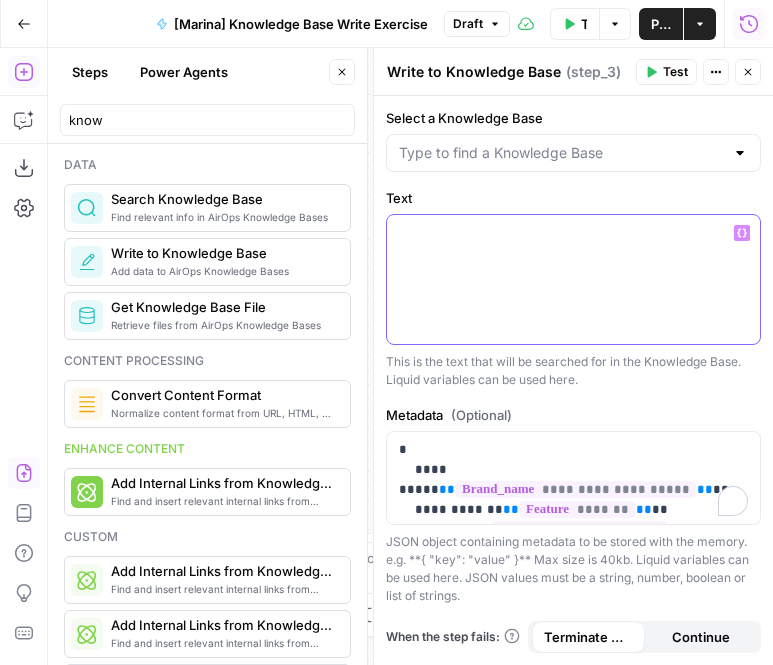 click at bounding box center (573, 279) 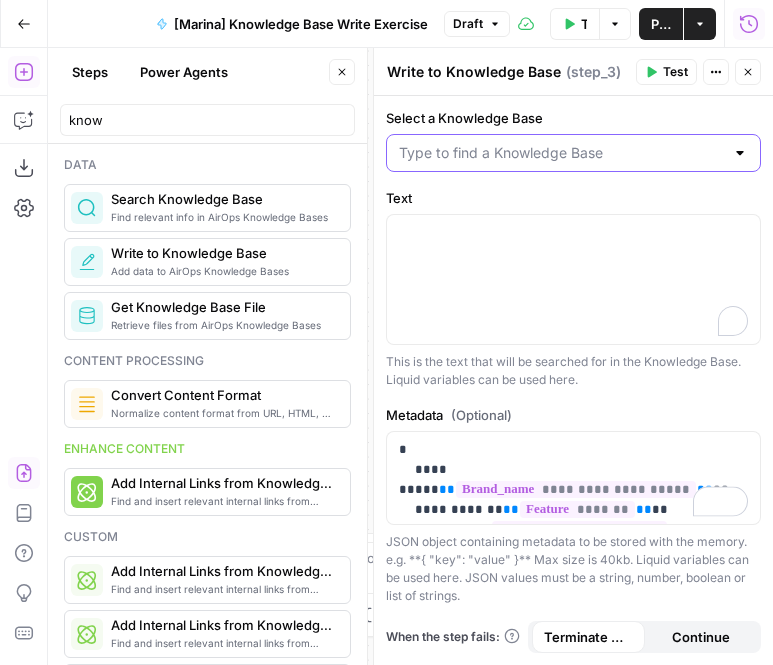 click on "Select a Knowledge Base" at bounding box center (561, 153) 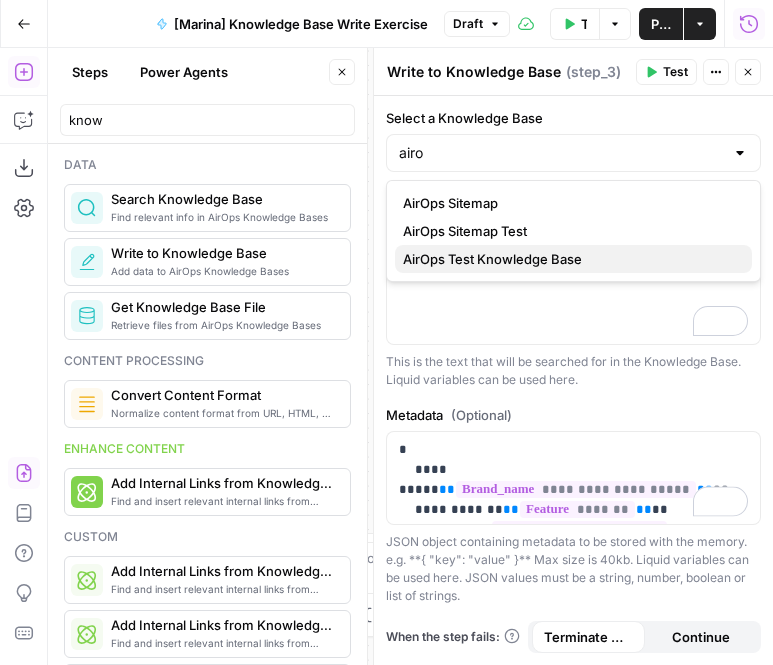 click on "AirOps Test Knowledge Base" at bounding box center (569, 259) 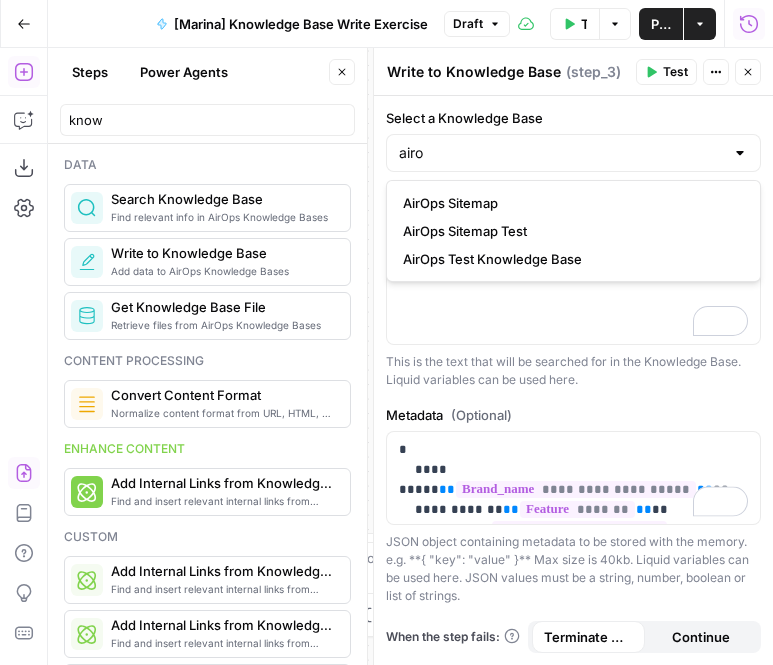 type on "AirOps Test Knowledge Base" 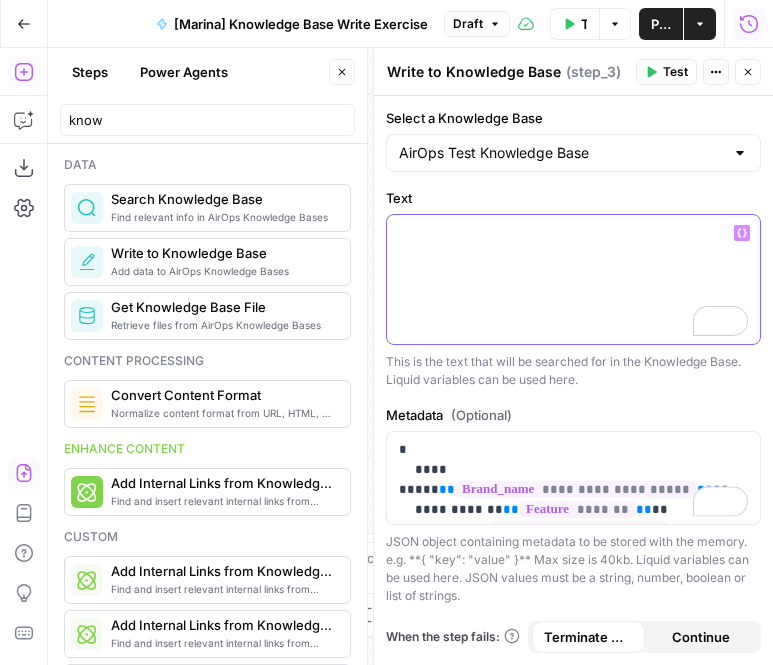 click at bounding box center (573, 279) 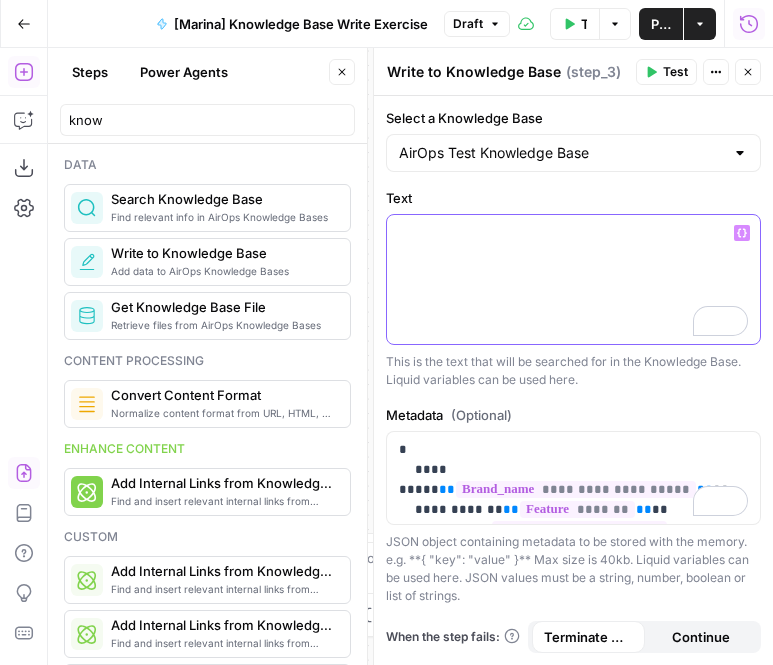 click at bounding box center (573, 233) 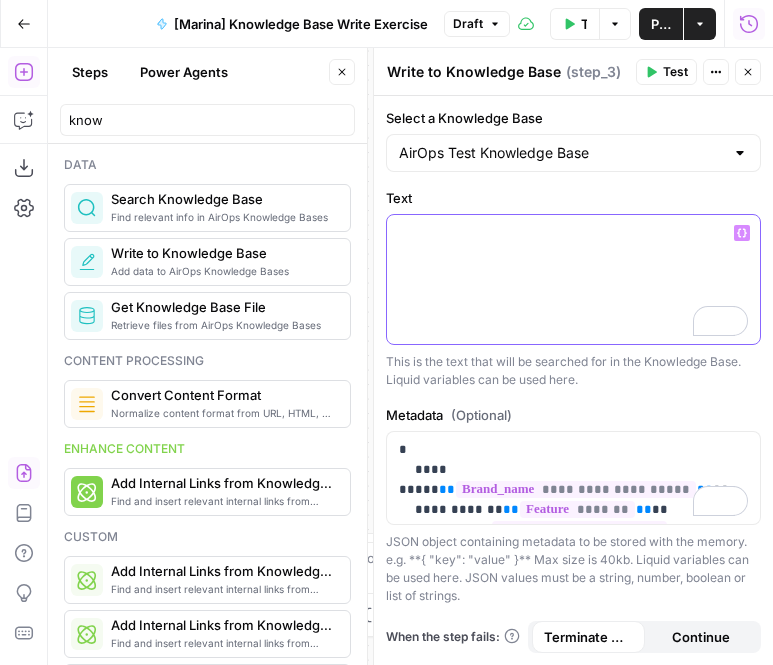 click 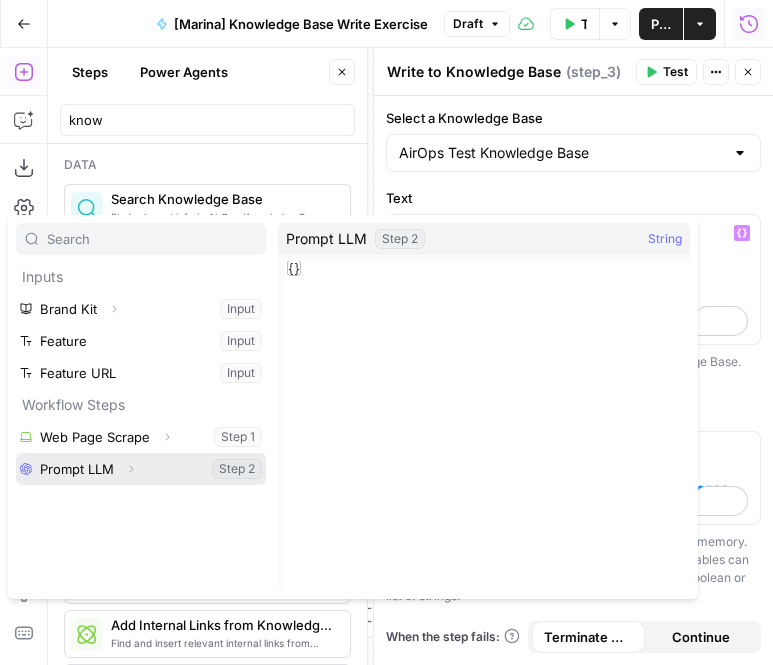 click at bounding box center [141, 469] 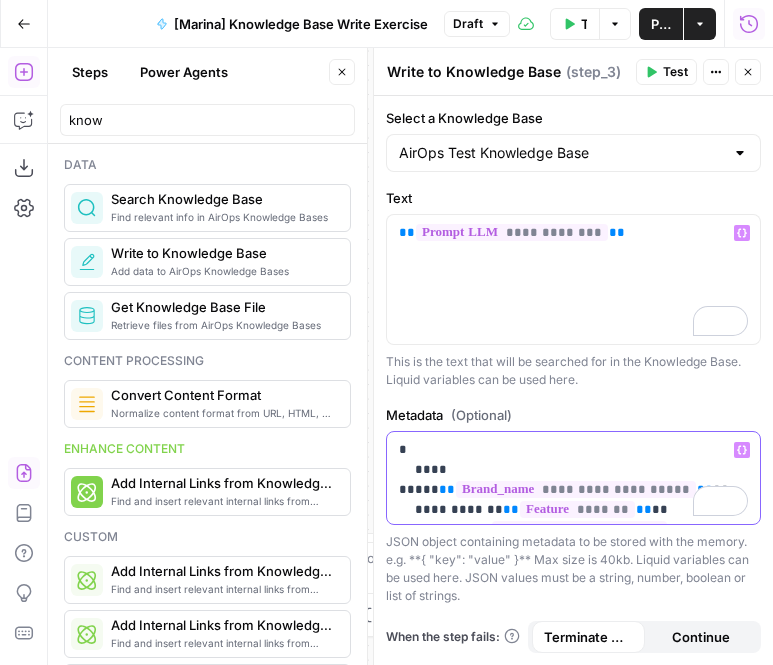 click on "**********" at bounding box center (573, 490) 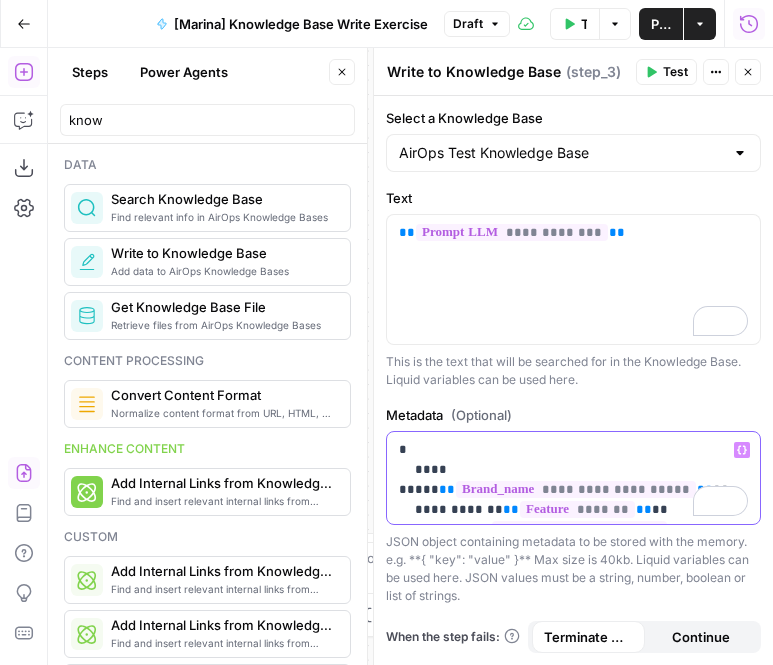 scroll, scrollTop: 23, scrollLeft: 0, axis: vertical 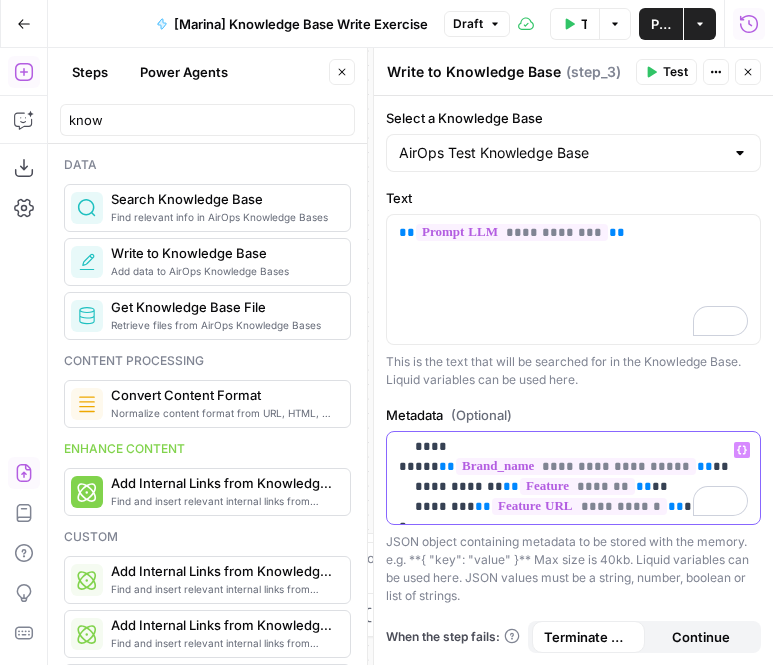 type 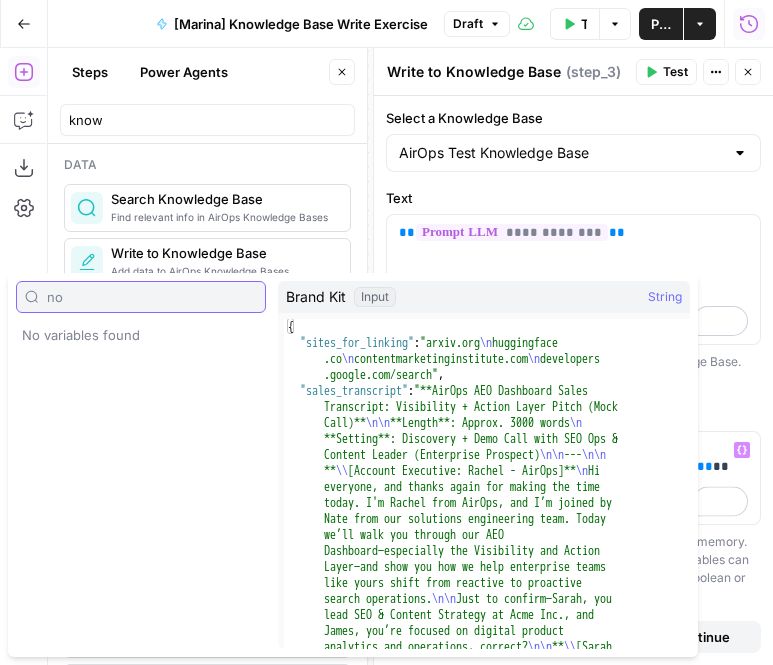 type on "n" 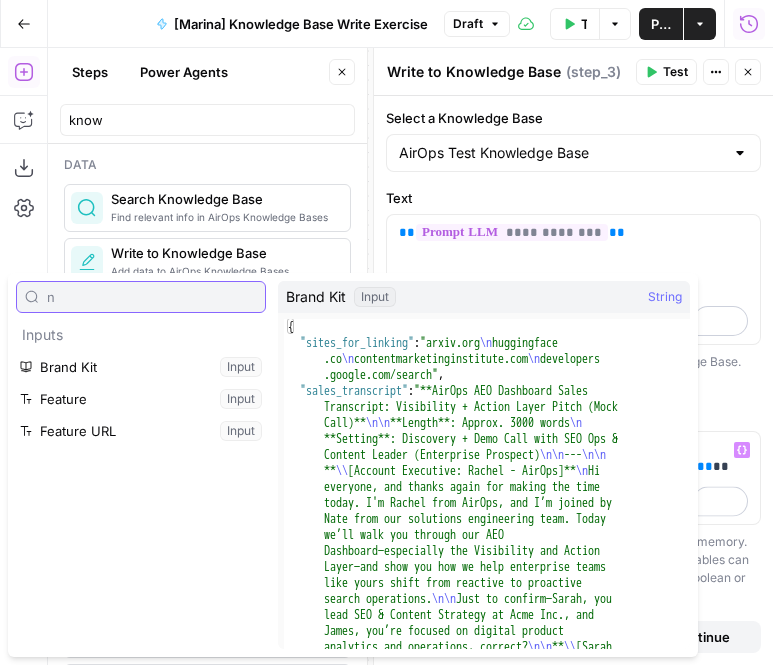 type 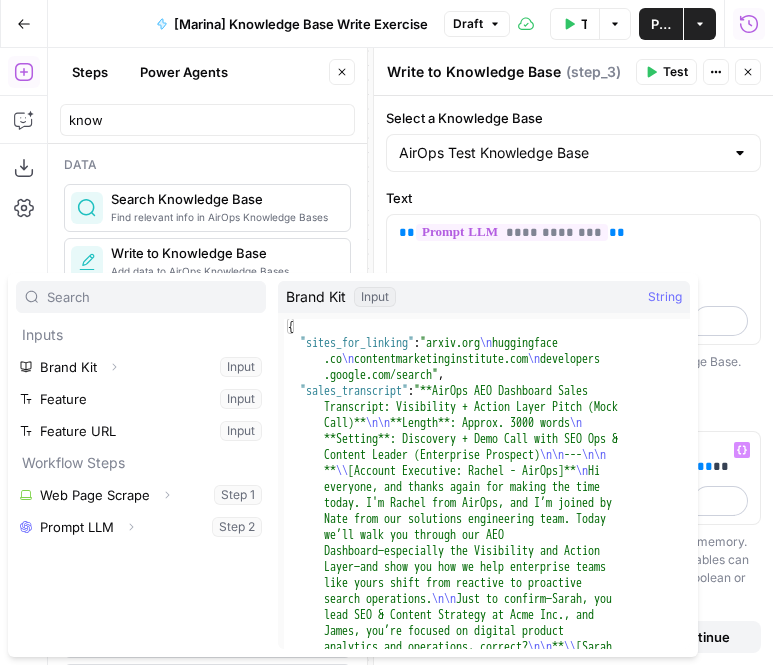 click on "**********" at bounding box center [573, 380] 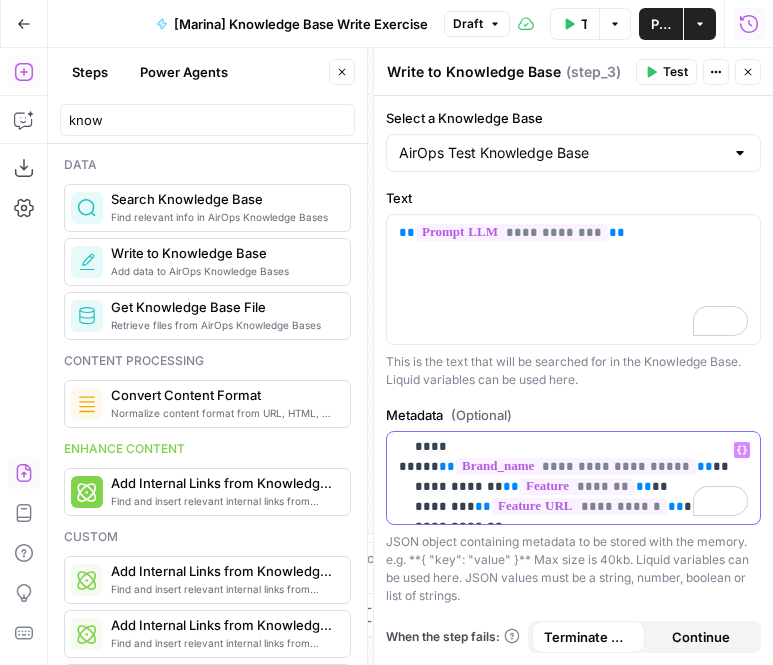 click on "**********" at bounding box center (573, 477) 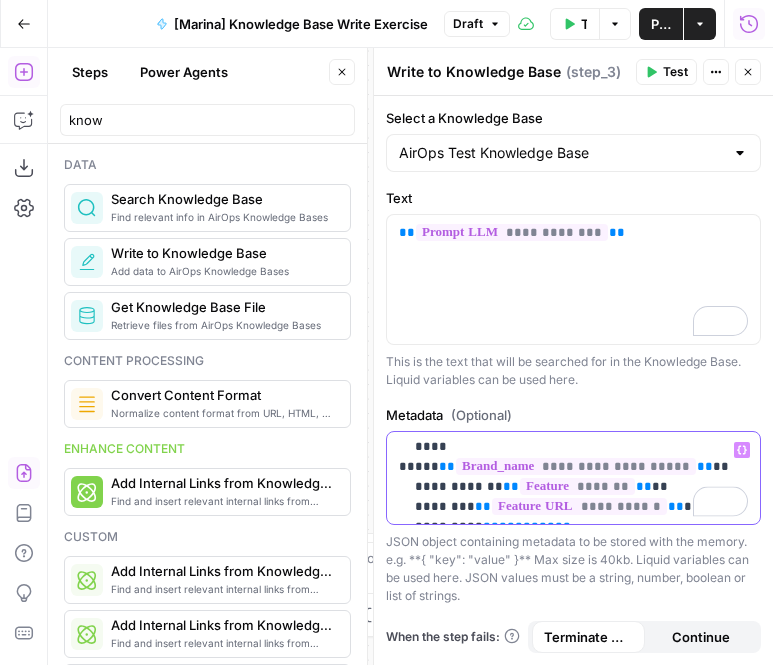 drag, startPoint x: 668, startPoint y: 499, endPoint x: 862, endPoint y: 503, distance: 194.04123 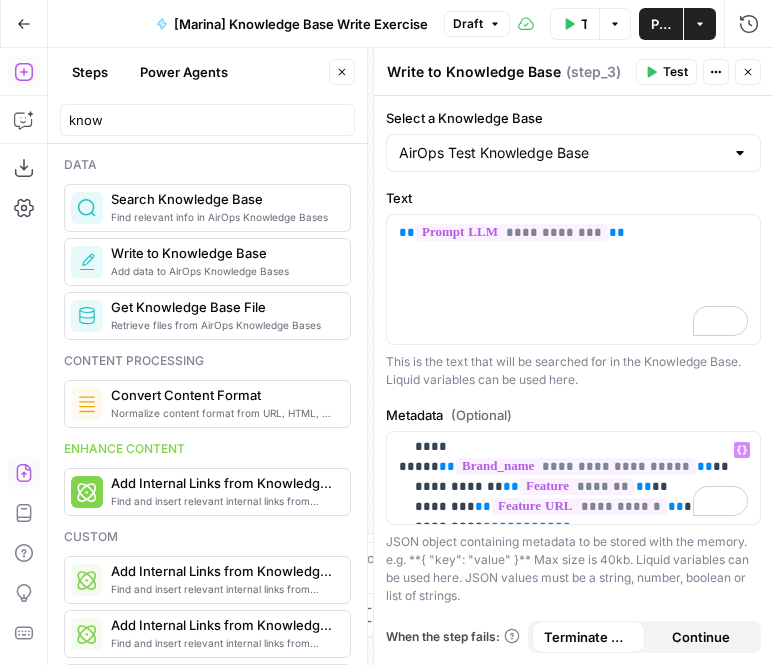 click on "Test" at bounding box center (666, 72) 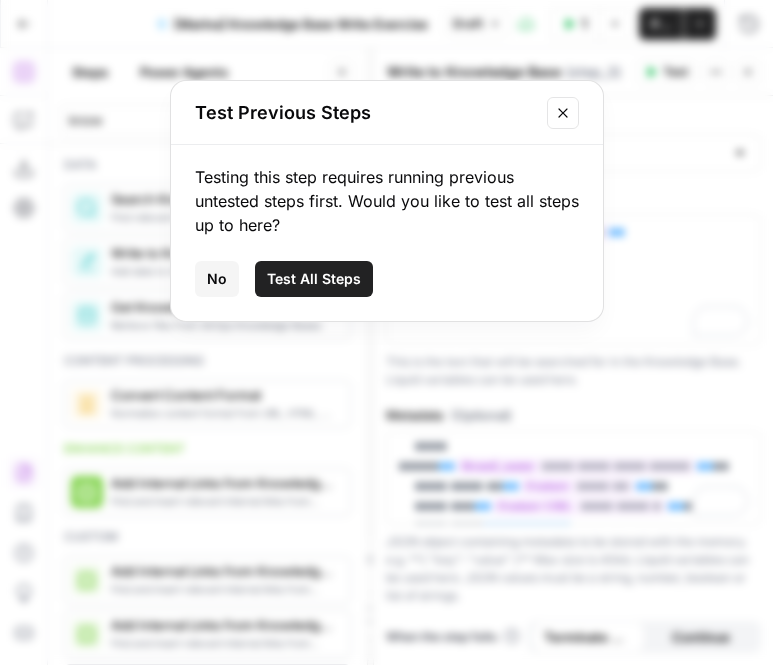 click on "Test All Steps" at bounding box center [314, 279] 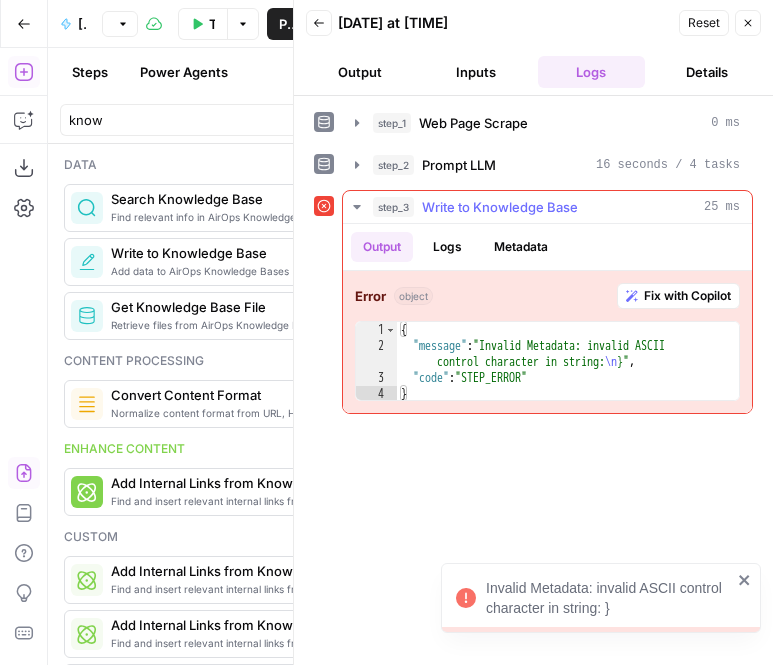 click on "Fix with Copilot" at bounding box center [687, 296] 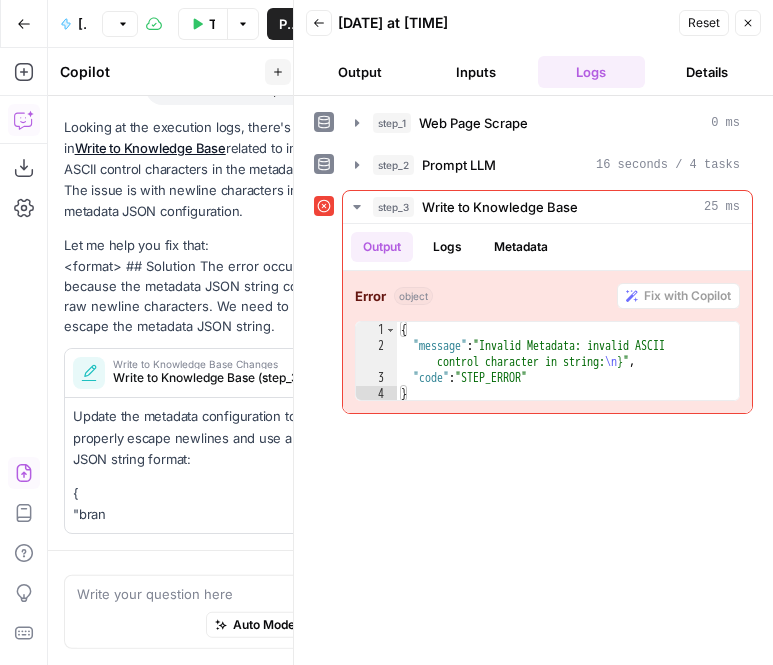 click on "Update the metadata configuration to properly escape newlines and use a valid JSON string format:" at bounding box center (207, 437) 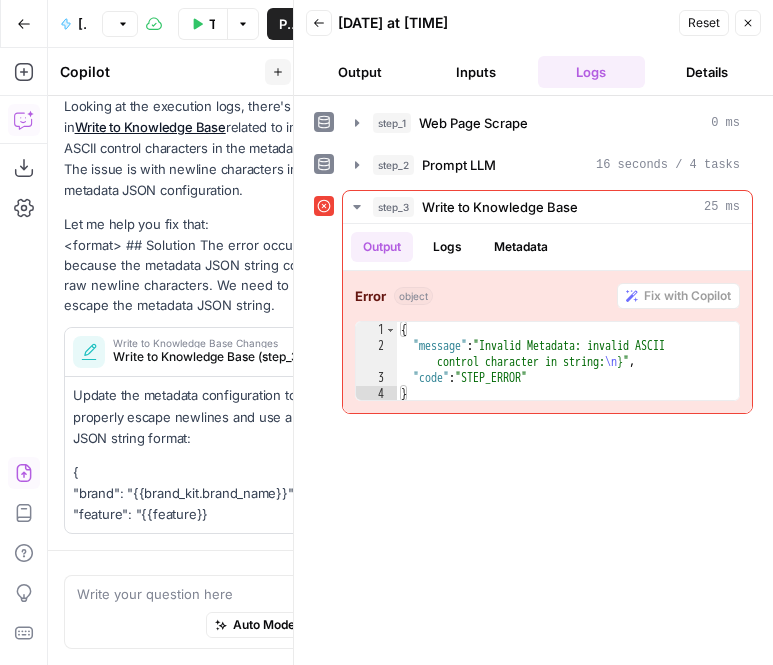 click on "Update the metadata configuration to properly escape newlines and use a valid JSON string format:" at bounding box center [207, 416] 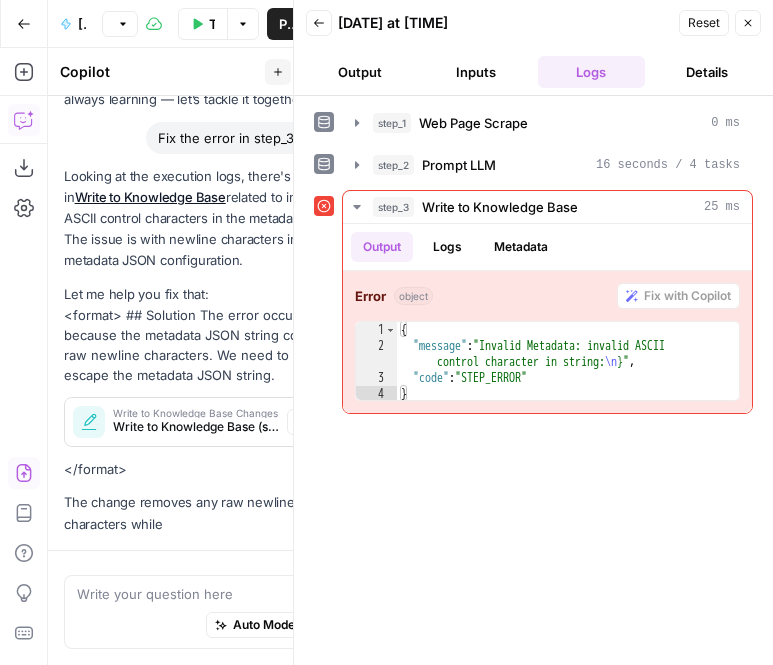 click on "Close" at bounding box center [748, 23] 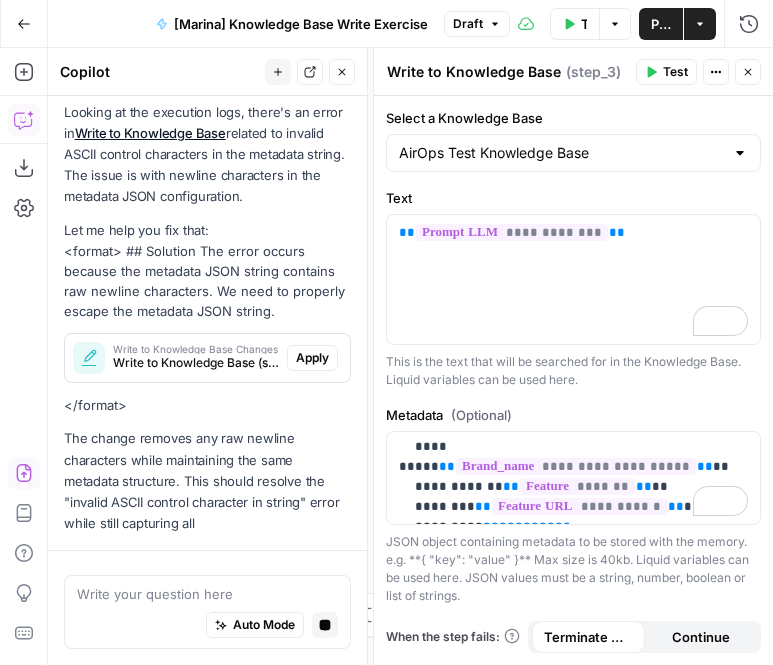 scroll, scrollTop: 219, scrollLeft: 0, axis: vertical 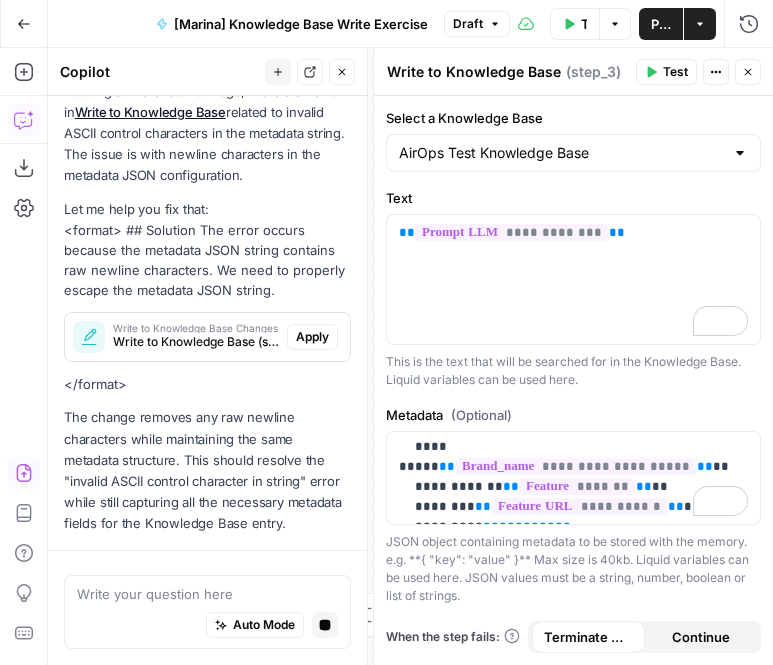 click on "Apply" at bounding box center (312, 337) 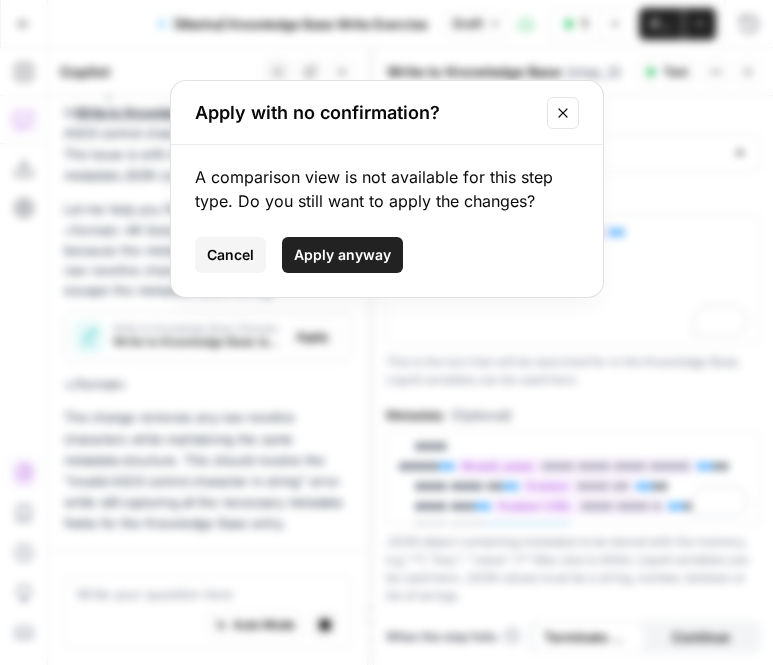 click on "Apply anyway" at bounding box center [342, 255] 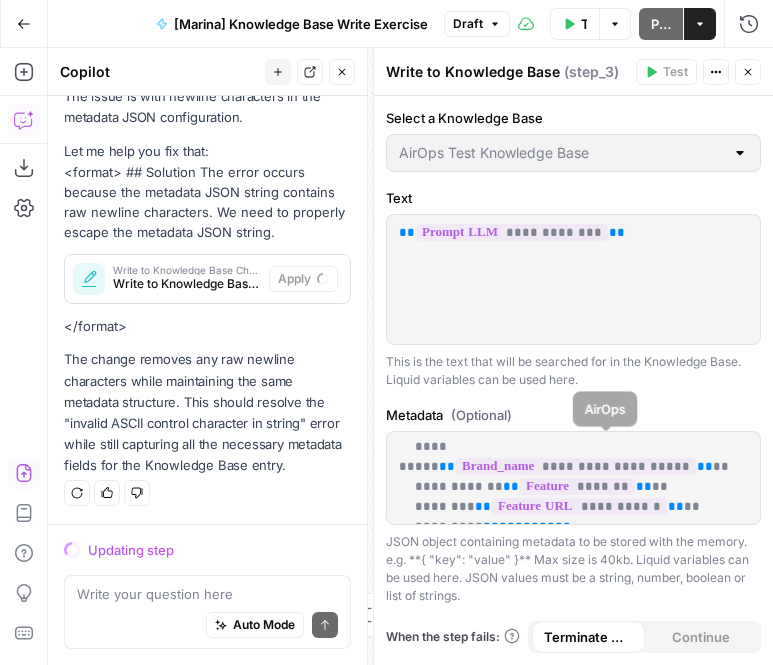 scroll, scrollTop: 309, scrollLeft: 0, axis: vertical 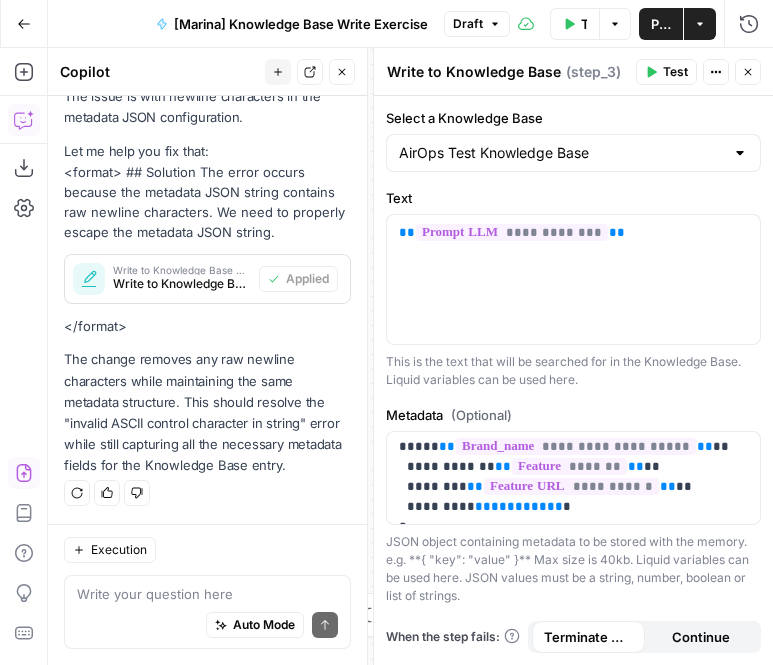 click on "Test" at bounding box center [675, 72] 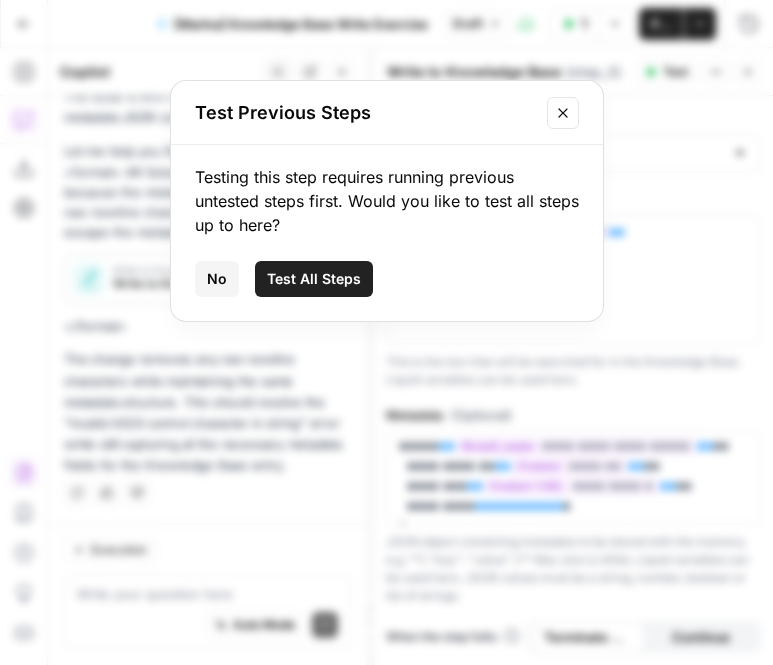 click on "Test All Steps" at bounding box center [314, 279] 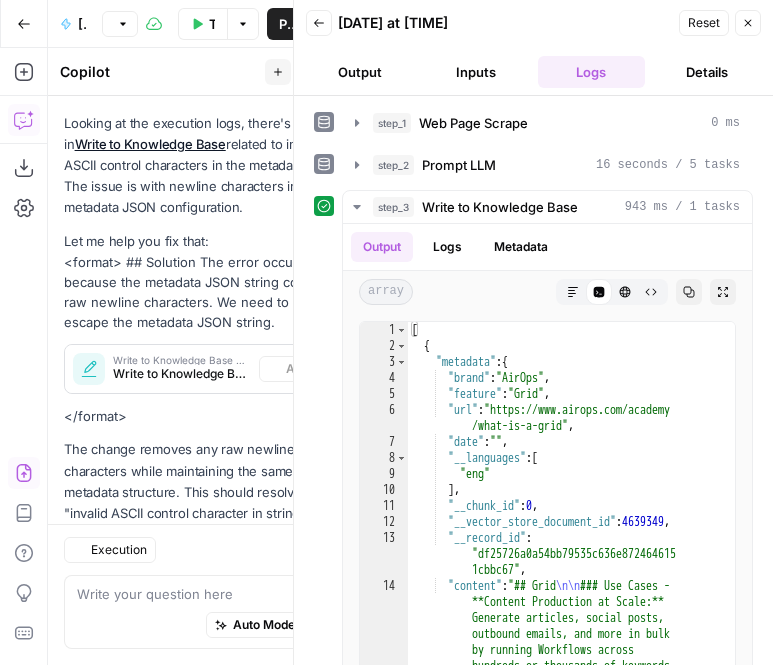 scroll, scrollTop: 309, scrollLeft: 0, axis: vertical 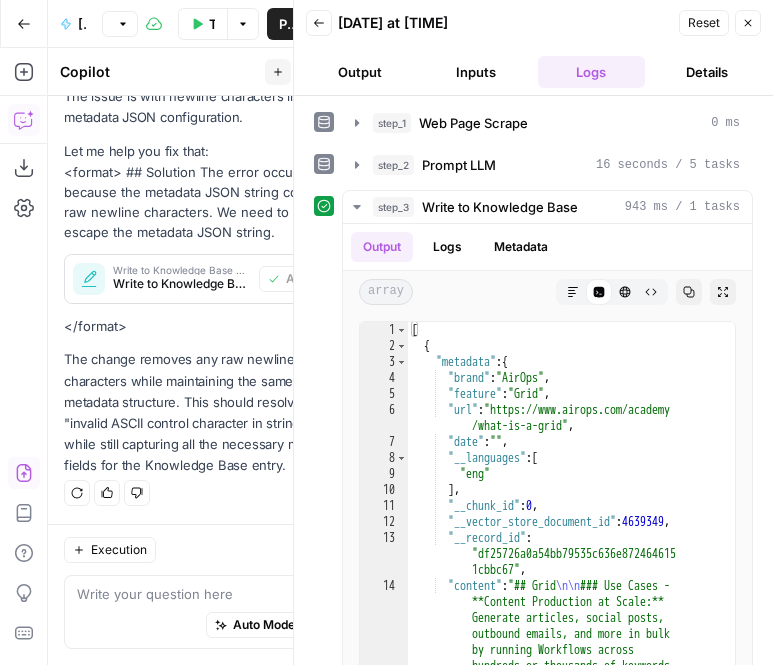 click 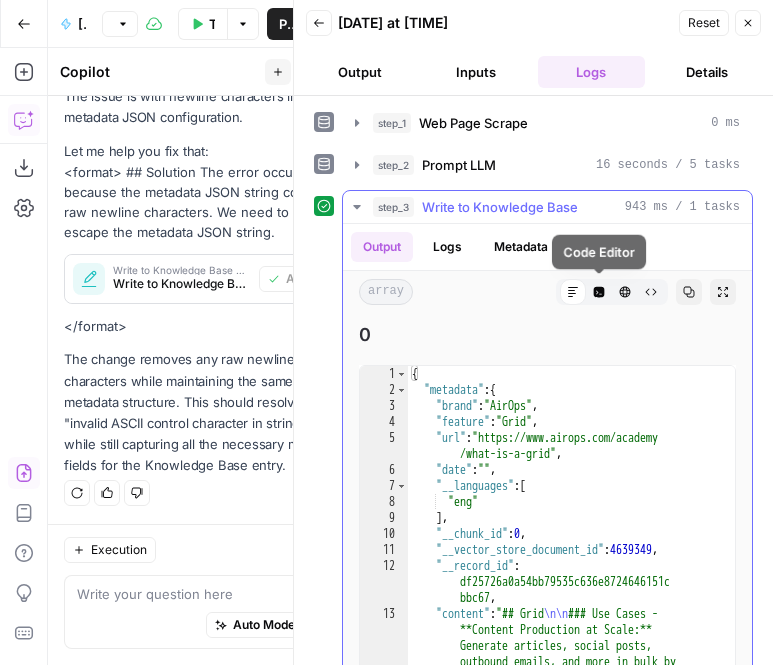 click 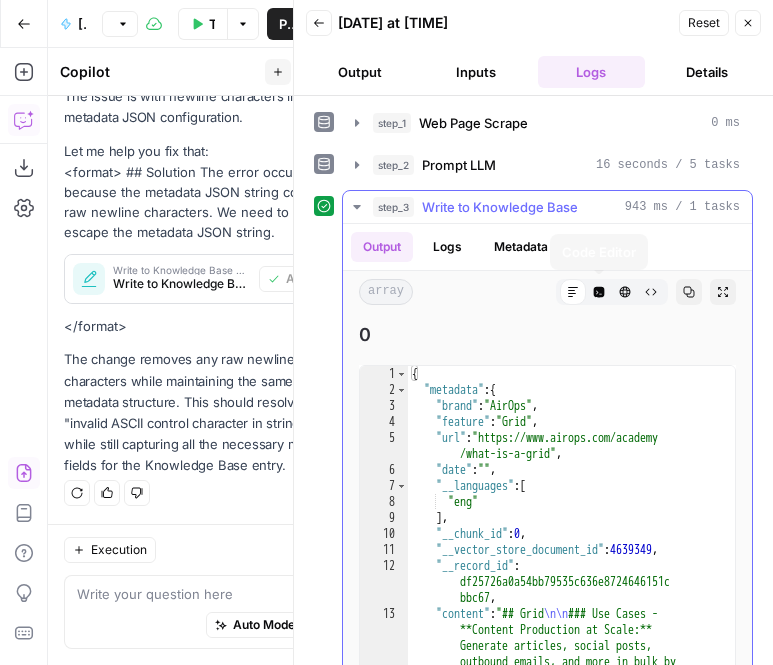 click 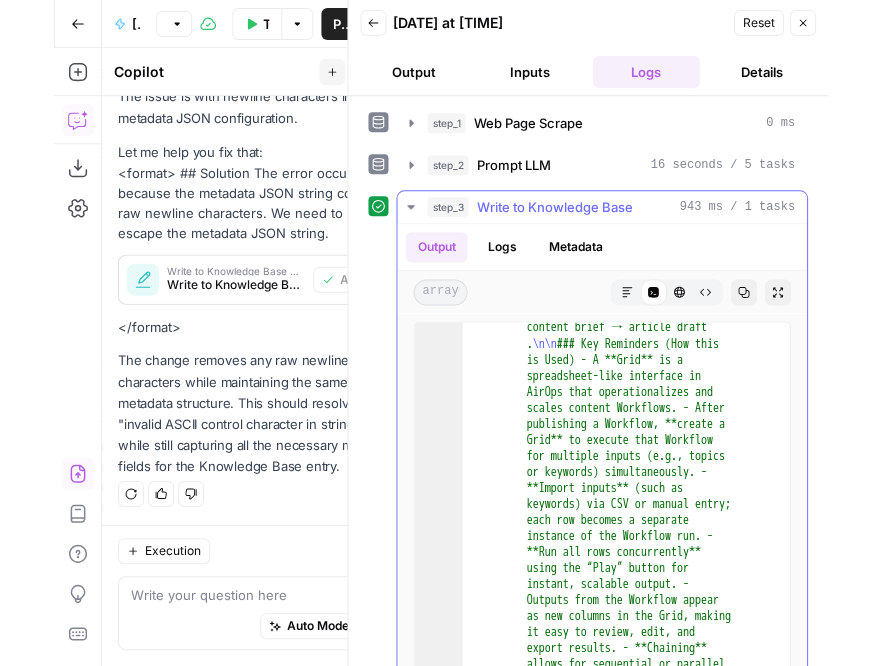 scroll, scrollTop: 875, scrollLeft: 0, axis: vertical 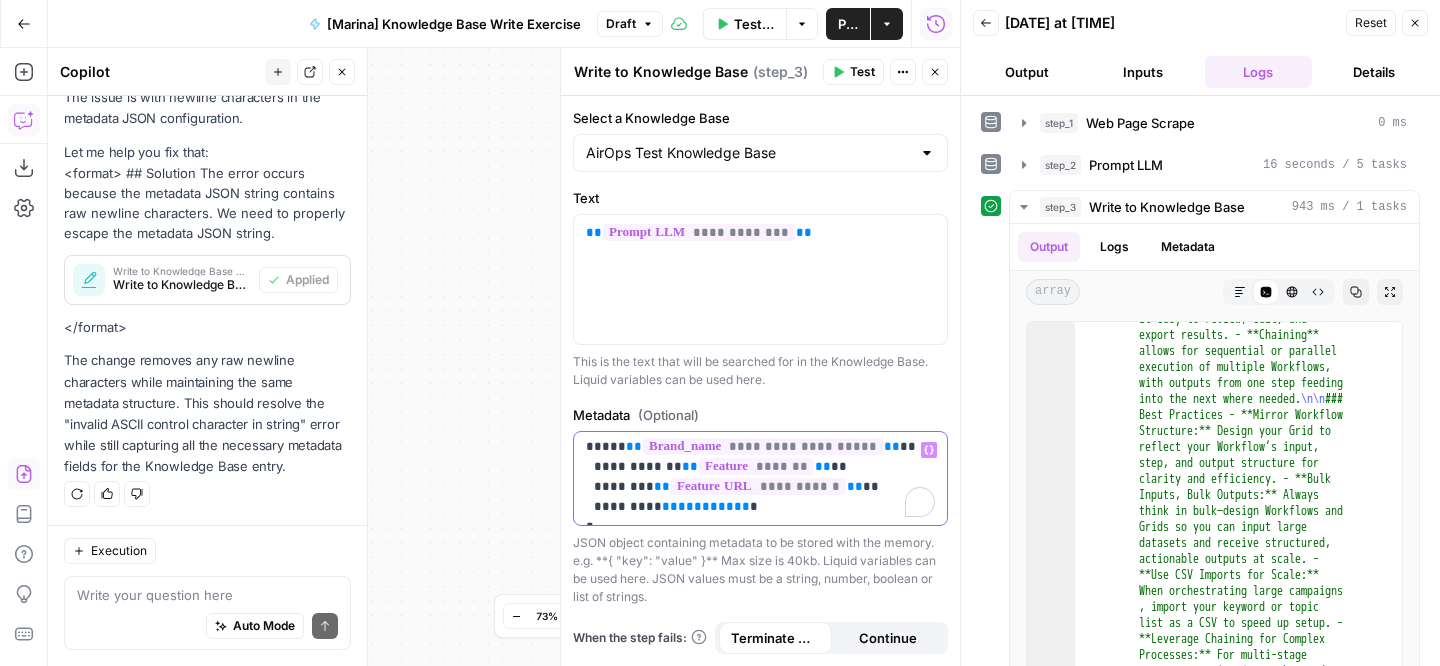 drag, startPoint x: 588, startPoint y: 486, endPoint x: 770, endPoint y: 515, distance: 184.29596 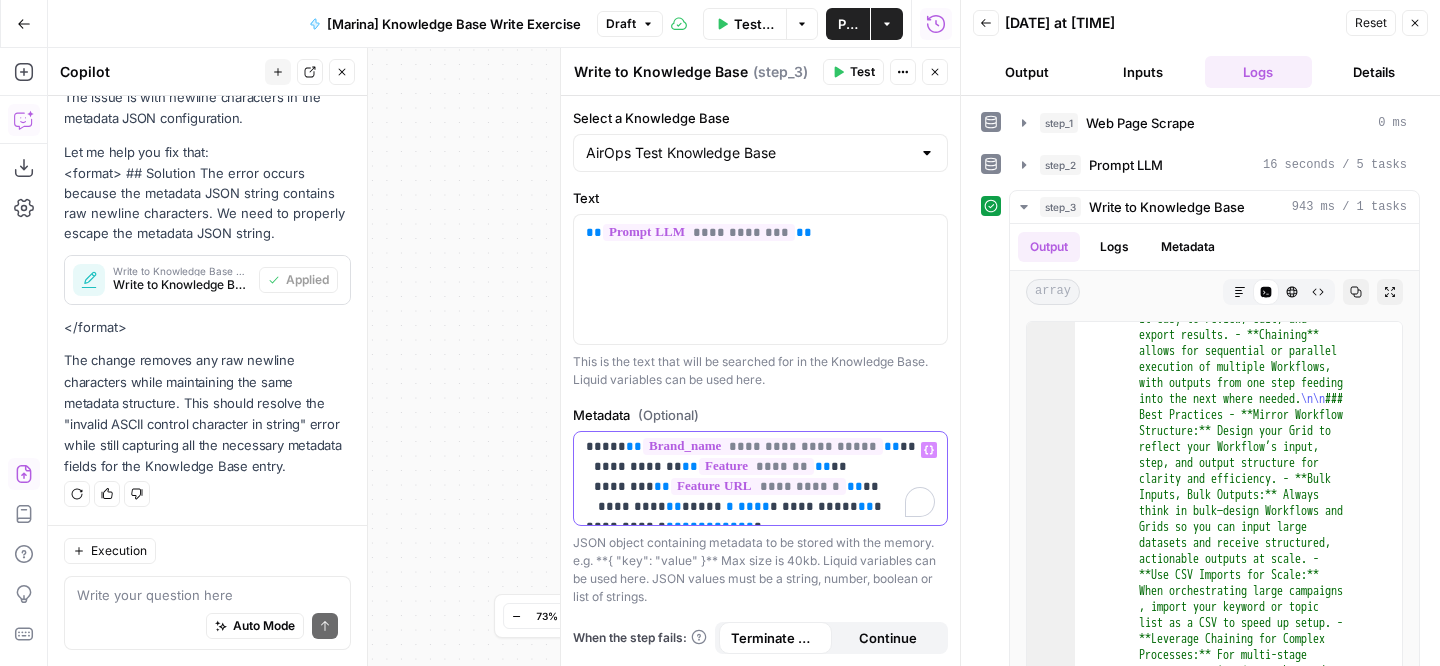 scroll, scrollTop: 43, scrollLeft: 0, axis: vertical 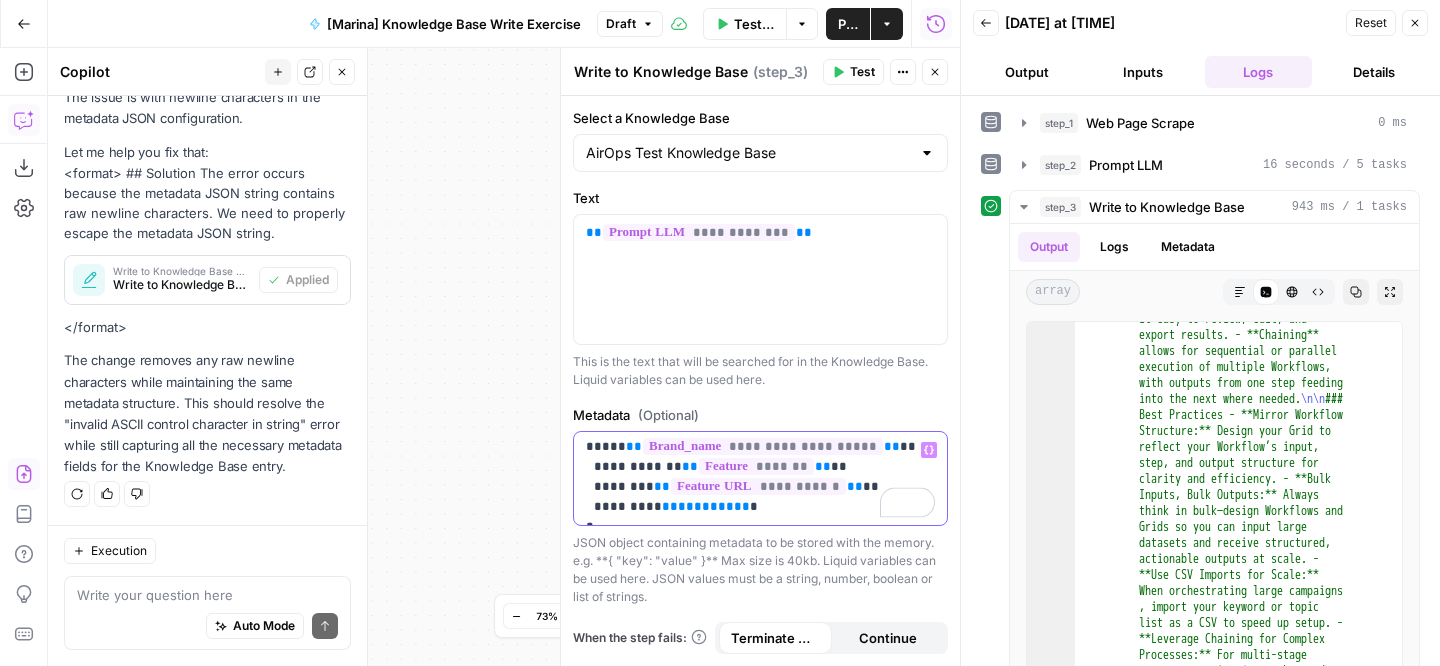 drag, startPoint x: 596, startPoint y: 488, endPoint x: 688, endPoint y: 508, distance: 94.14882 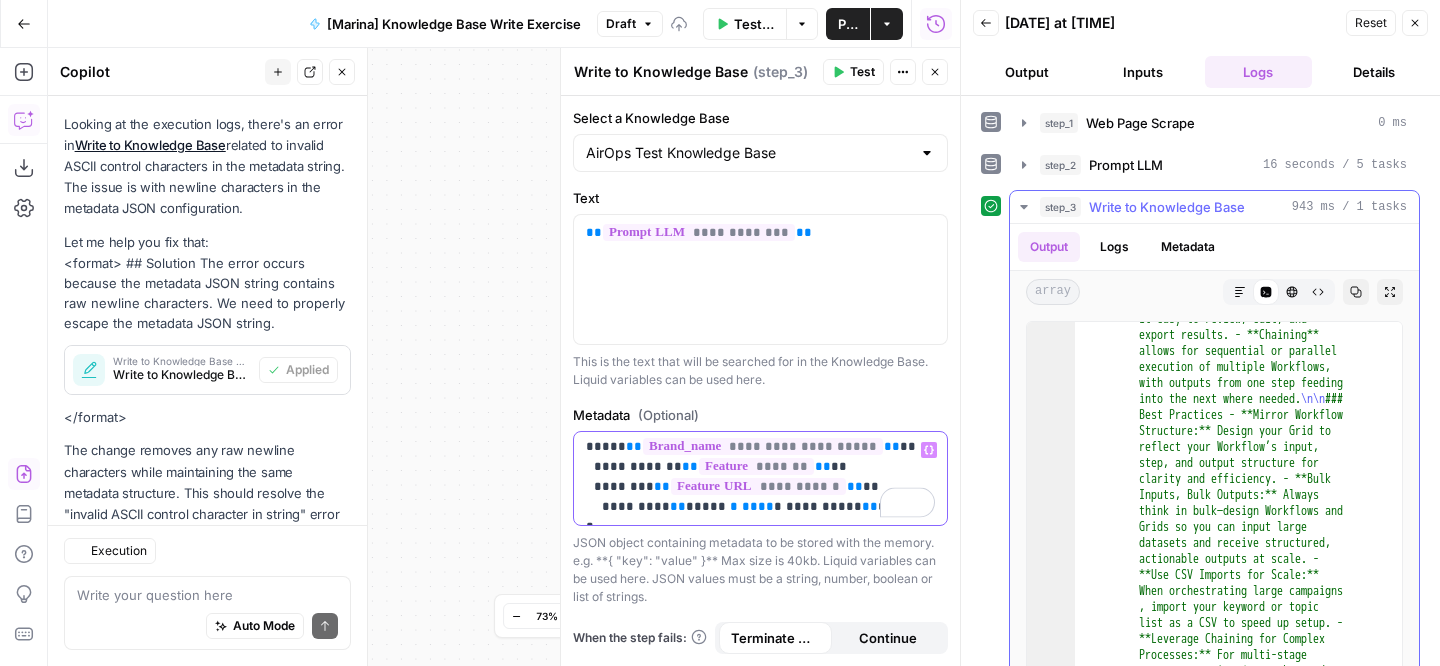 scroll, scrollTop: 308, scrollLeft: 0, axis: vertical 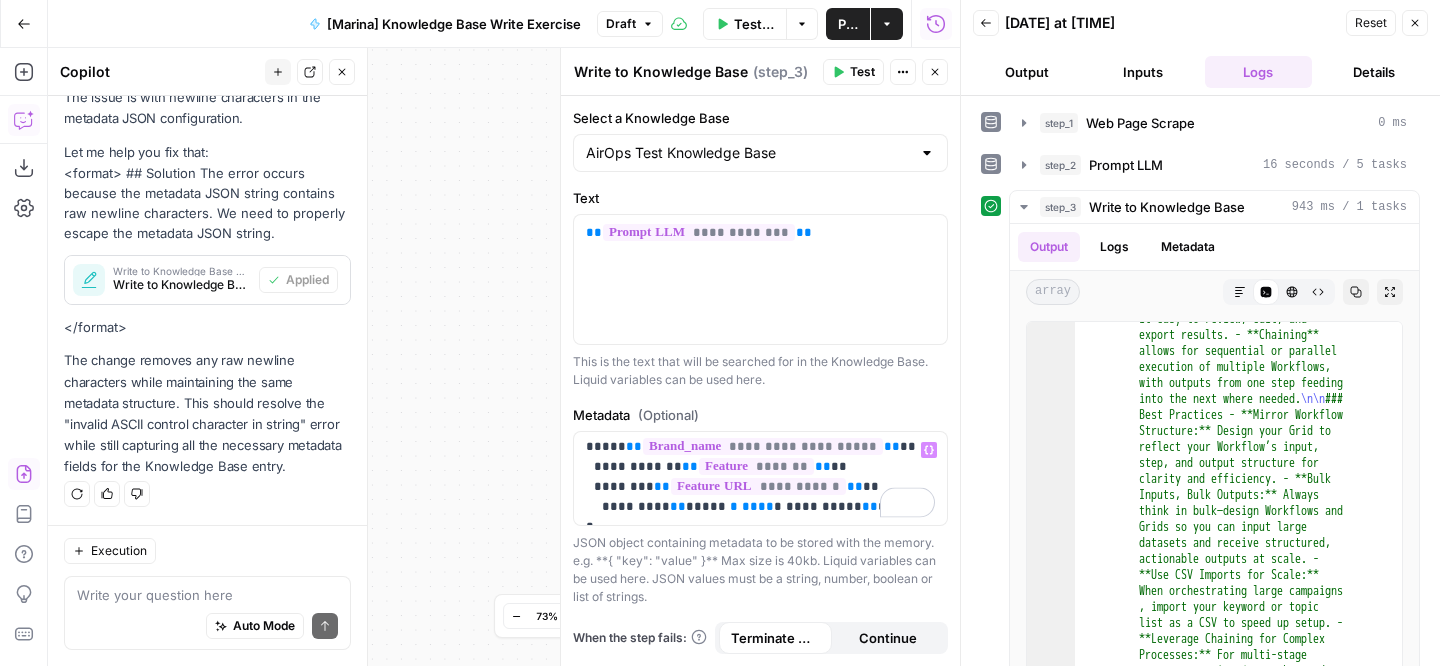 click on "Test Workflow" at bounding box center [754, 24] 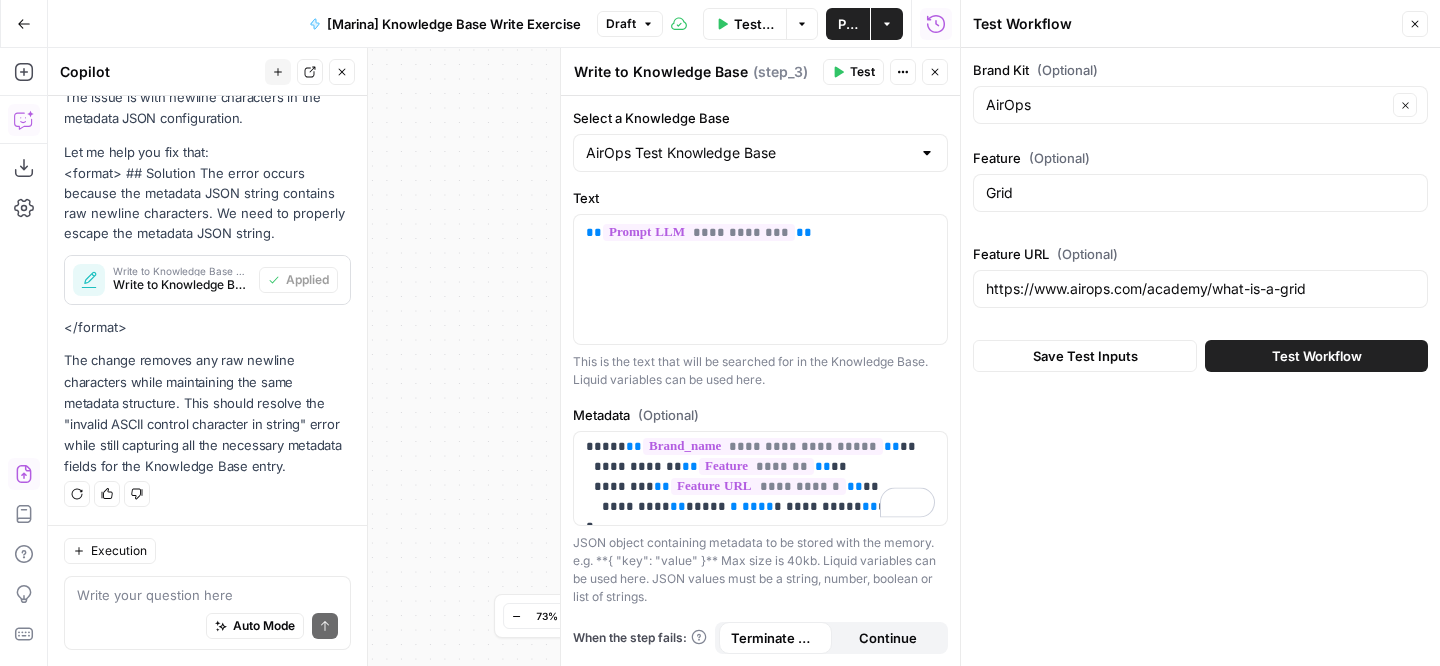 click on "Test Workflow" at bounding box center (1316, 356) 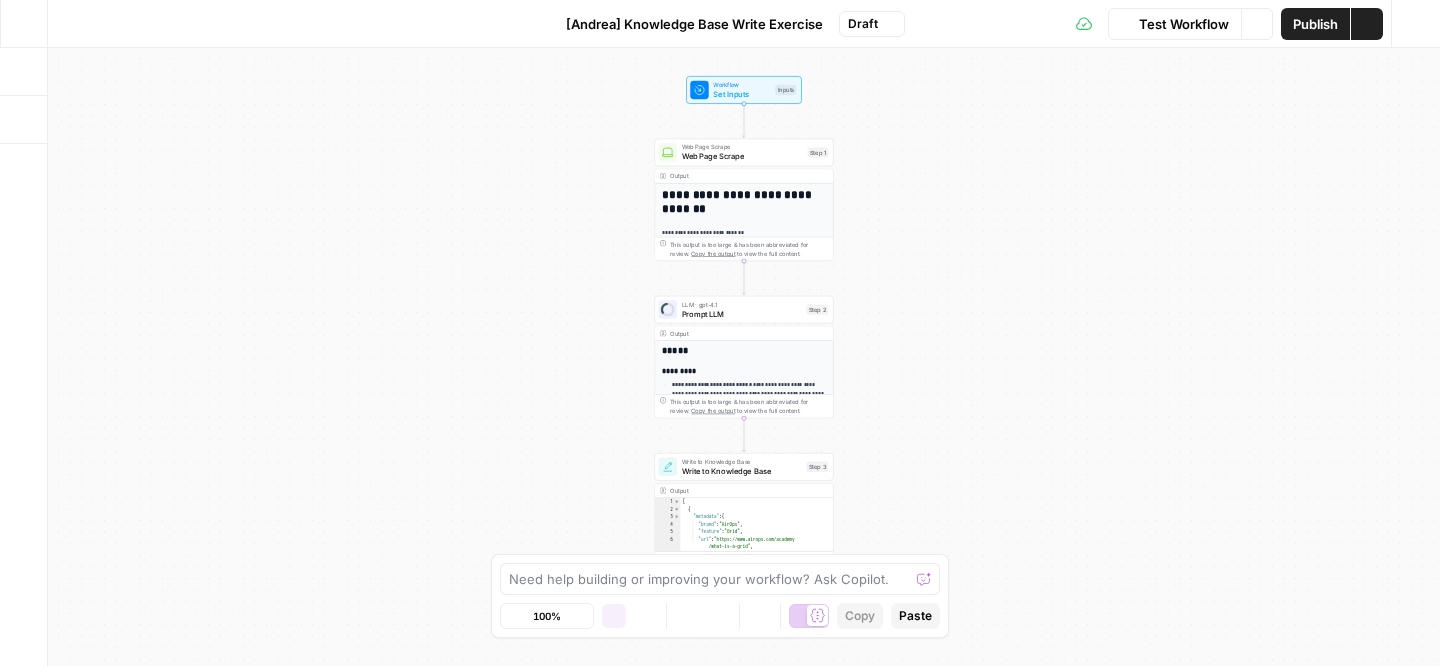 scroll, scrollTop: 0, scrollLeft: 0, axis: both 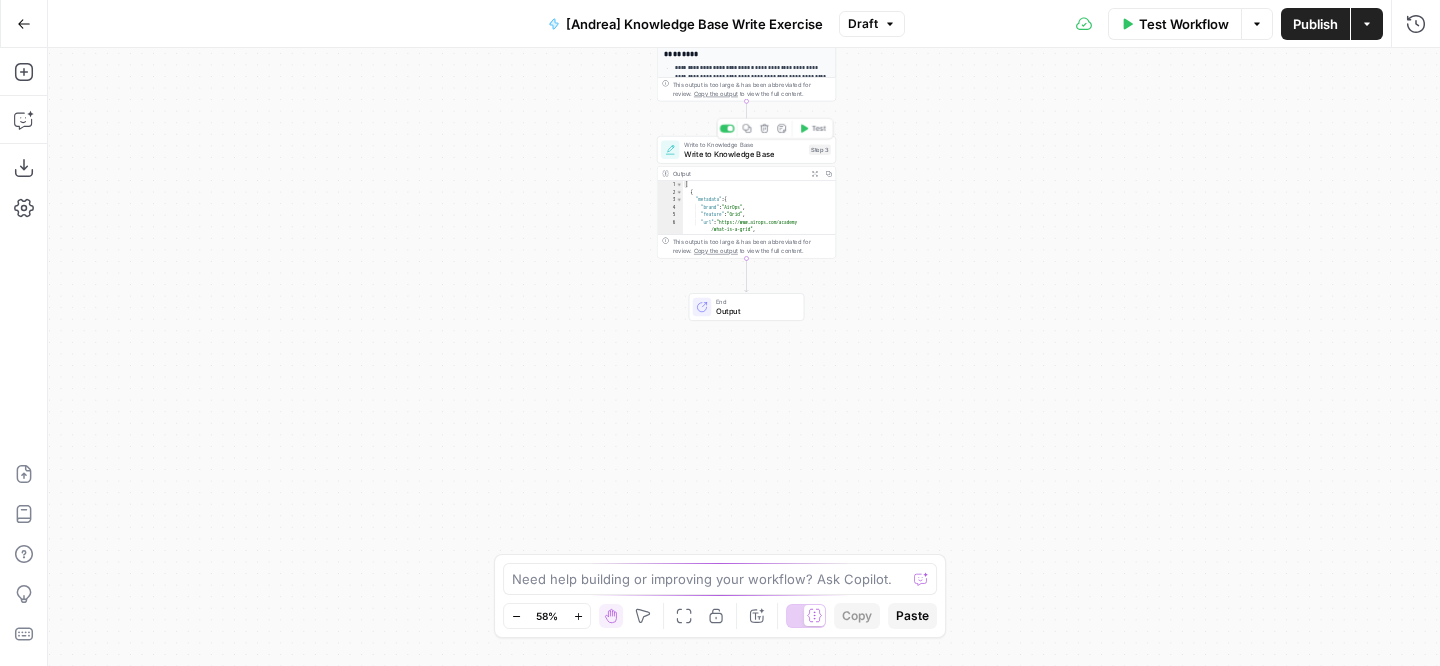 click on "Write to Knowledge Base" at bounding box center (744, 154) 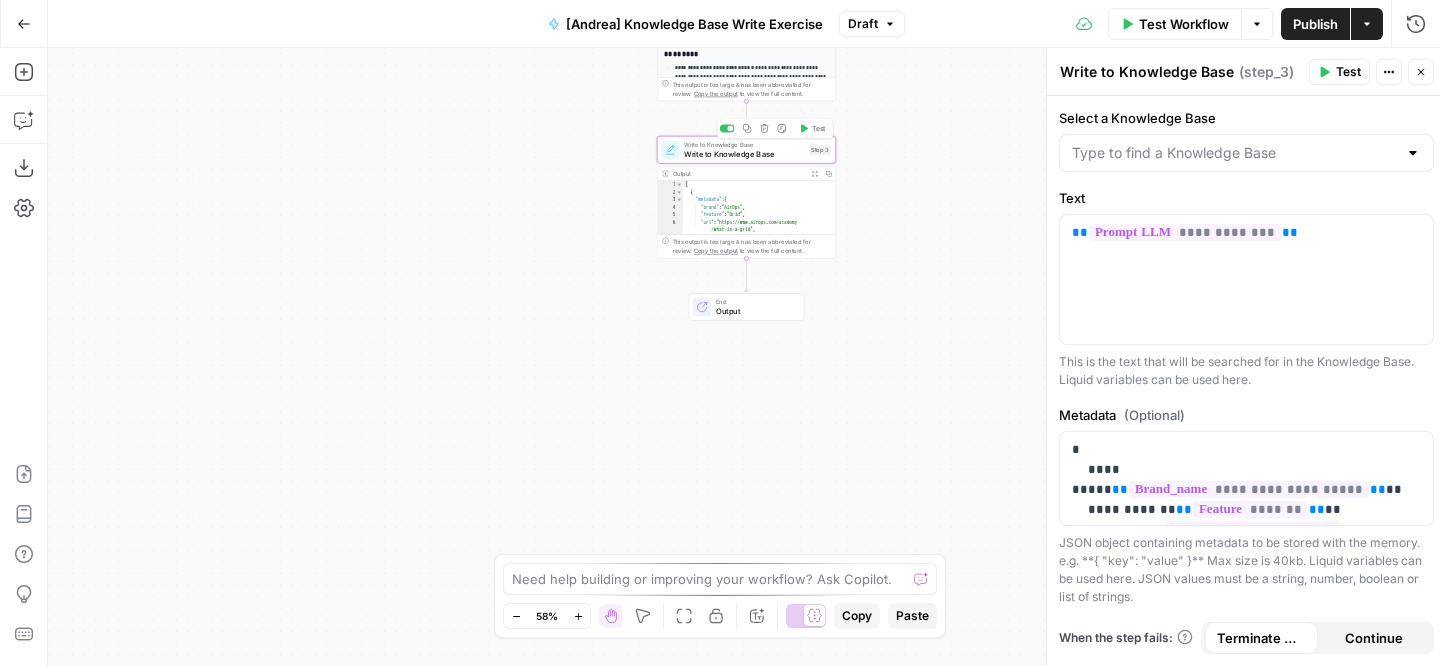 type on "AirOps Test Knowledge Base" 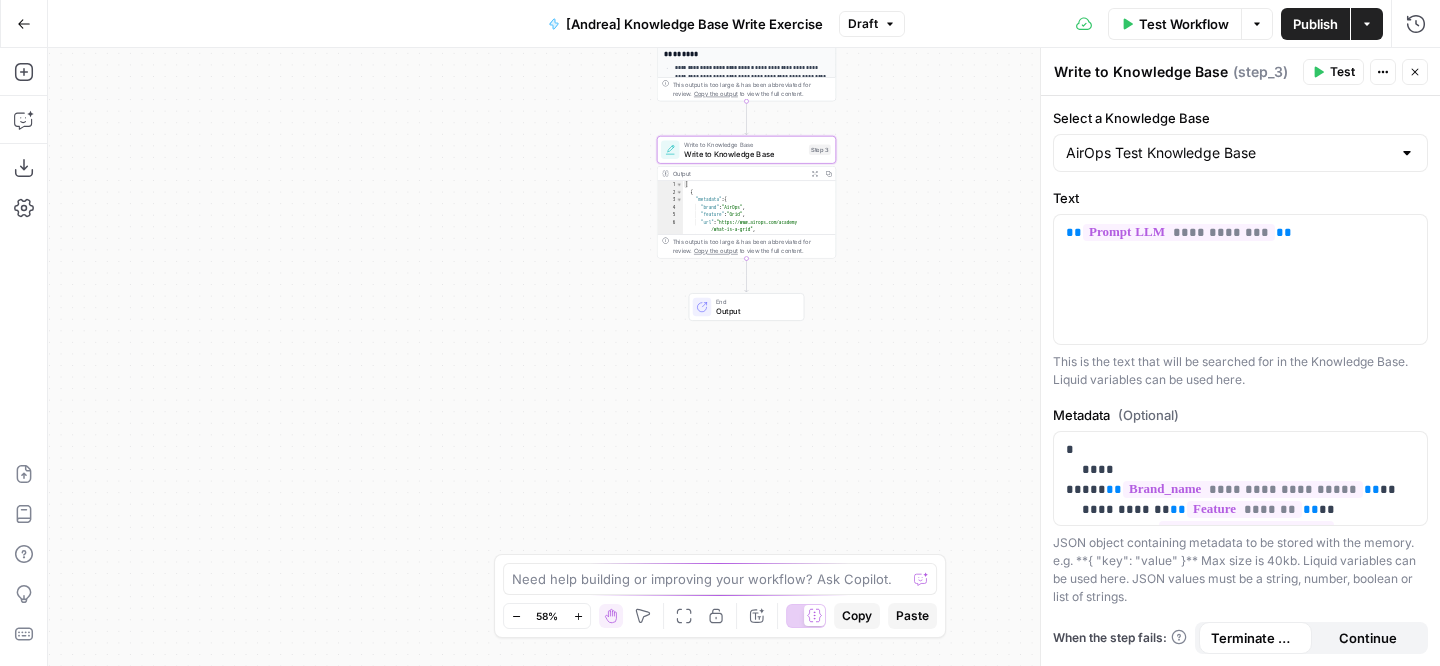 scroll, scrollTop: 43, scrollLeft: 0, axis: vertical 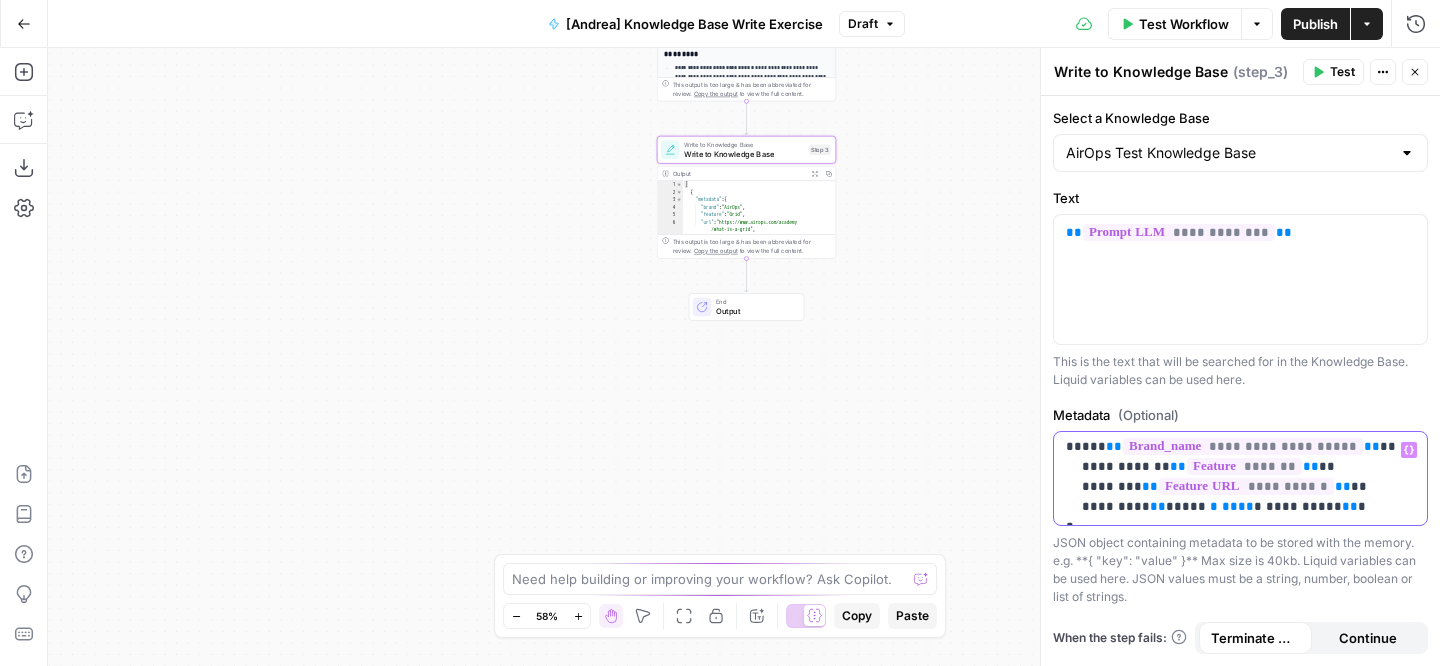 click on "**********" at bounding box center (1240, 457) 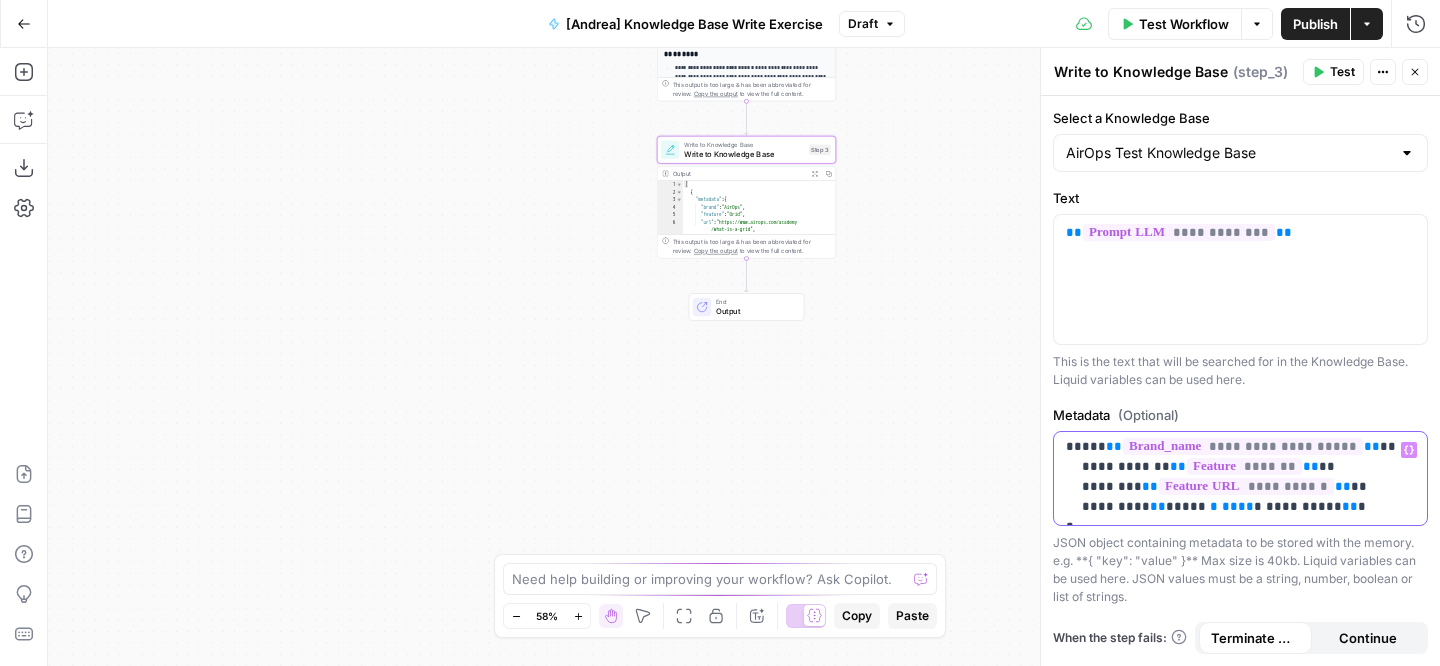 click on "**********" at bounding box center (1240, 457) 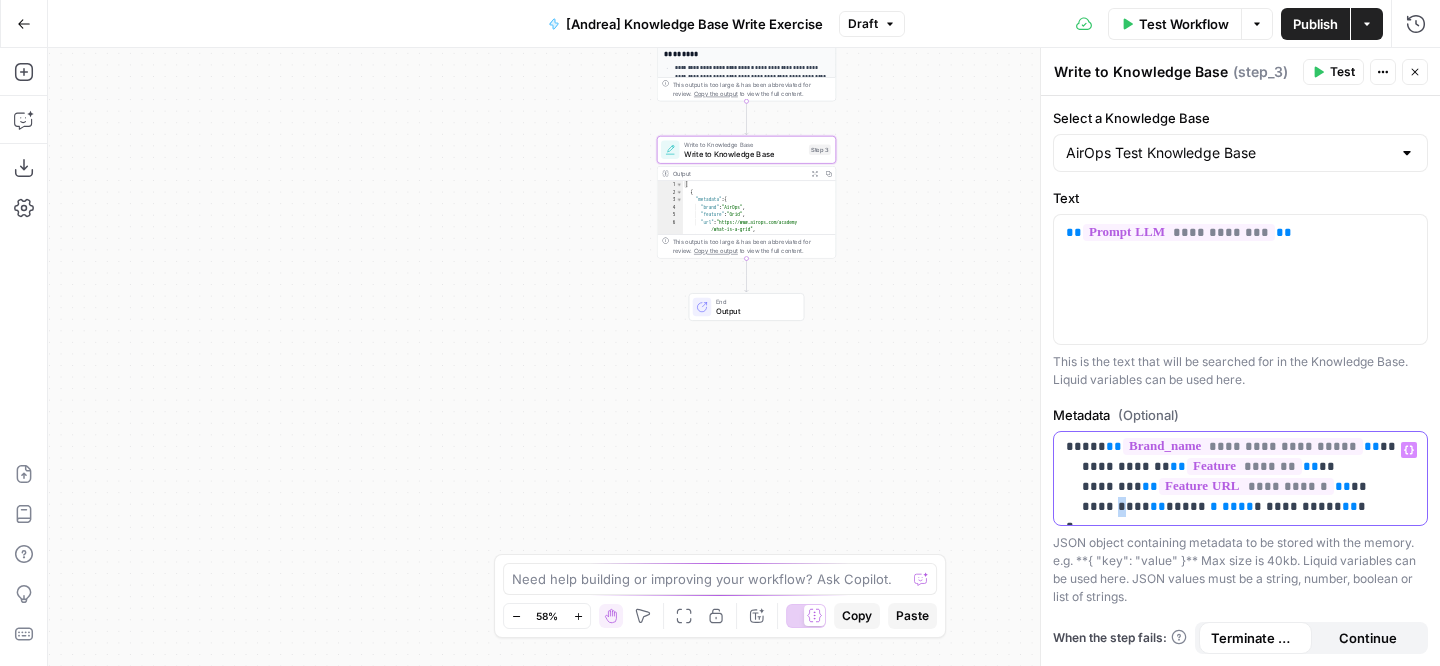 click on "**********" at bounding box center (1240, 457) 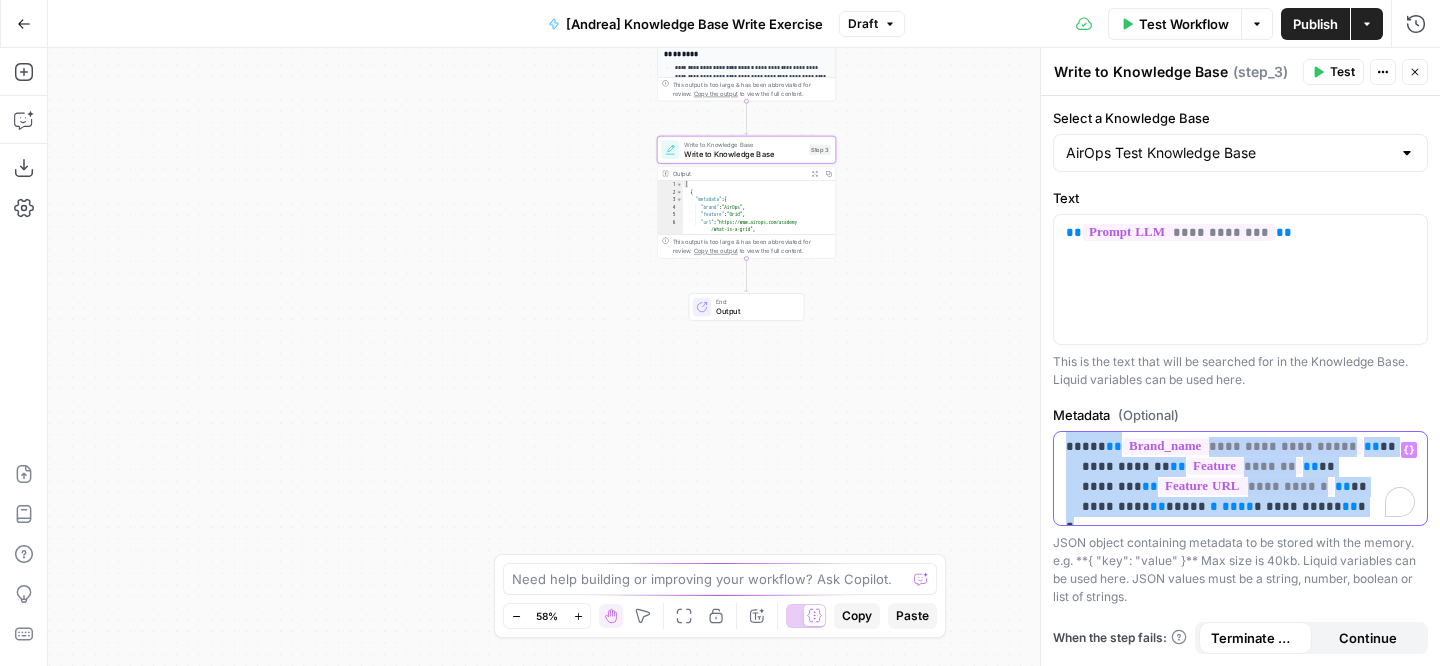 scroll, scrollTop: 43, scrollLeft: 0, axis: vertical 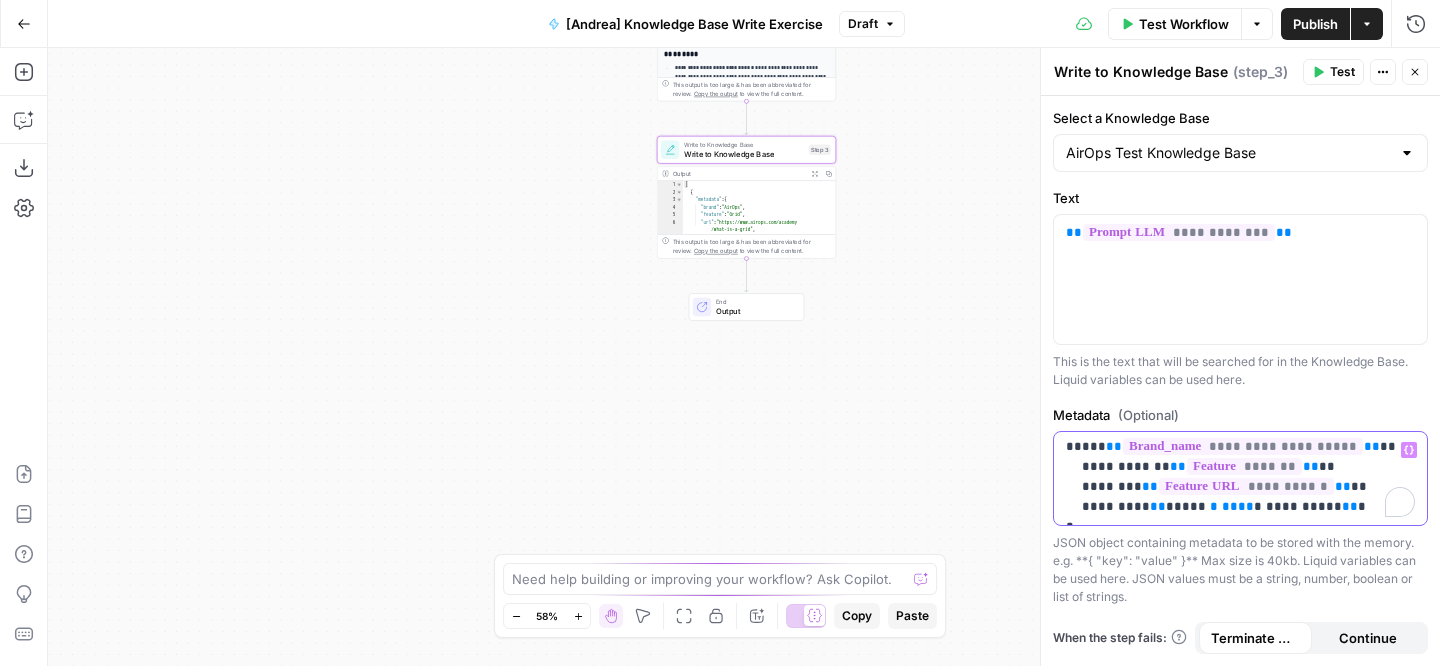 click on "**********" at bounding box center [1240, 457] 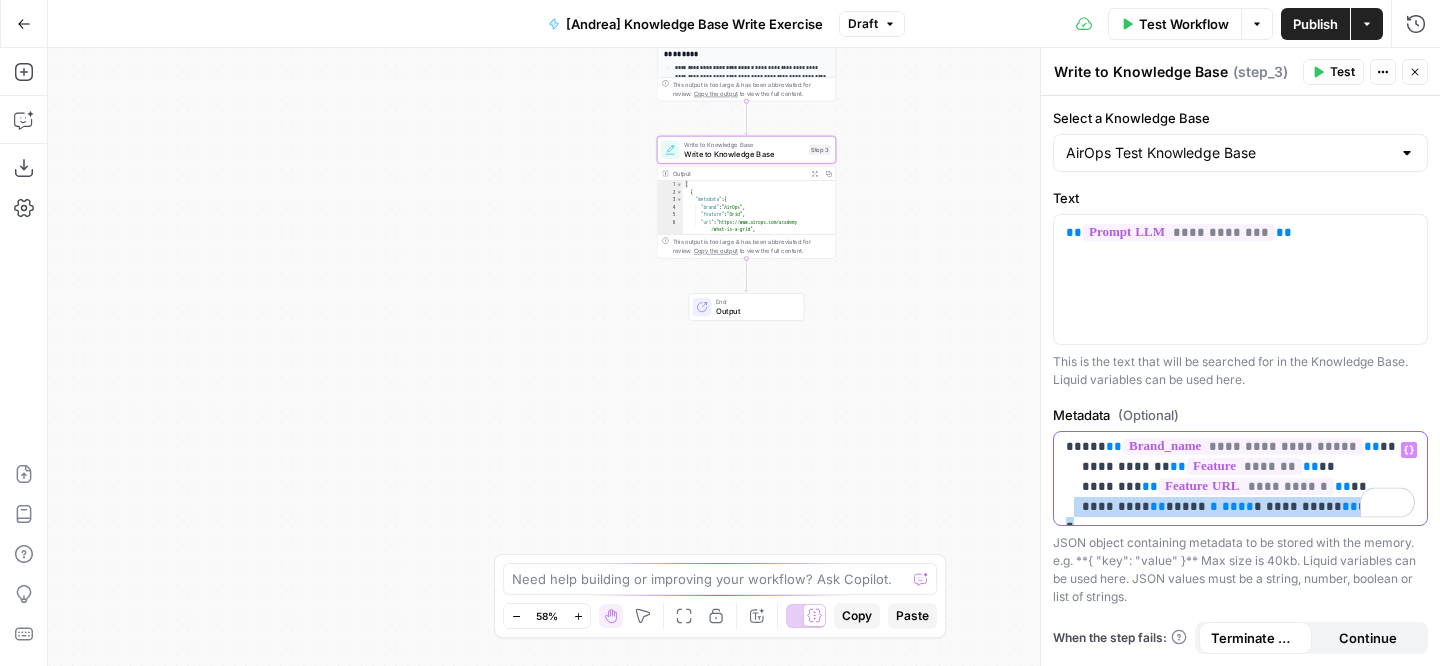 drag, startPoint x: 1073, startPoint y: 482, endPoint x: 1152, endPoint y: 507, distance: 82.86133 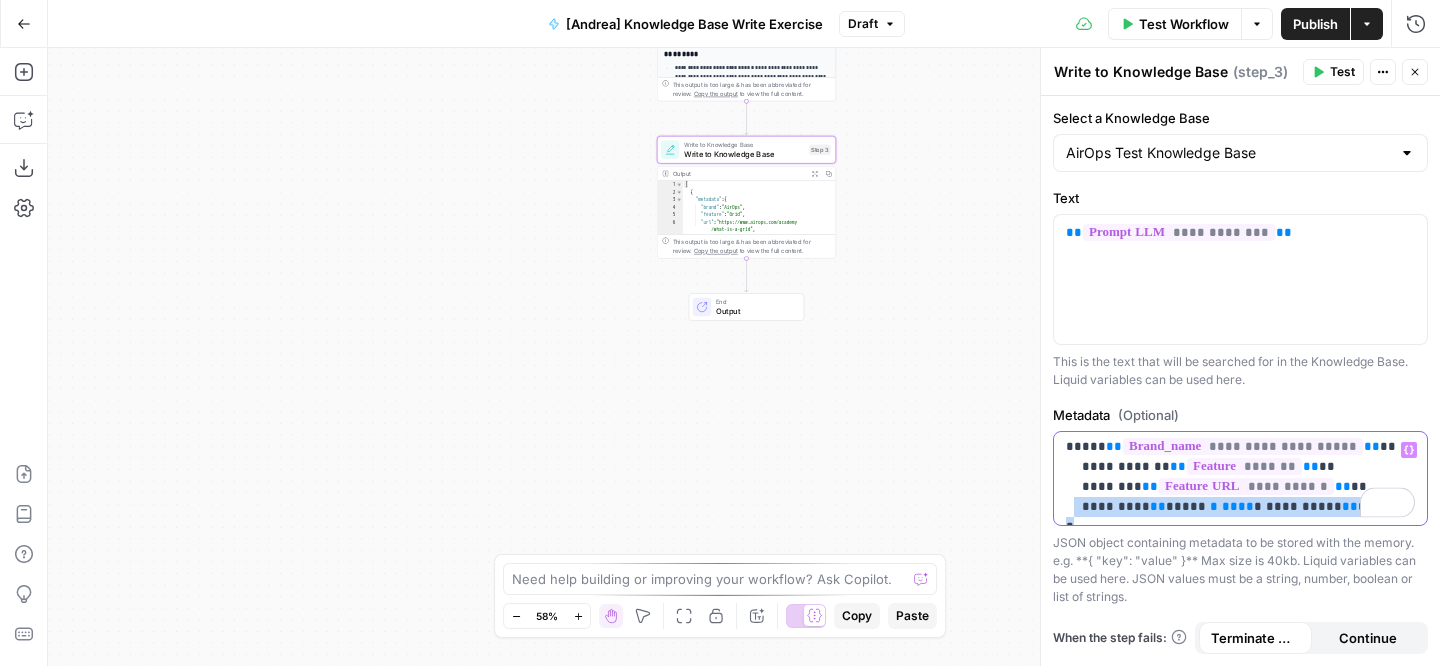 click on "**********" at bounding box center [1240, 457] 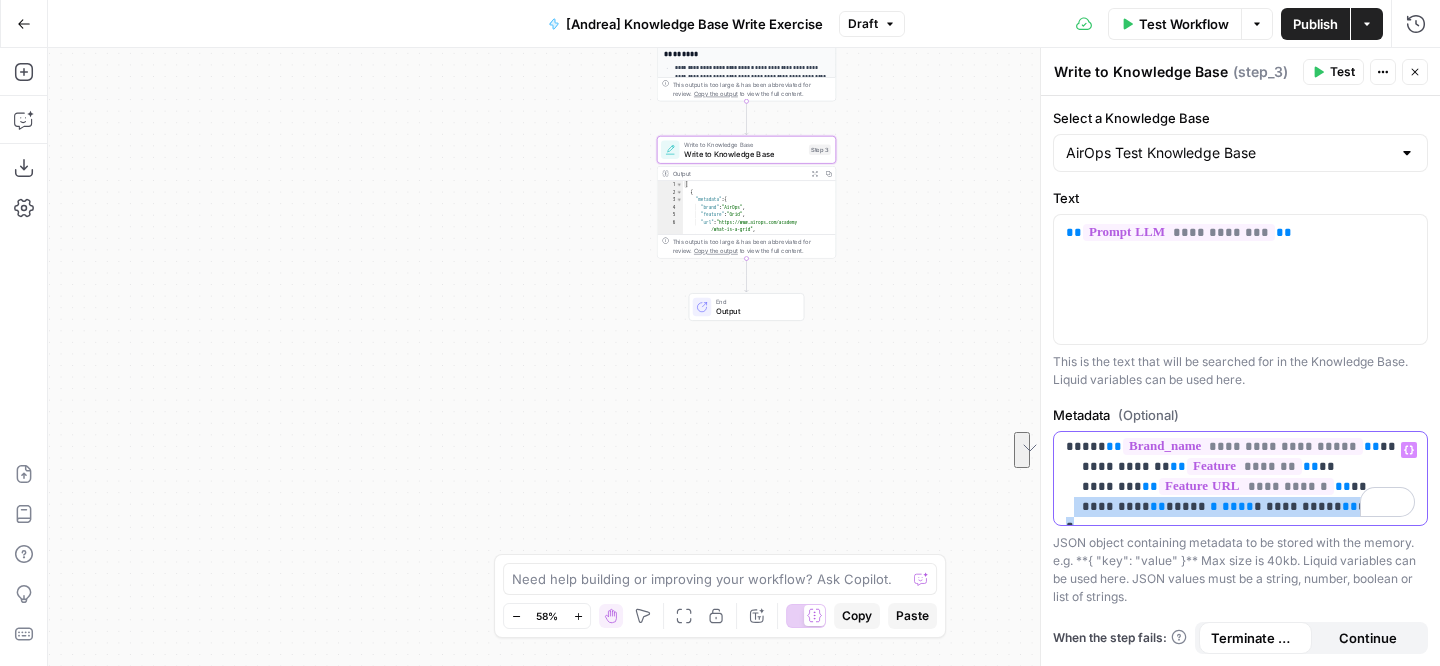 scroll, scrollTop: 43, scrollLeft: 0, axis: vertical 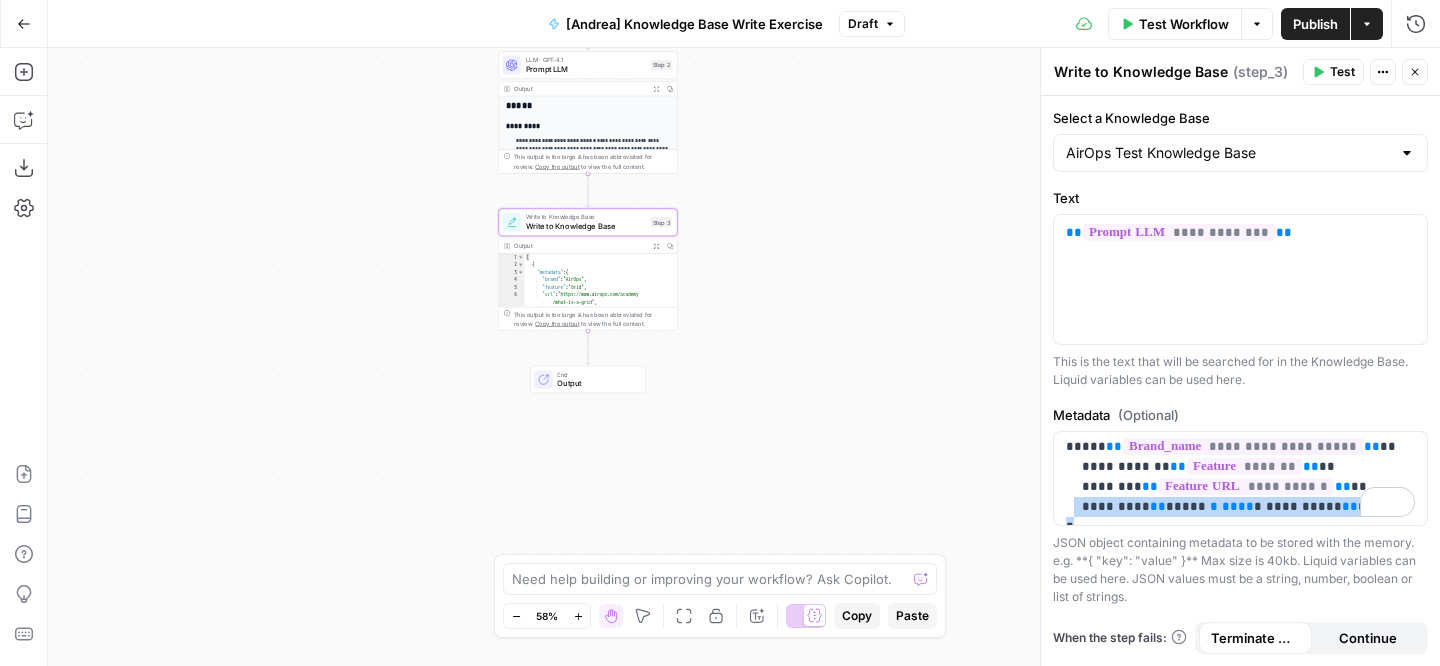 click on "Output" at bounding box center (596, 384) 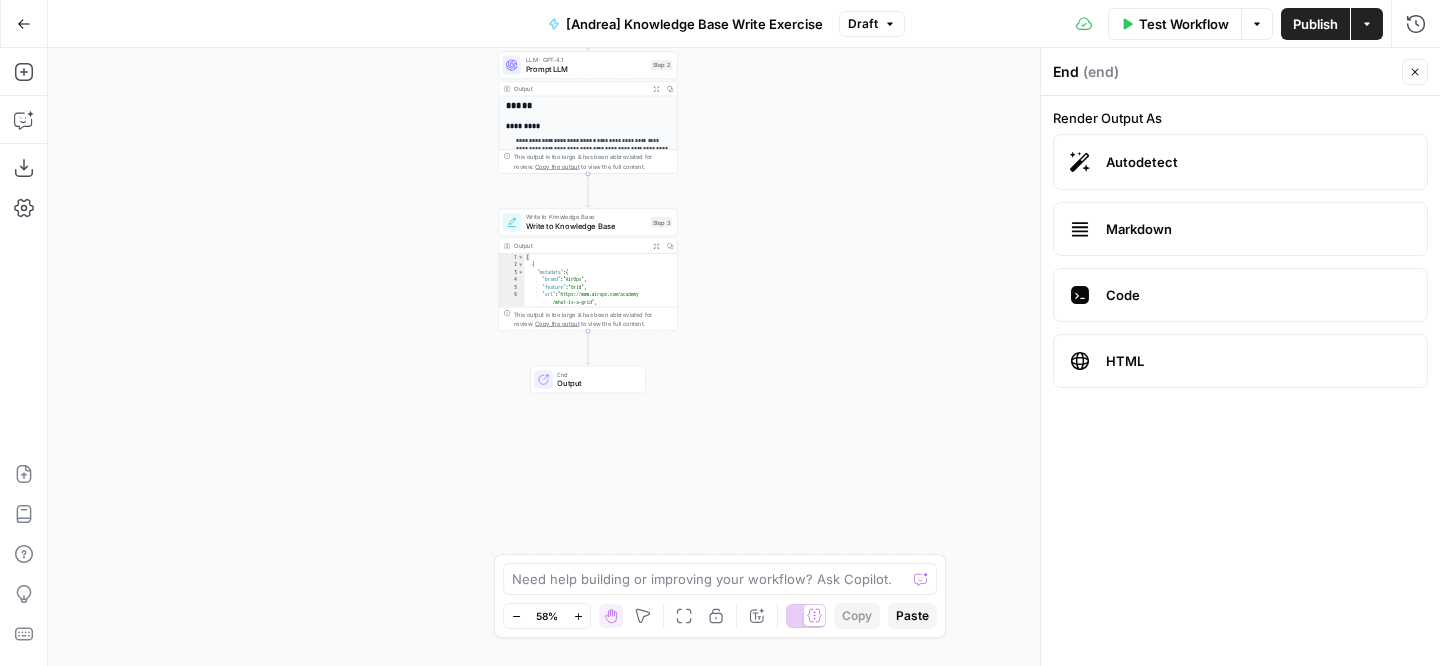 click 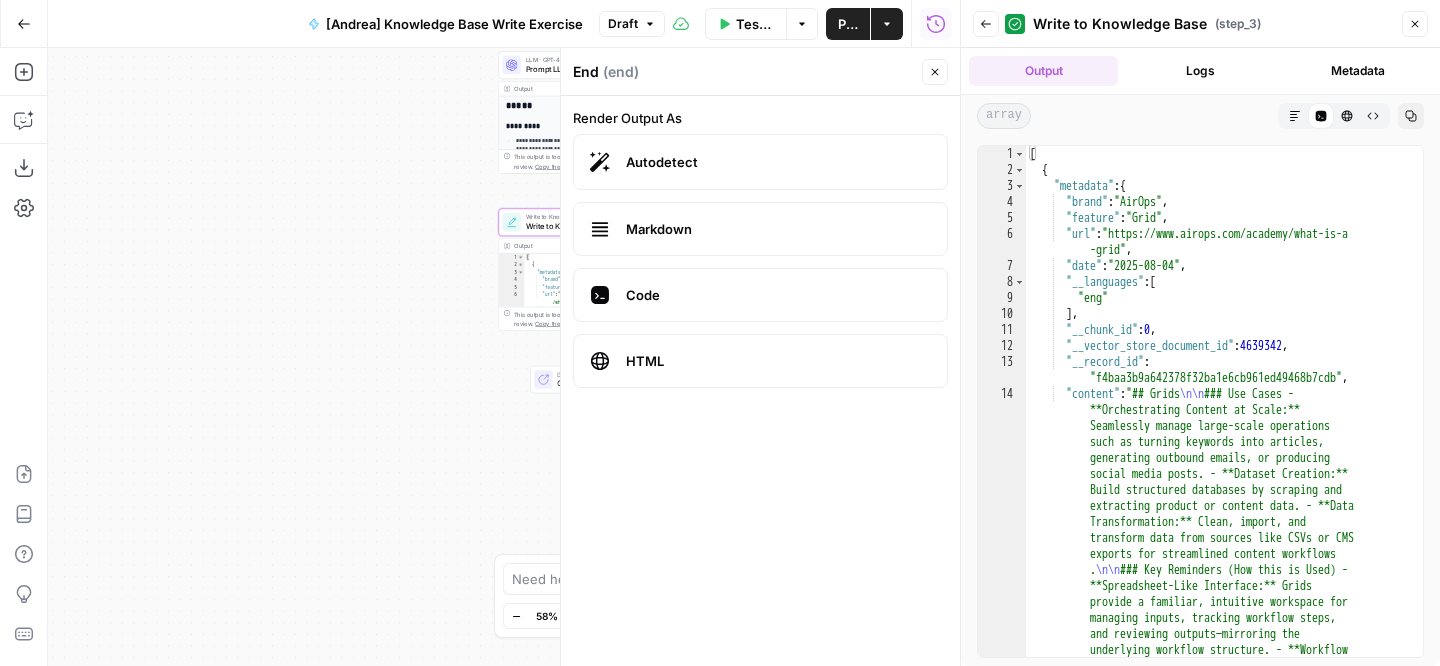 click 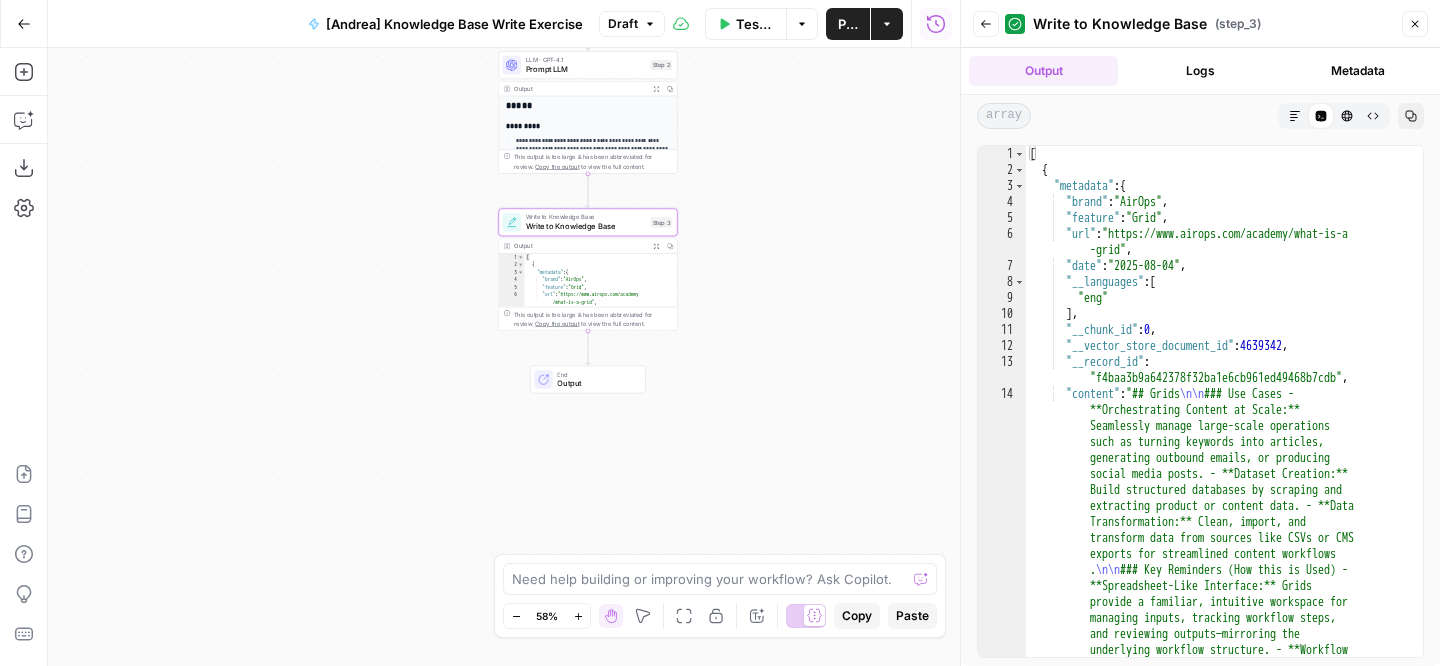 click 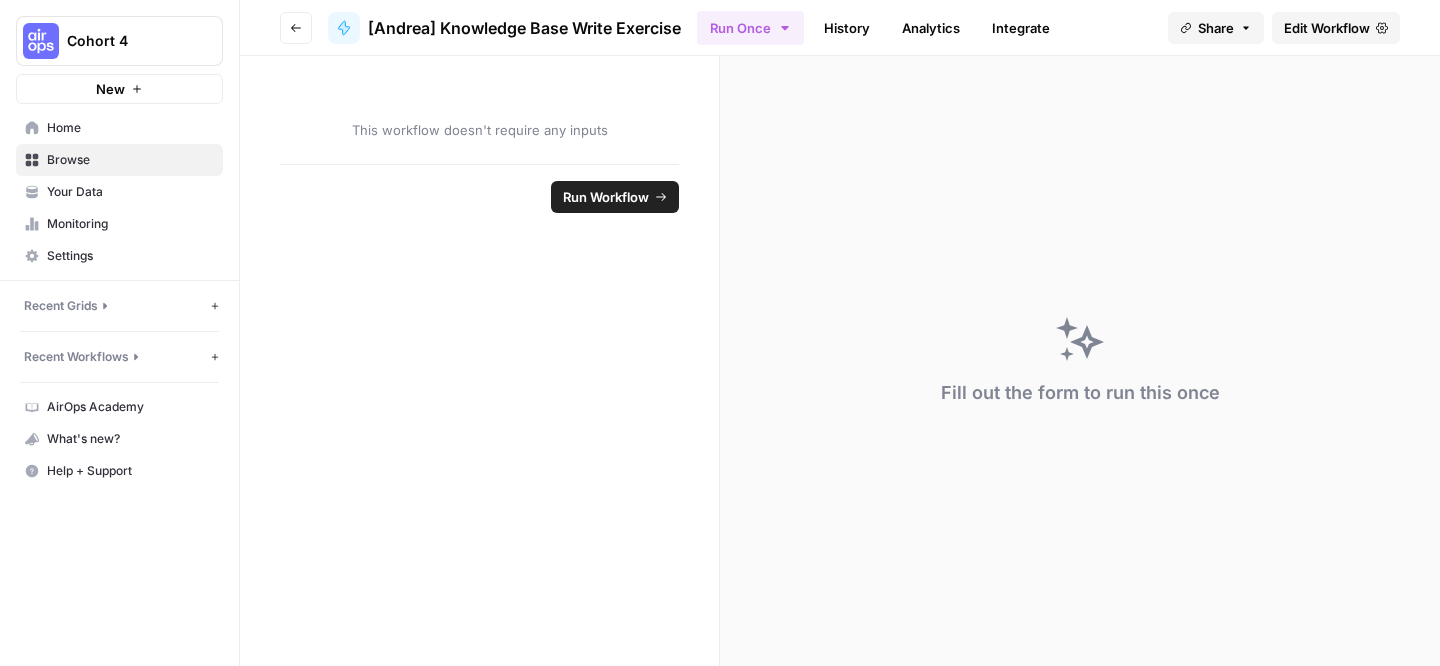 click on "Your Data" at bounding box center (130, 192) 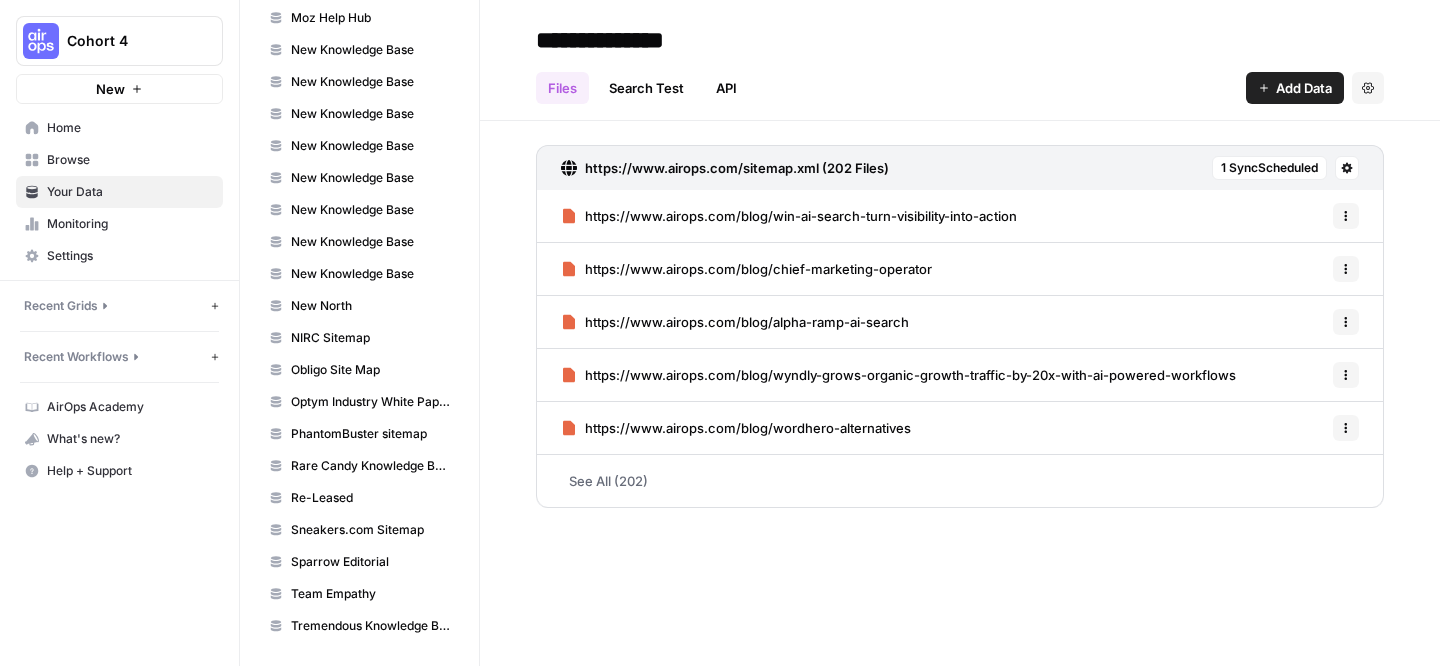 scroll, scrollTop: 1003, scrollLeft: 0, axis: vertical 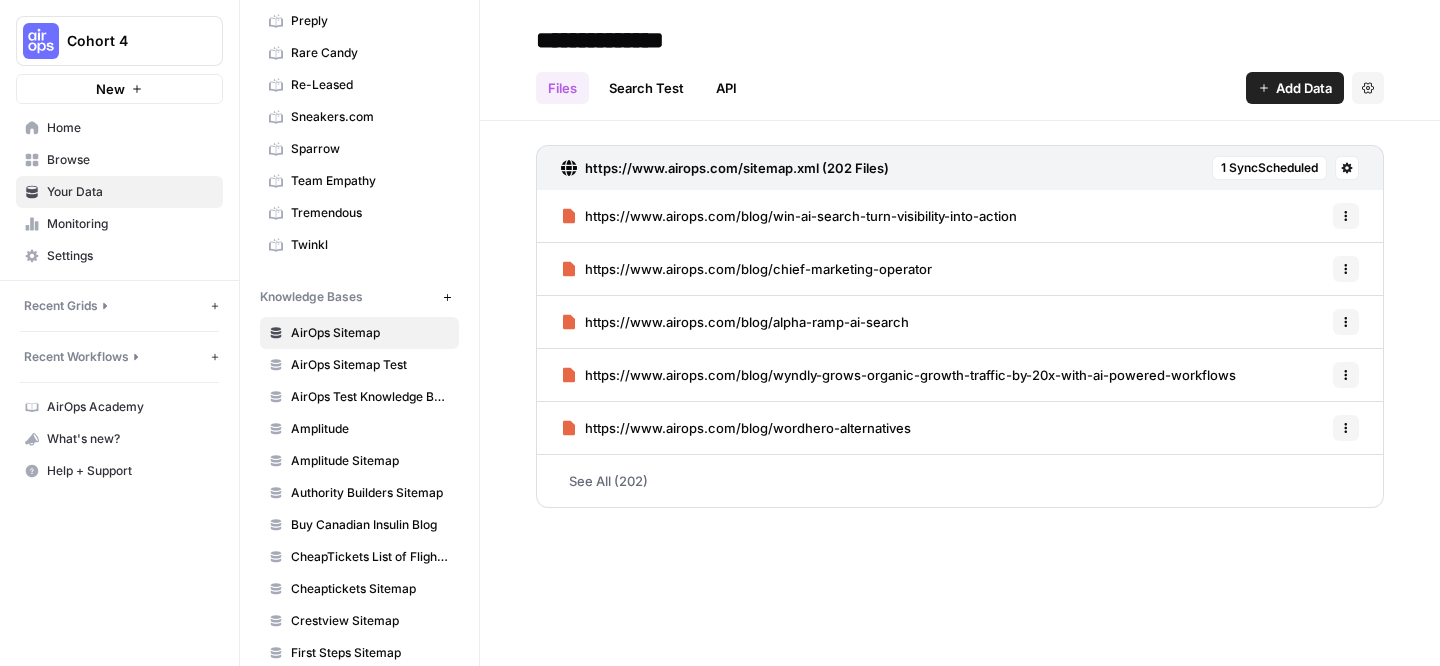 click on "AirOps Test Knowledge Base" at bounding box center (370, 397) 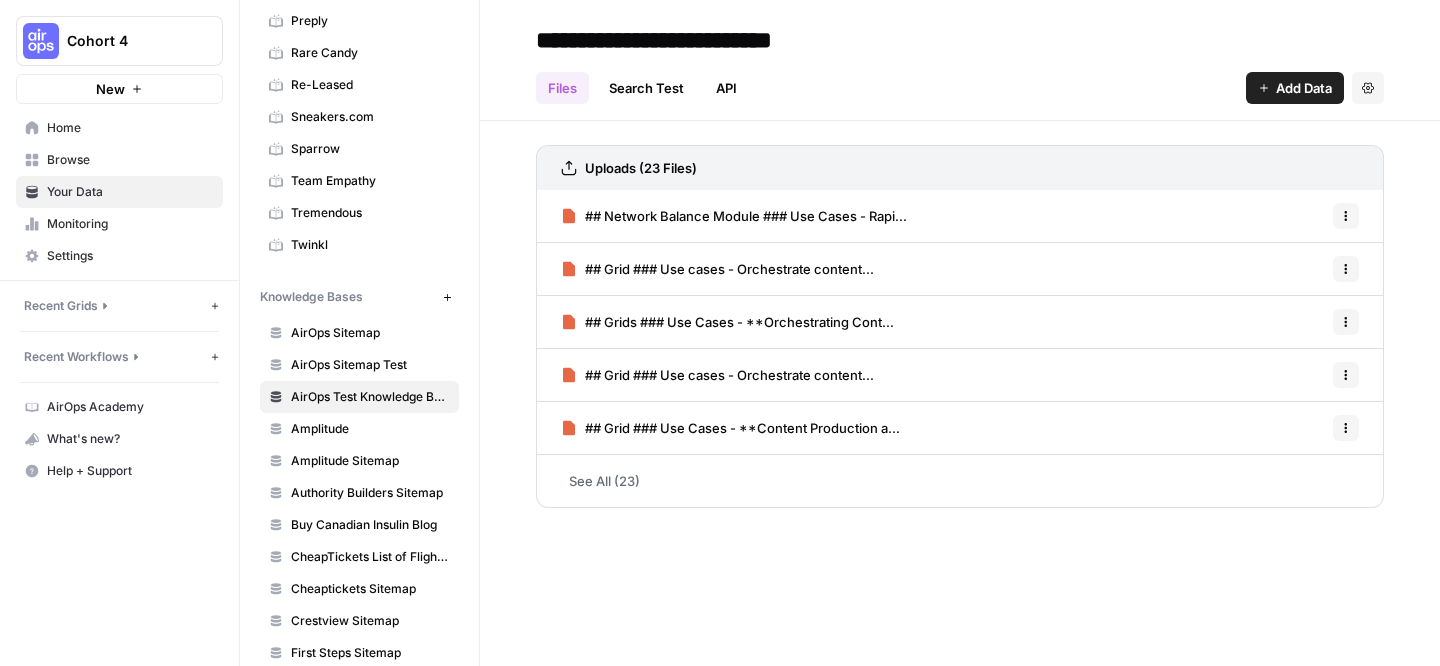 click on "See All (23)" at bounding box center (960, 481) 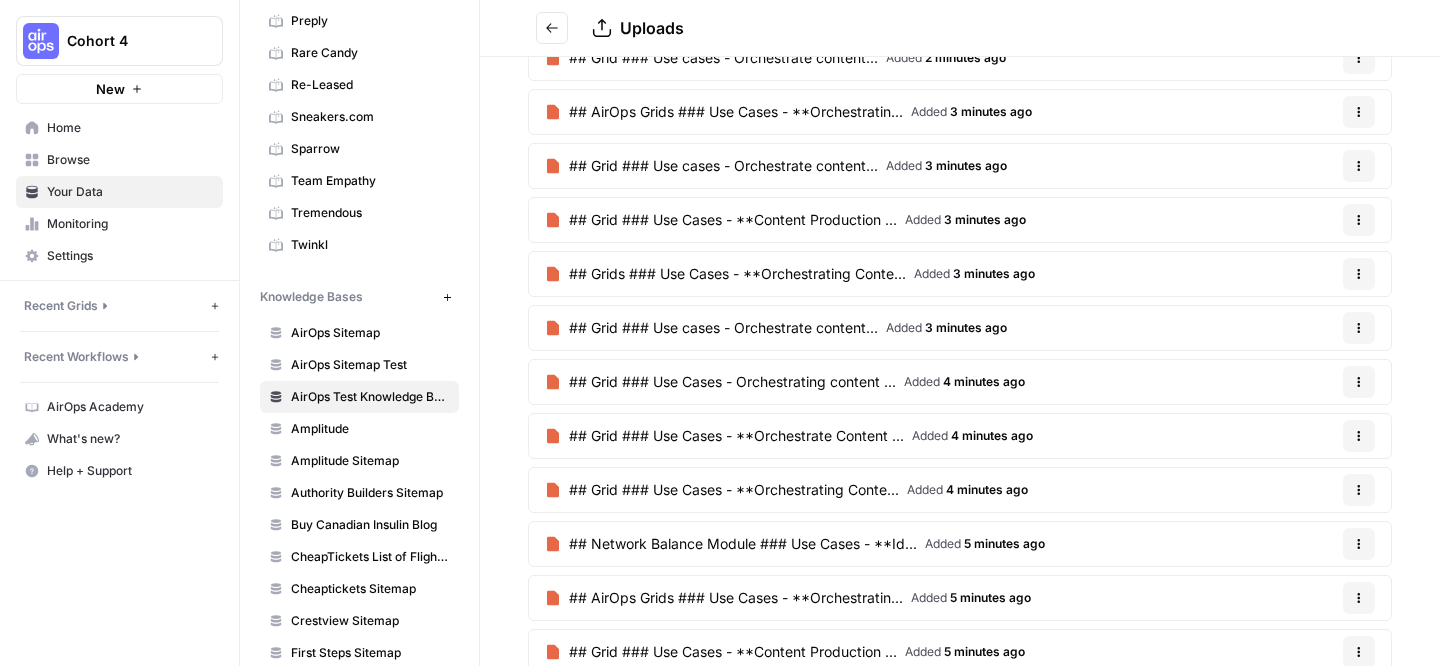 scroll, scrollTop: 0, scrollLeft: 0, axis: both 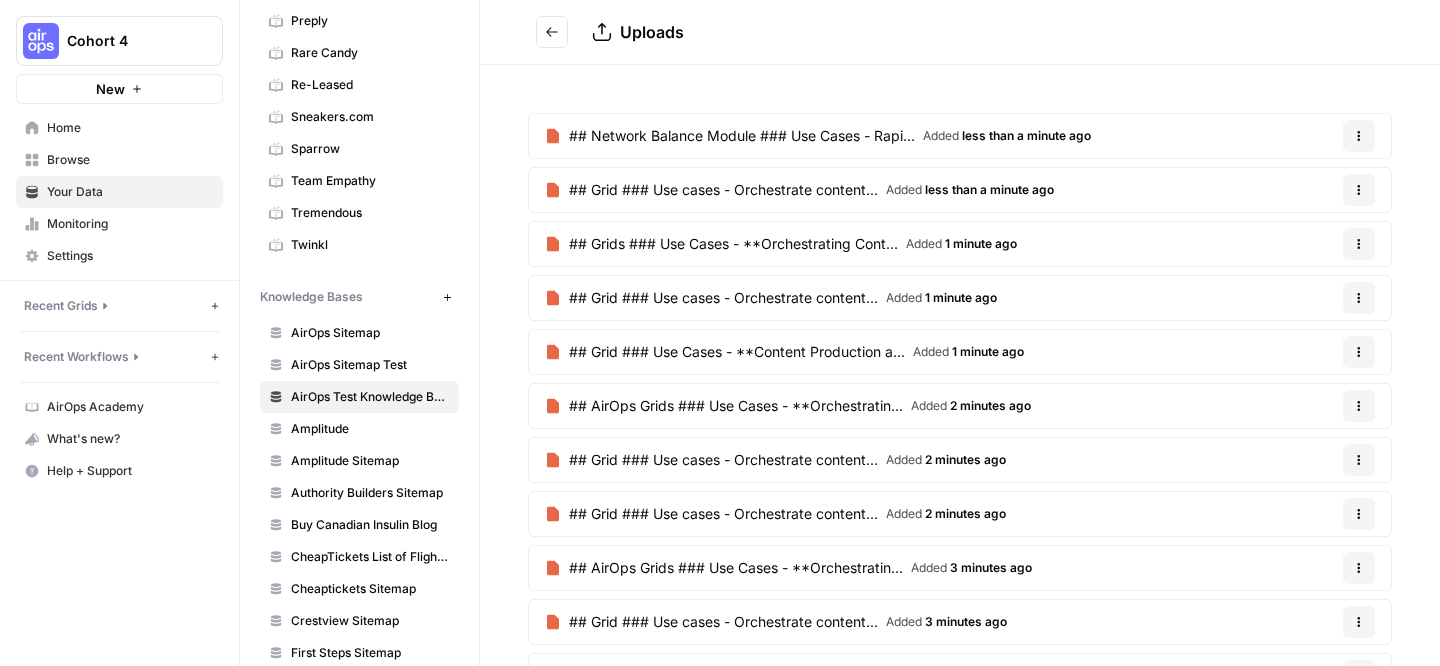 click on "## Network Balance Module
### Use Cases
- Rapi..." at bounding box center [742, 136] 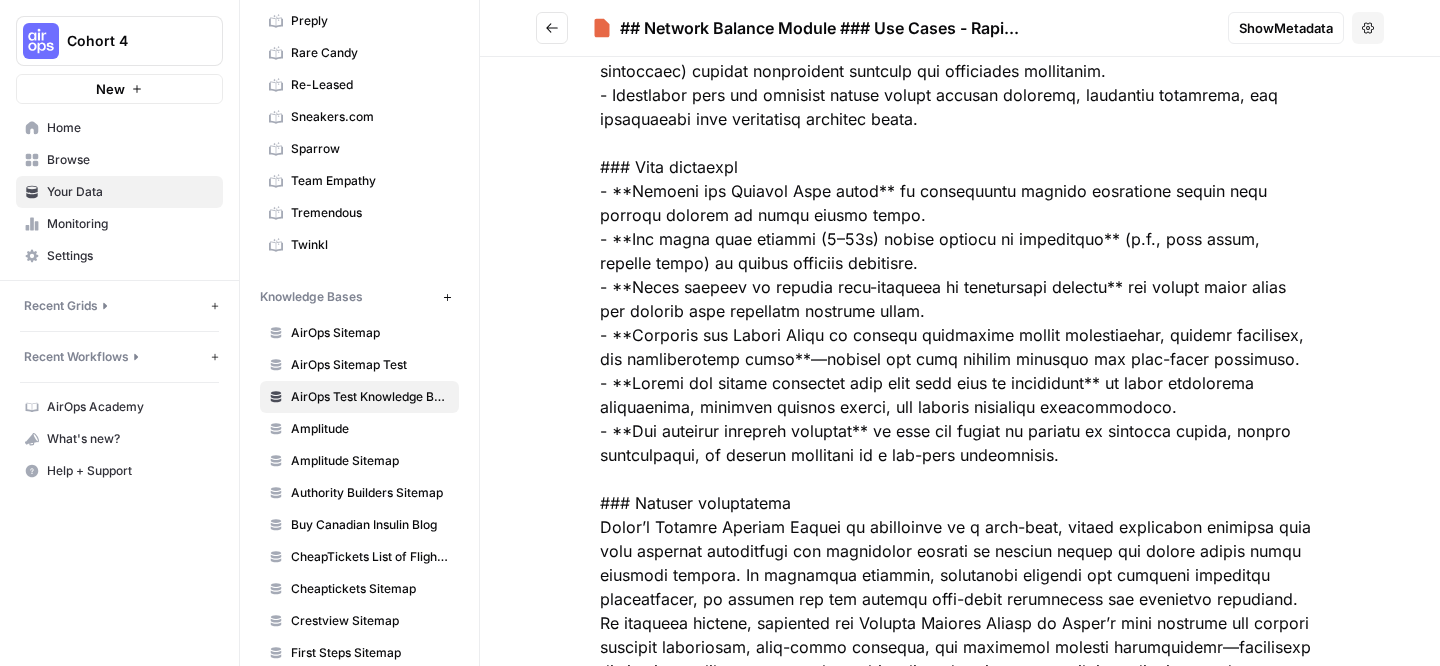 scroll, scrollTop: 775, scrollLeft: 0, axis: vertical 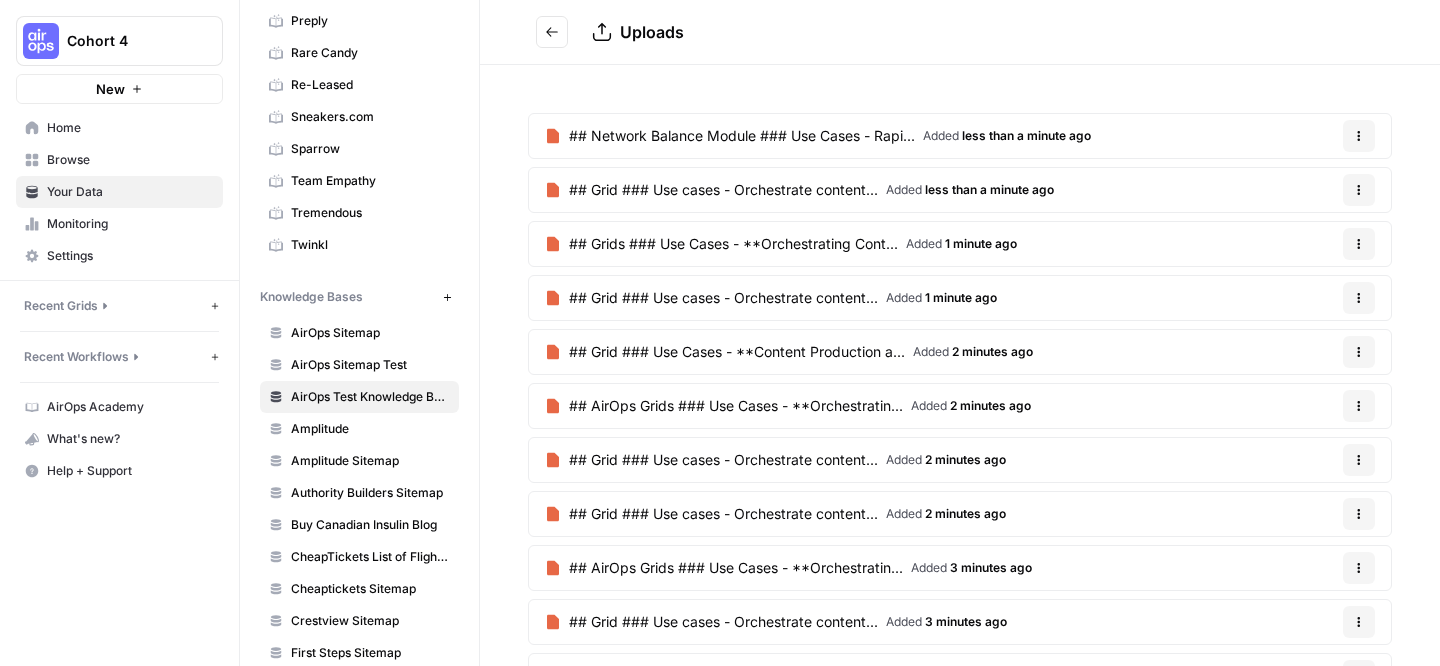 click on "## Grid
### Use cases
- Orchestrate content..." at bounding box center [723, 190] 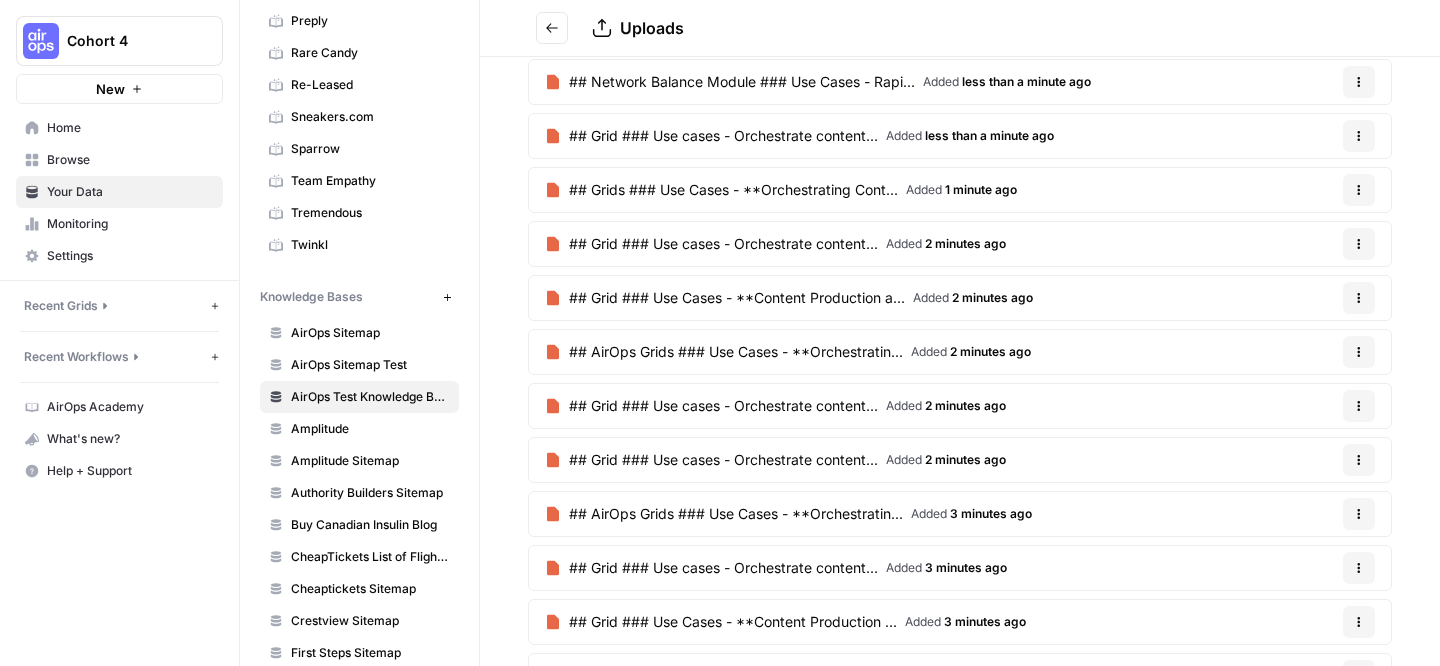 click on "## AirOps Grids
### Use Cases
- **Orchestratin..." at bounding box center [736, 352] 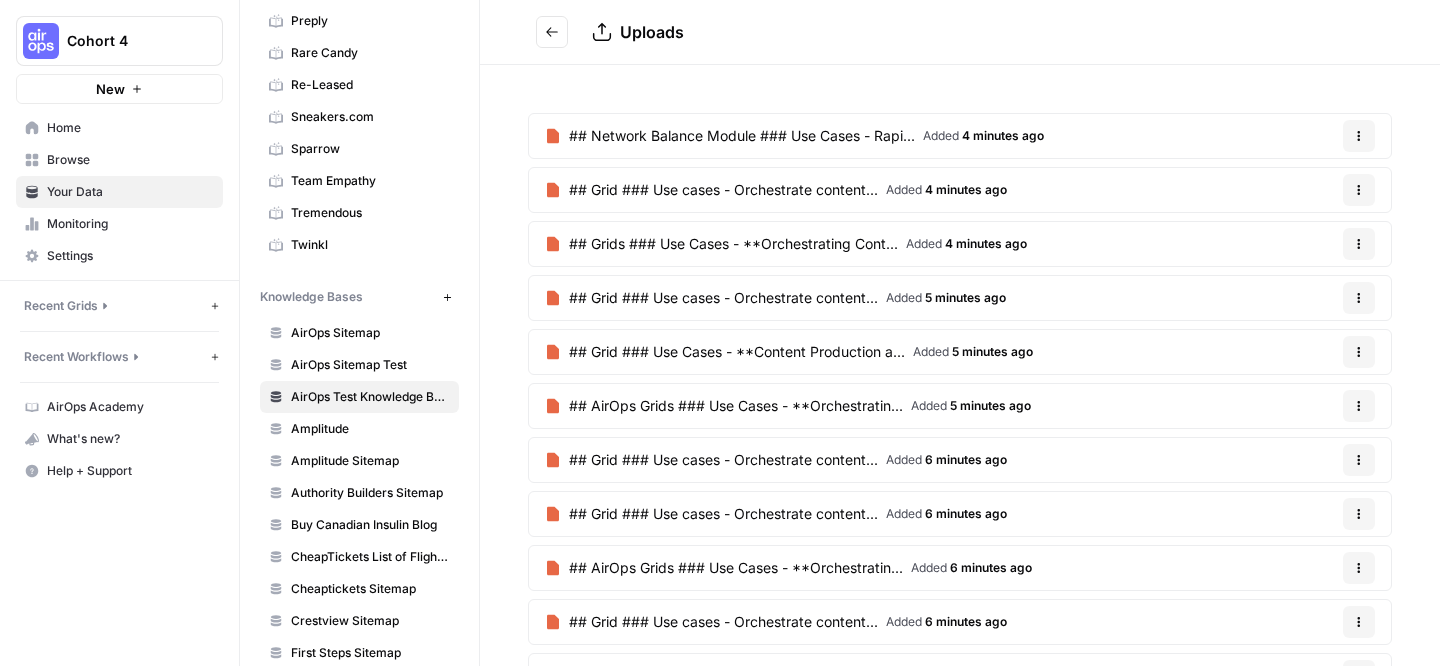 click on "Browse" at bounding box center (119, 160) 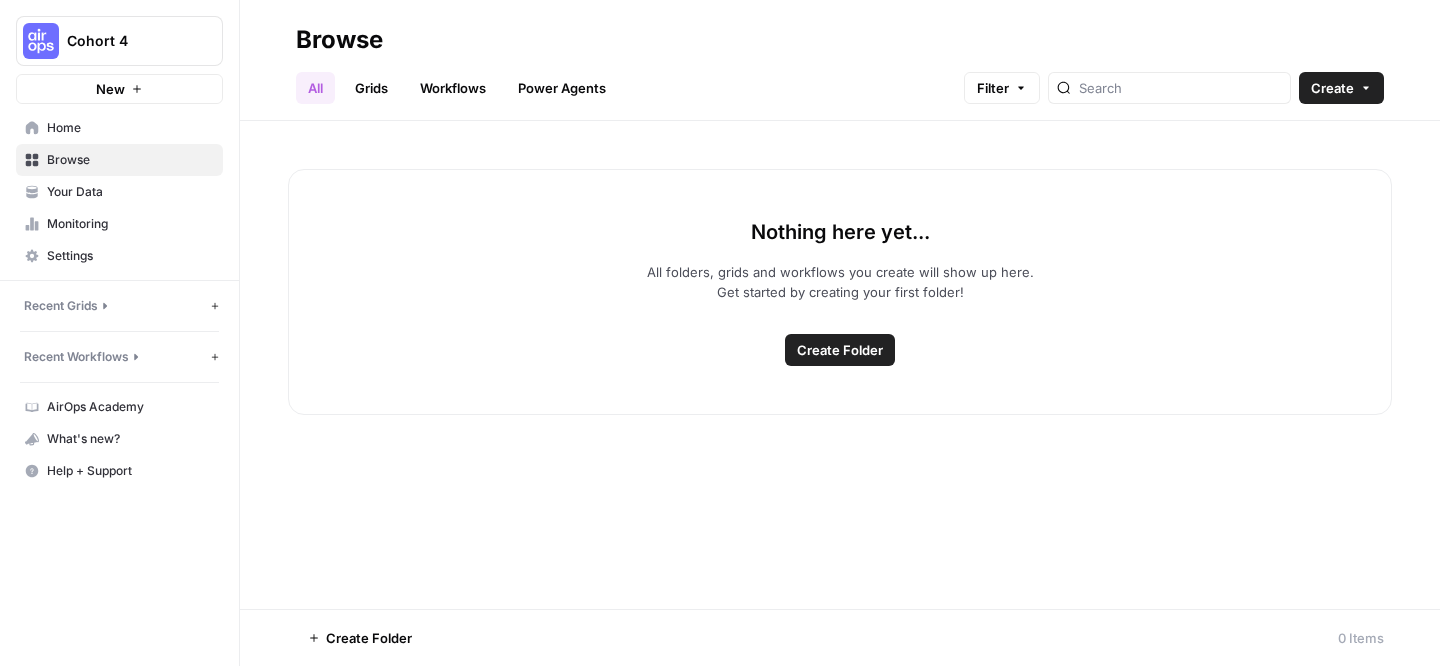 click on "Browse" at bounding box center (119, 160) 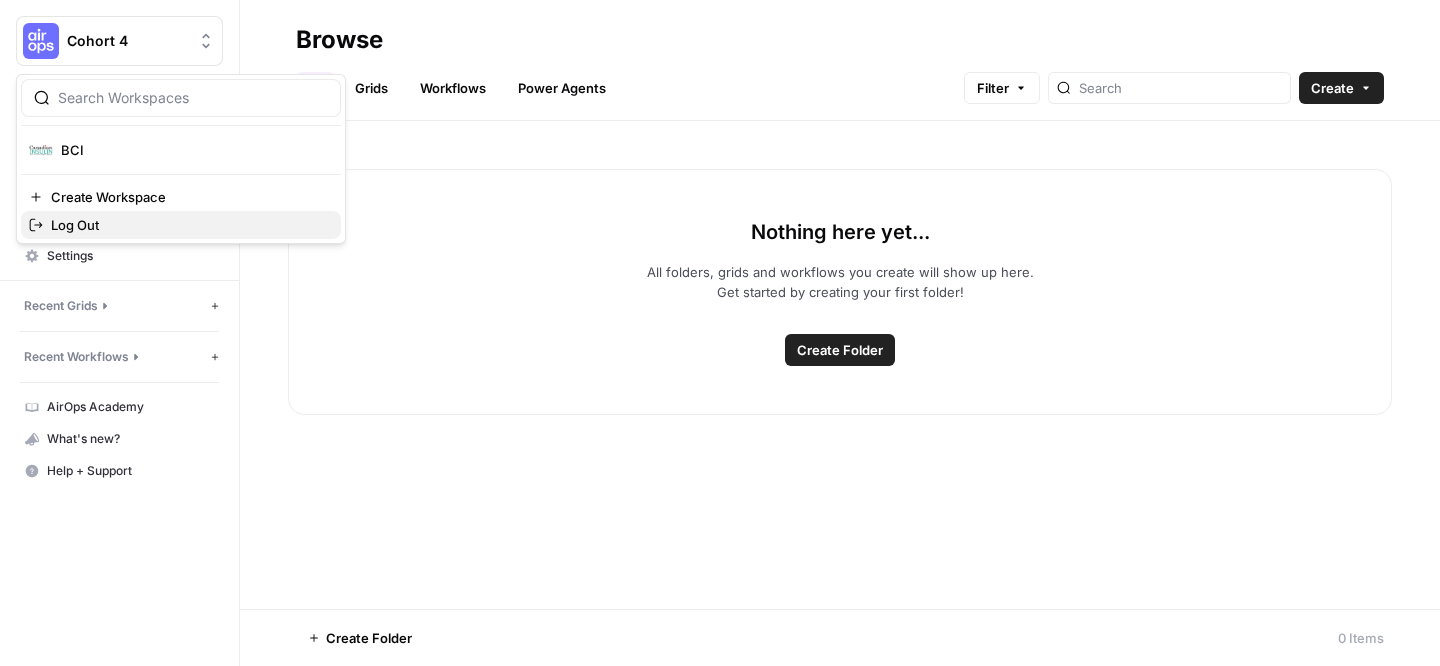 click on "Log Out" at bounding box center [188, 225] 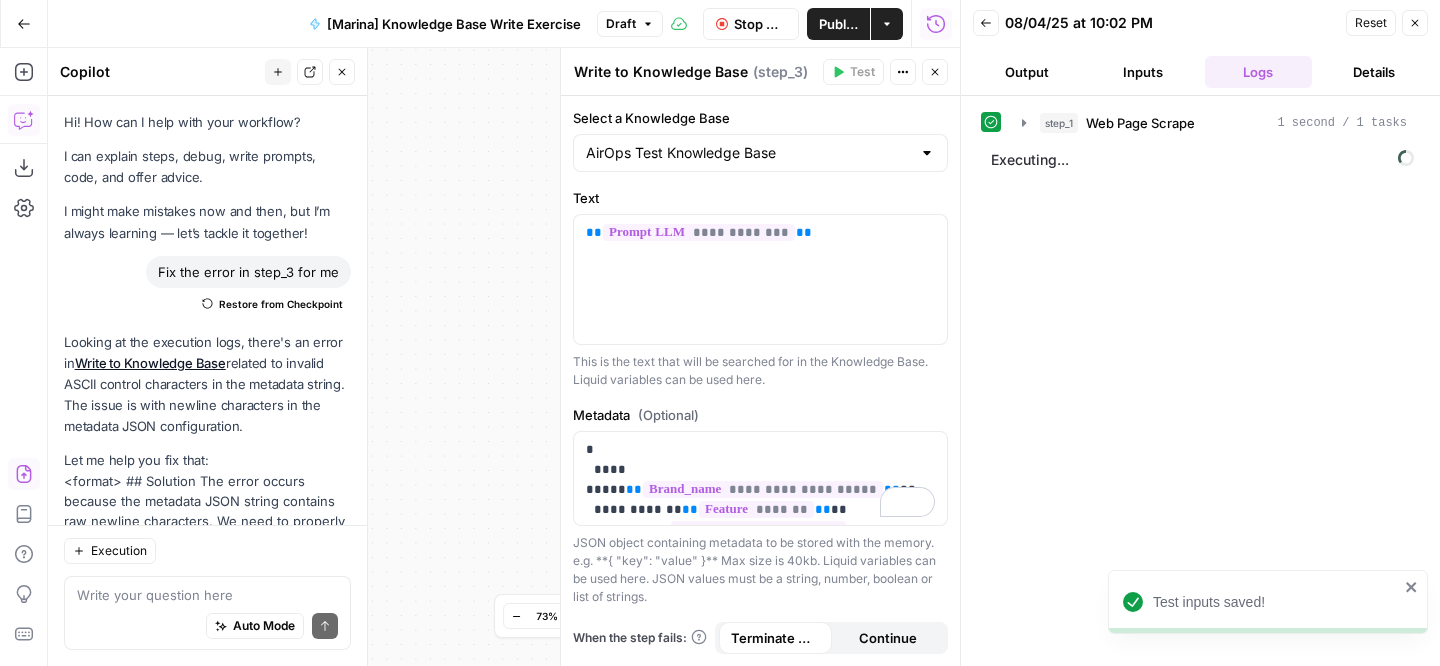 scroll, scrollTop: 0, scrollLeft: 0, axis: both 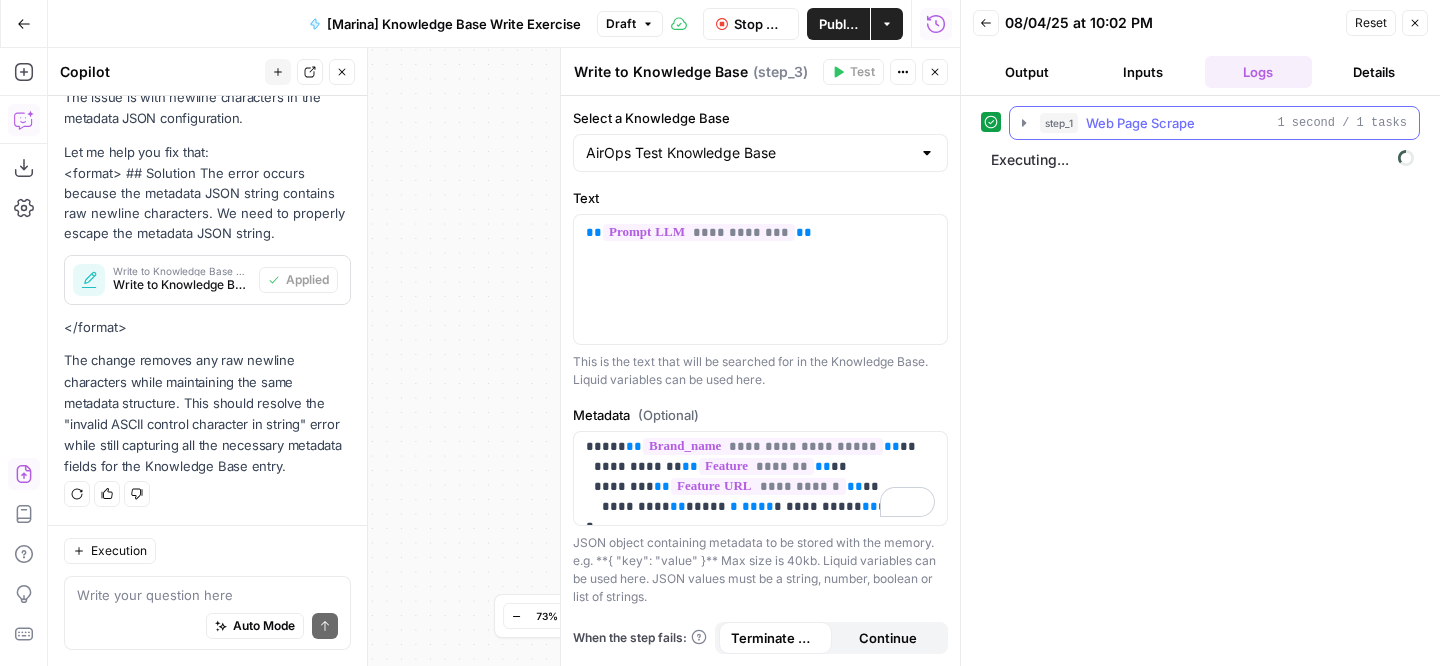 click 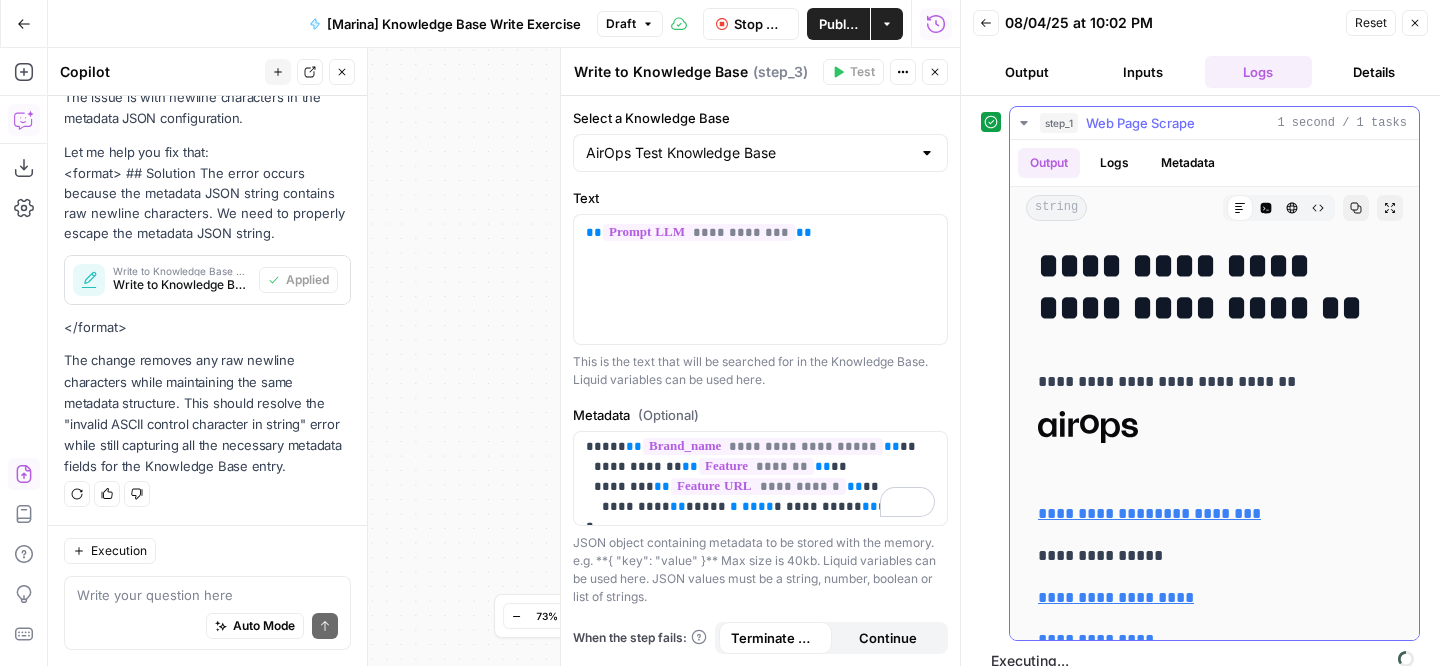click 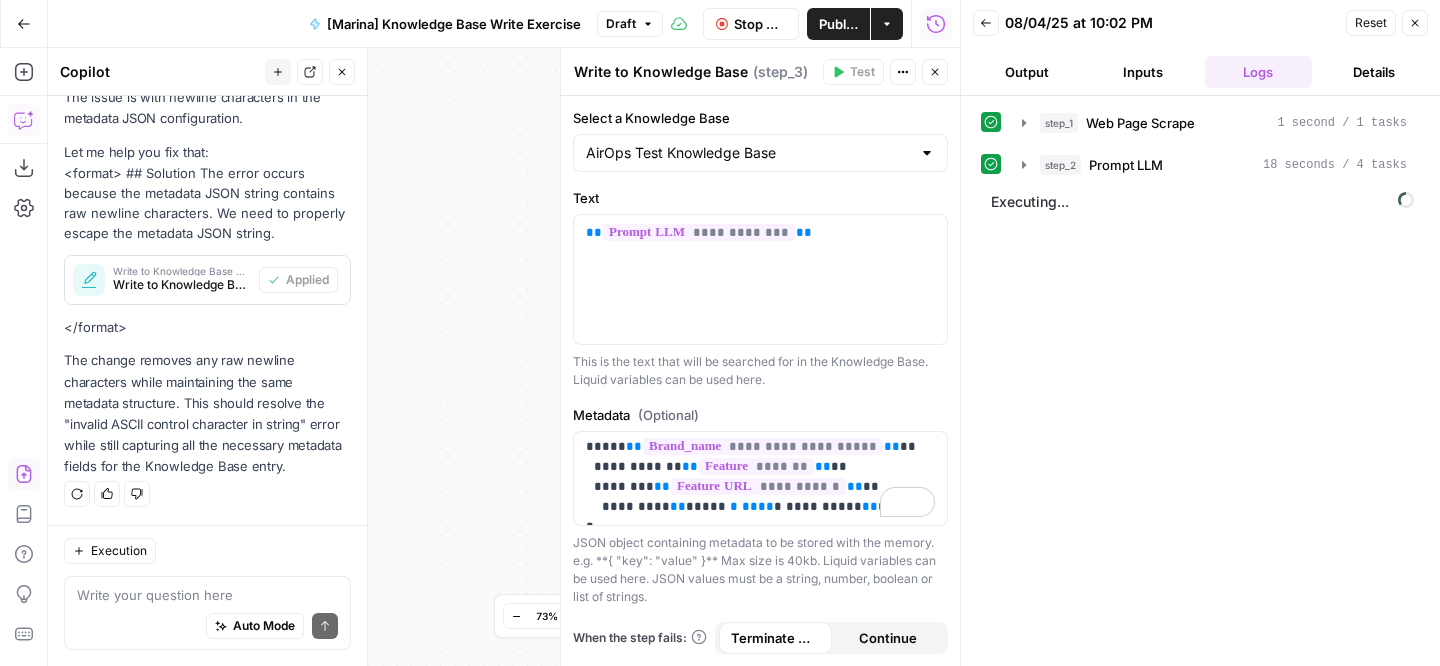 click on "Publish" at bounding box center [838, 24] 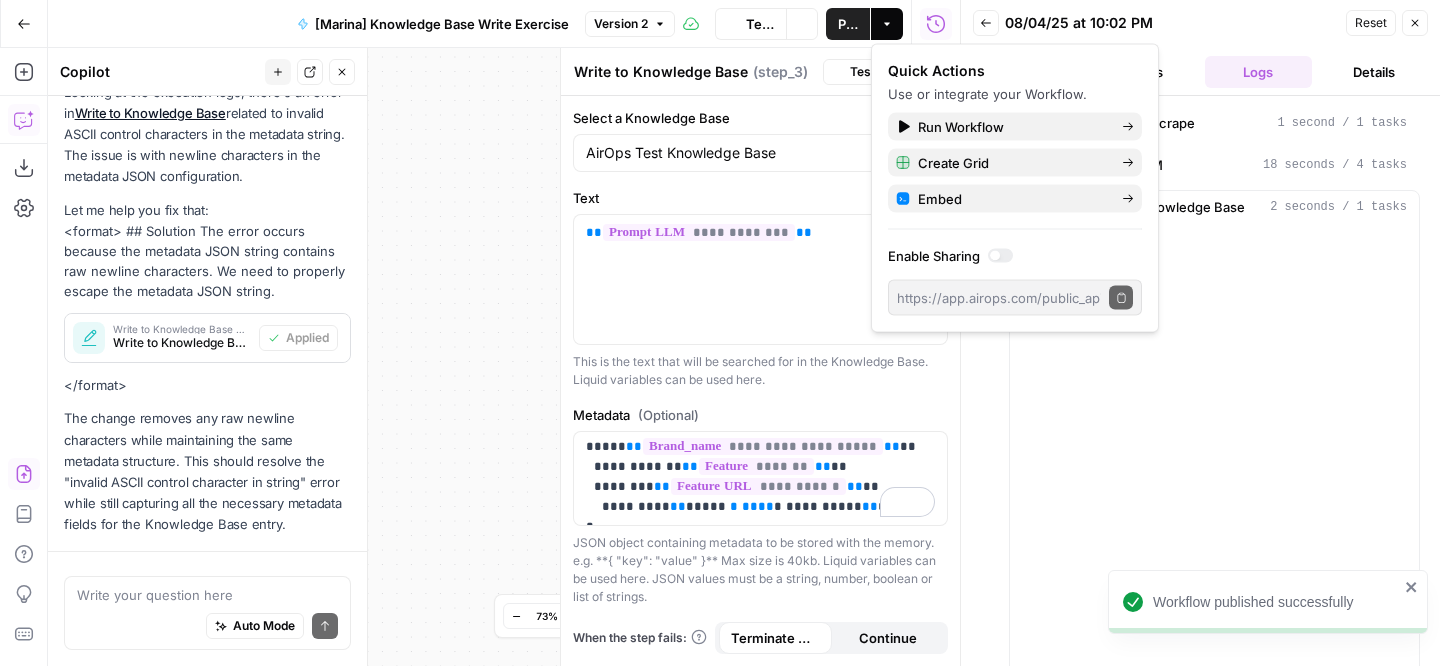 scroll, scrollTop: 308, scrollLeft: 0, axis: vertical 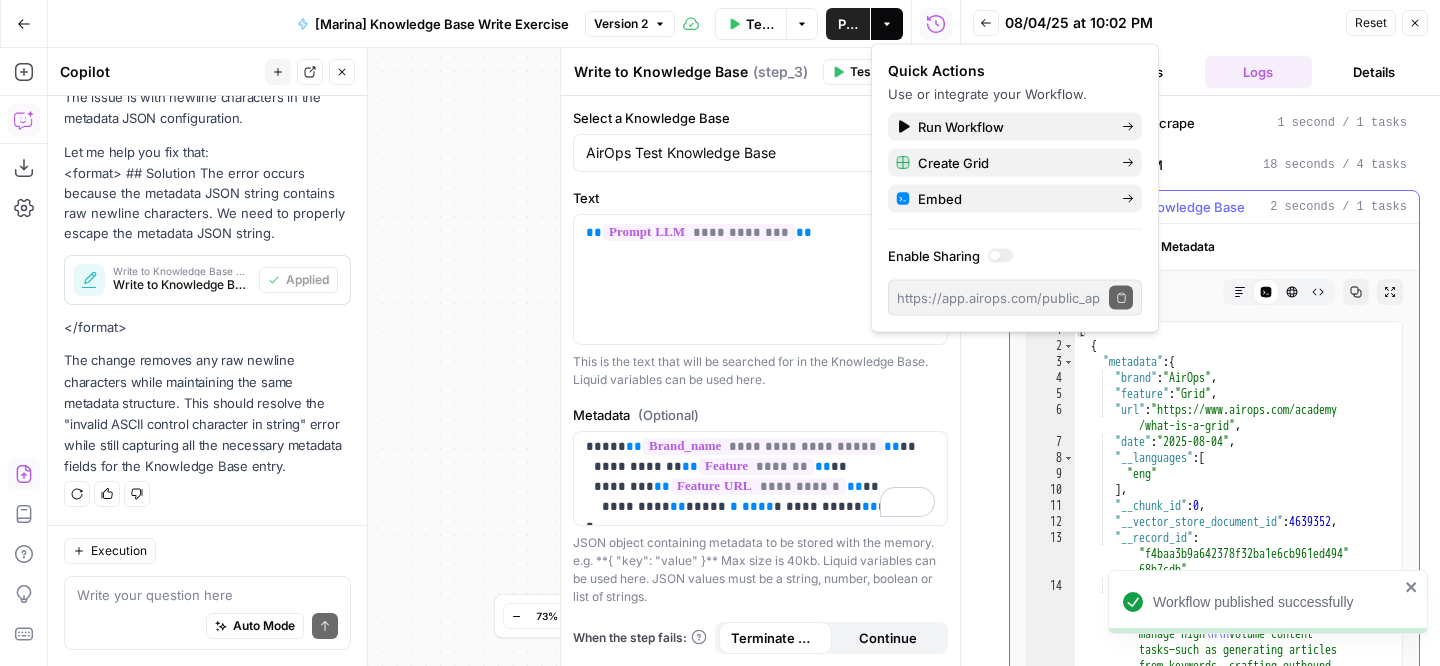 type on "**********" 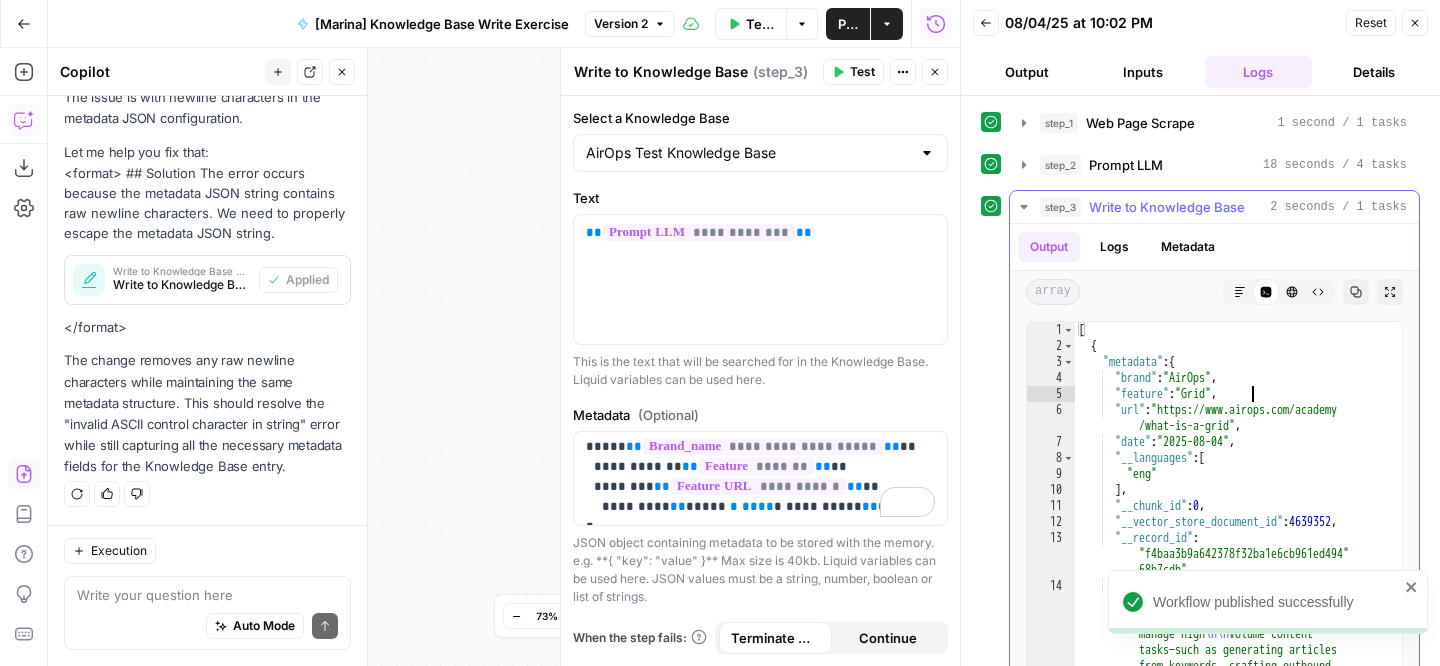 click on "**Grids**
### Use Cases
**Orchestrating Content at Scale:
** Automate and manage high
volume content tasks—such as generating articles from keywords, crafting outbound emails, or producing social media posts.
**Dataset Creation:
** Build structured databases by scraping, extracting, and transforming data (e.g., product lists)." at bounding box center (1238, 1294) 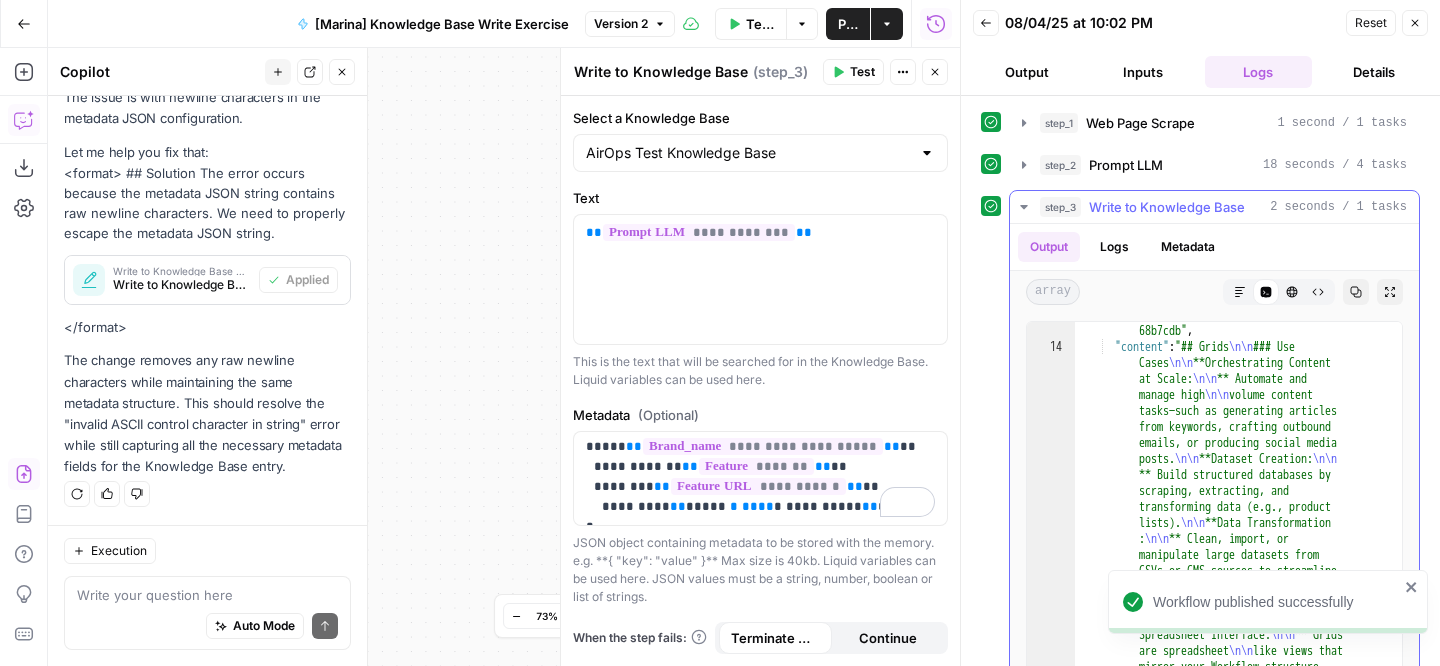 scroll, scrollTop: 254, scrollLeft: 0, axis: vertical 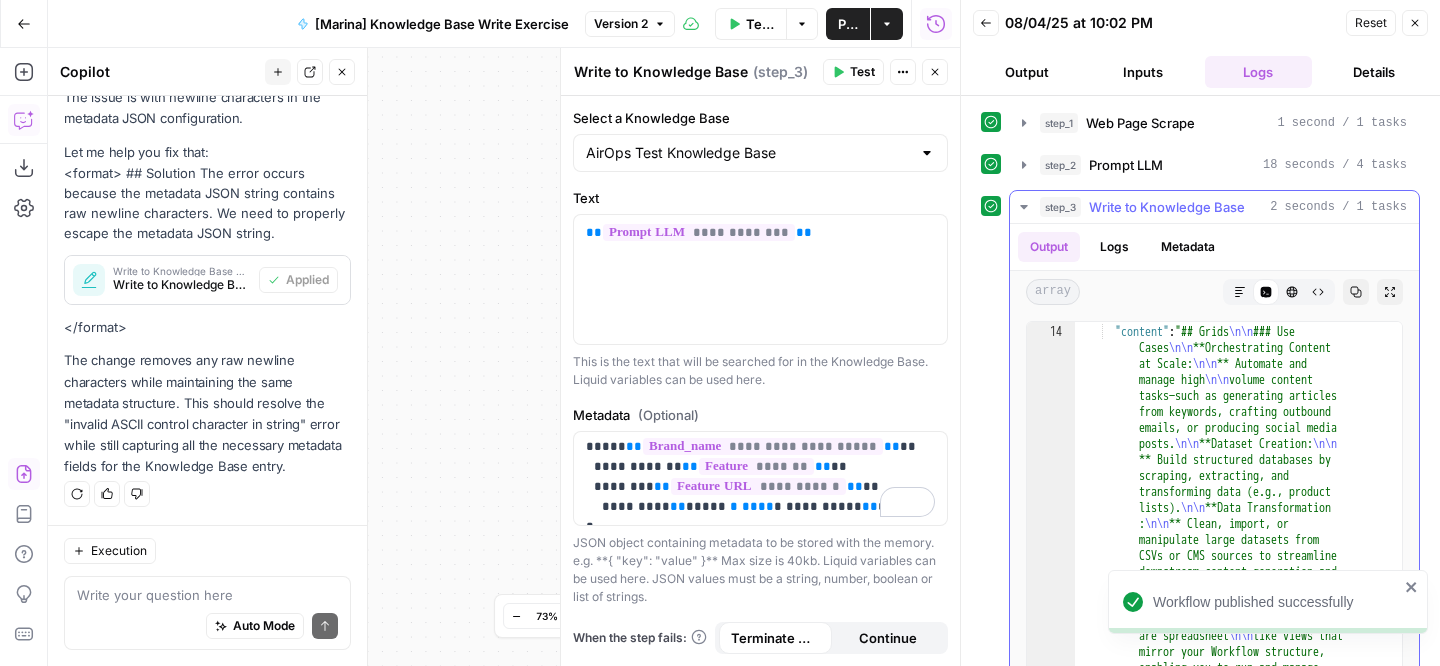 click on "Markdown" at bounding box center (1240, 292) 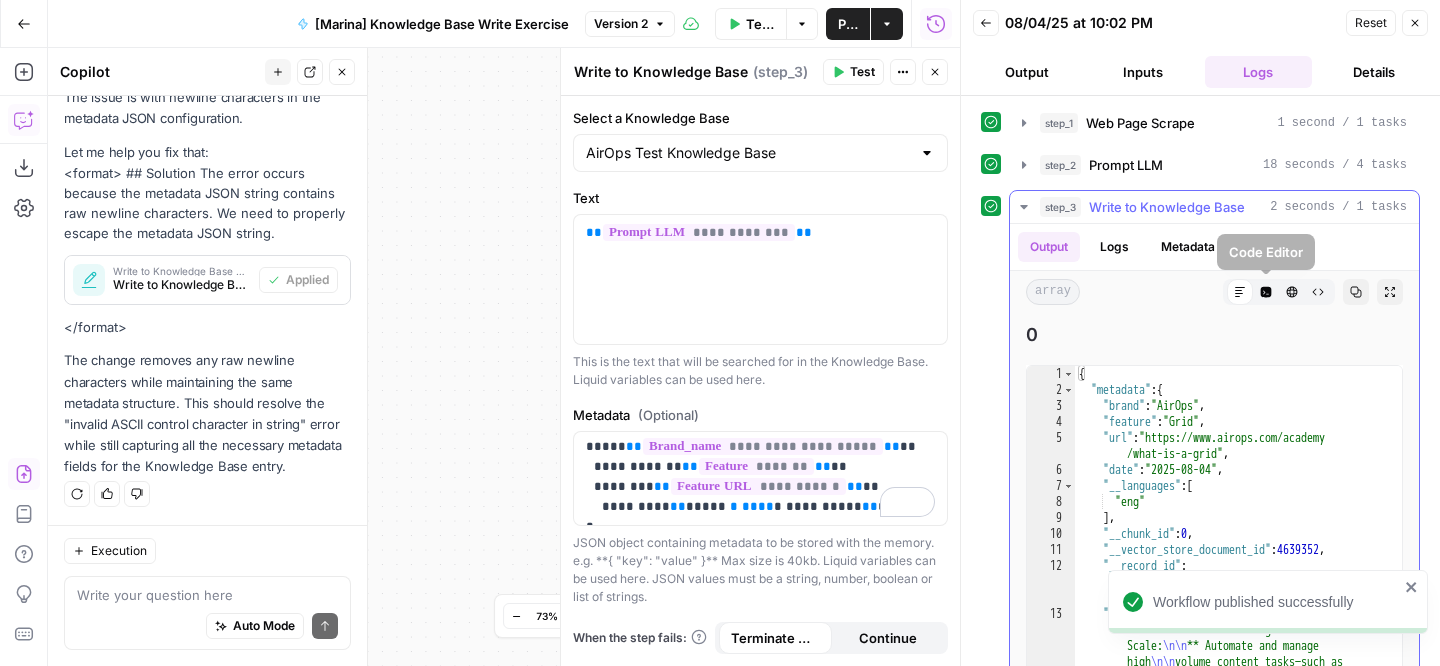 click 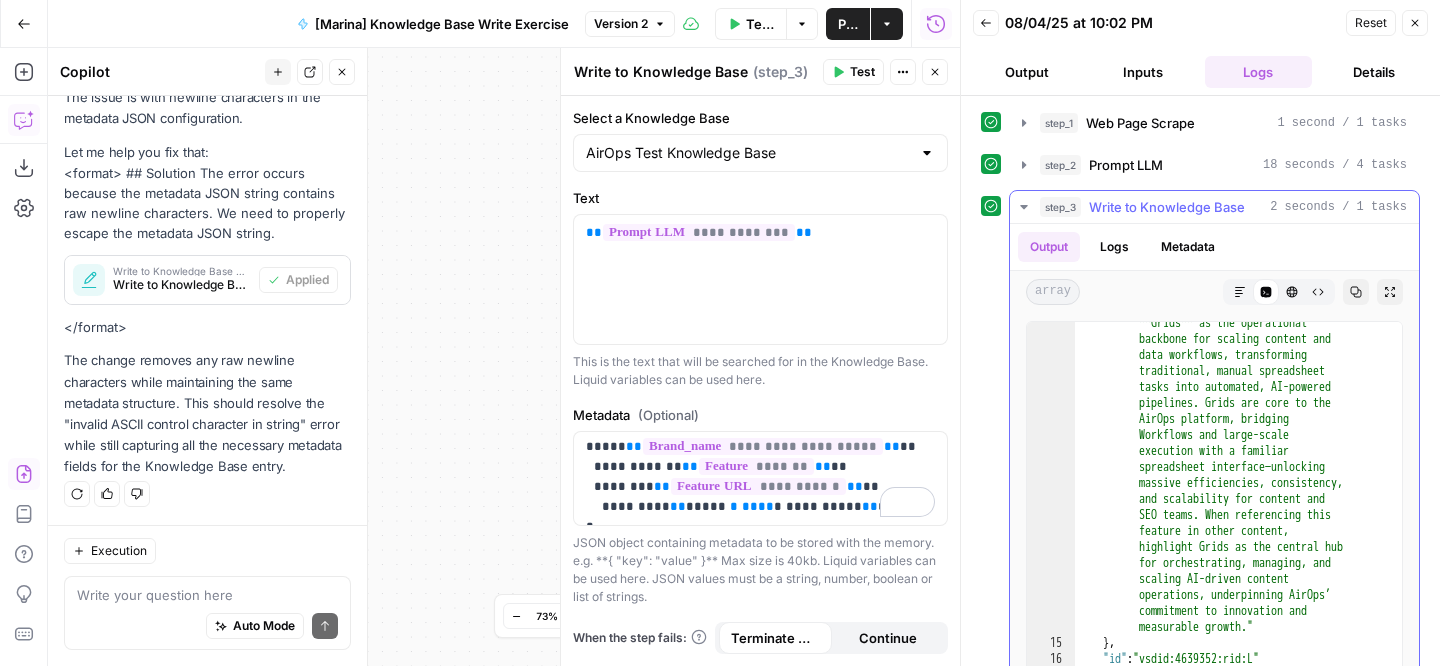 scroll, scrollTop: 1479, scrollLeft: 0, axis: vertical 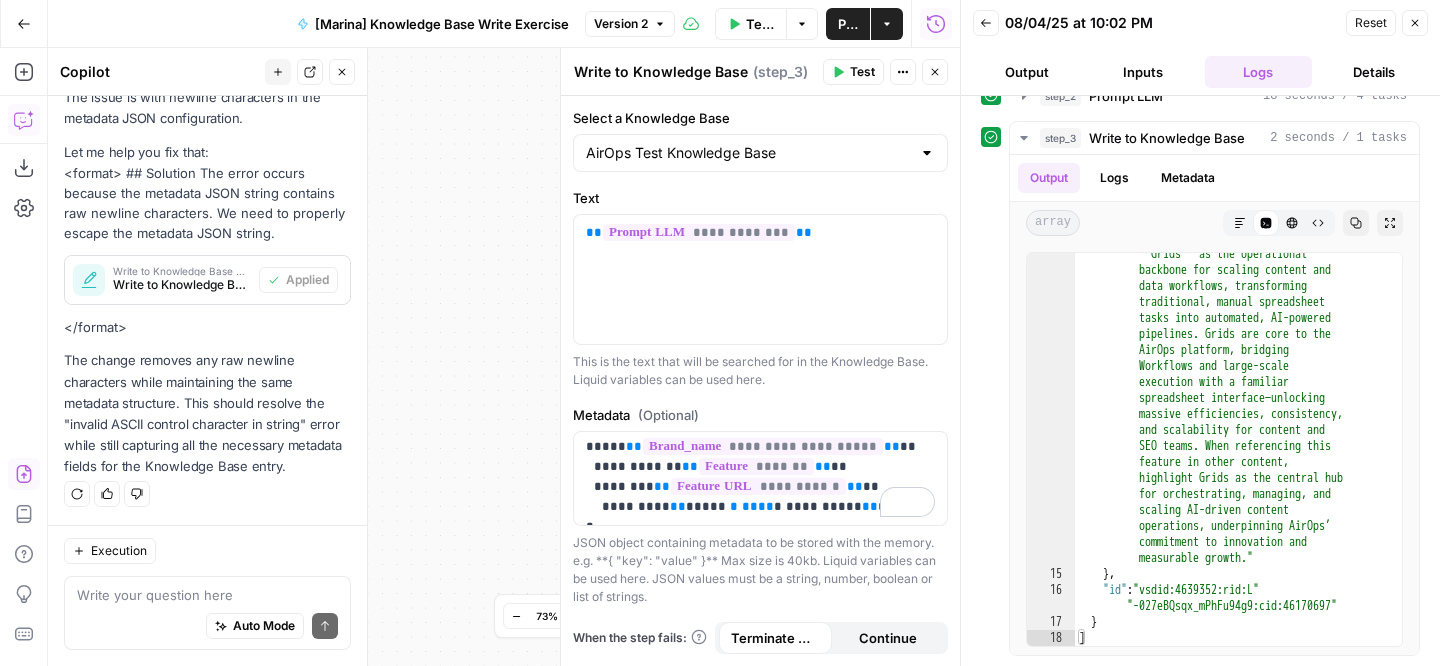 click on "Close" at bounding box center (1415, 23) 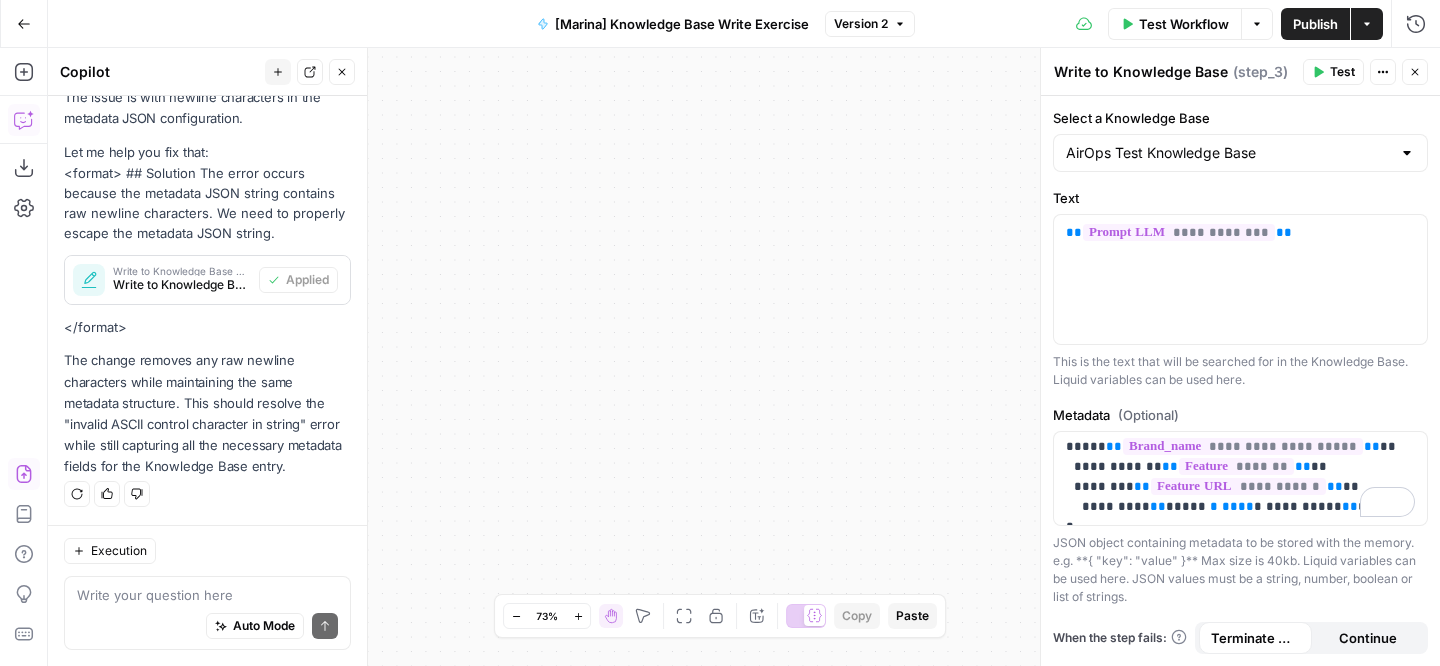 click on "Go Back" at bounding box center (24, 24) 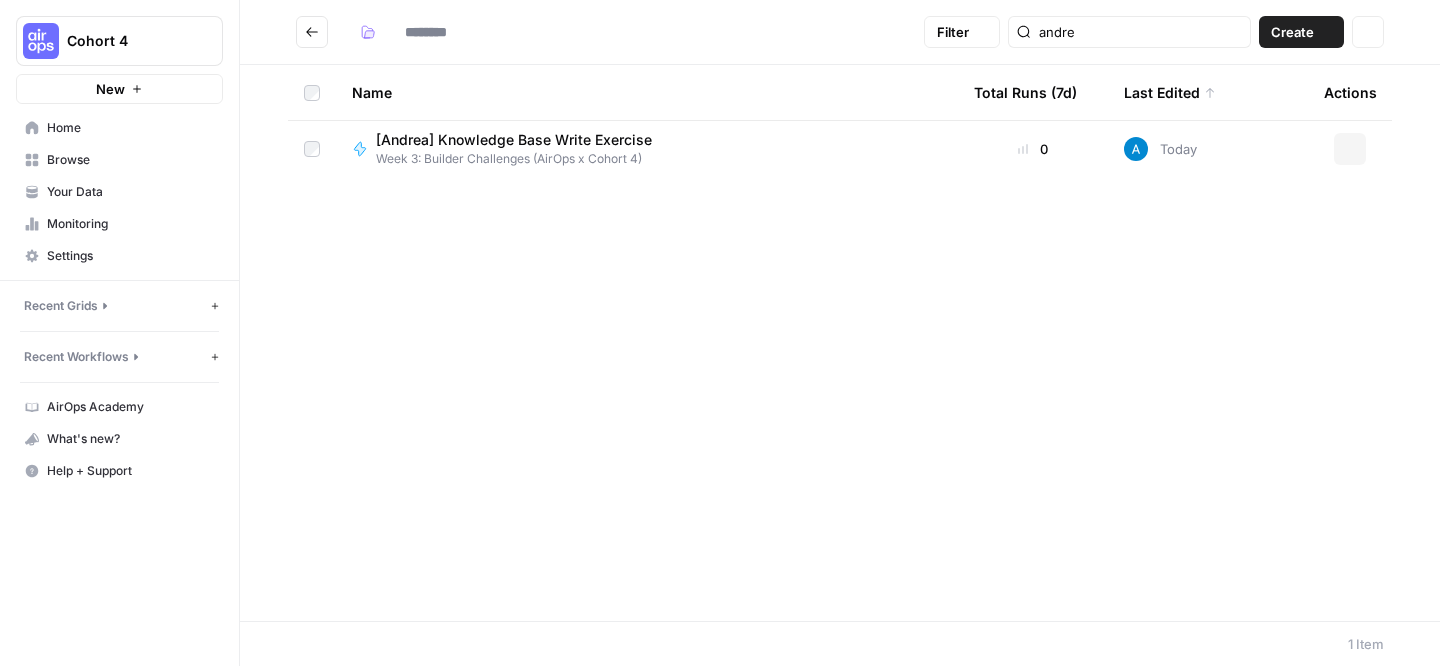 type on "**********" 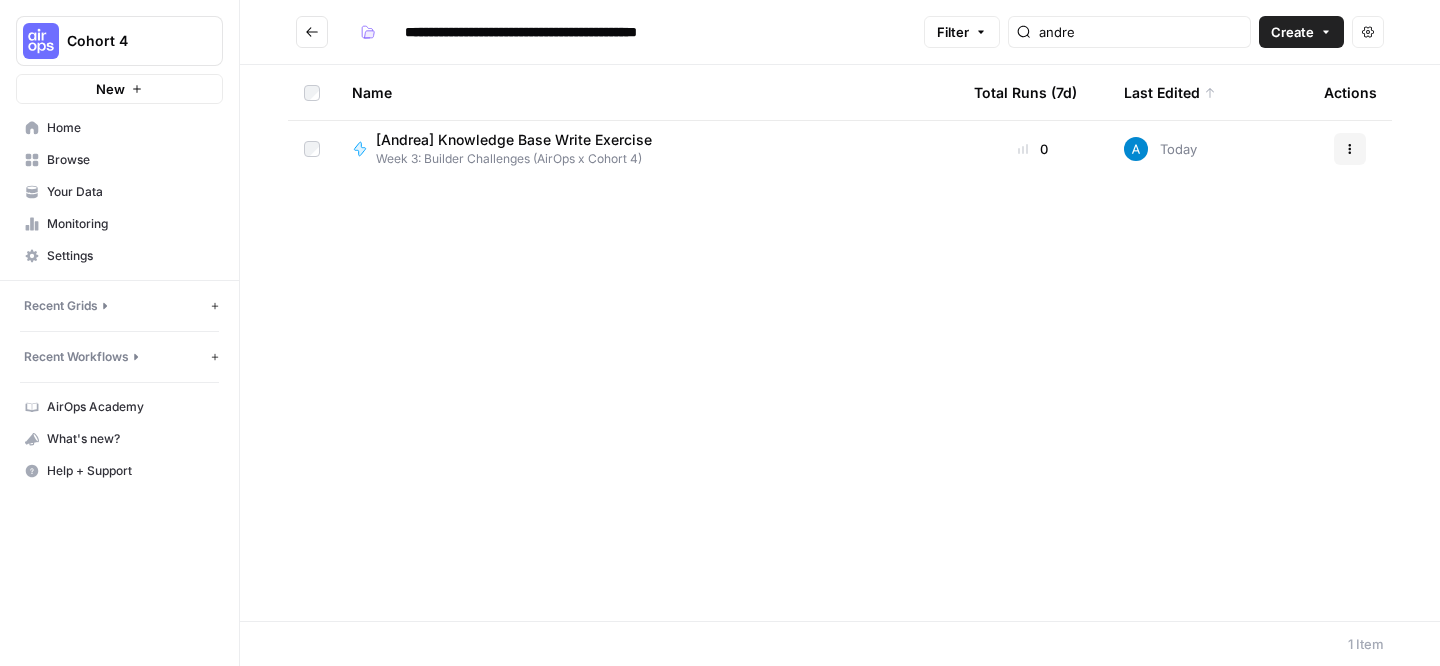 click on "Cohort 4" at bounding box center (119, 41) 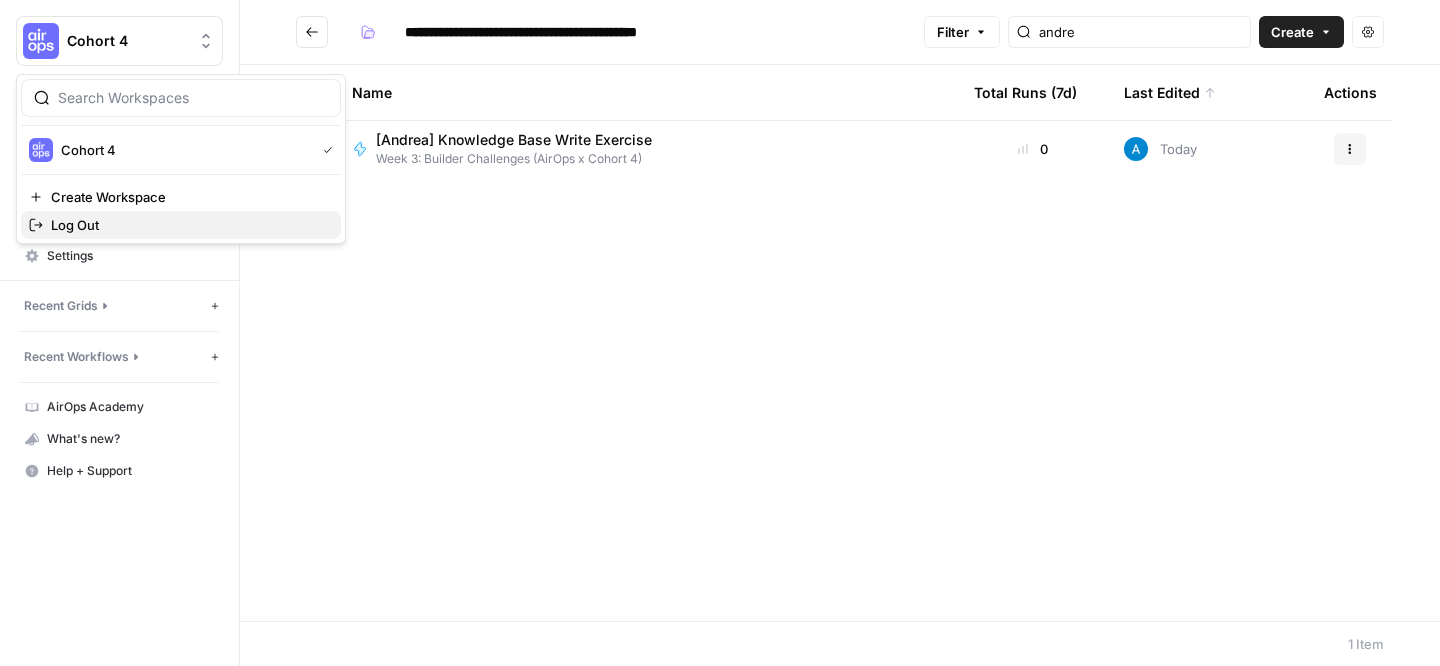 click on "Log Out" at bounding box center (188, 225) 